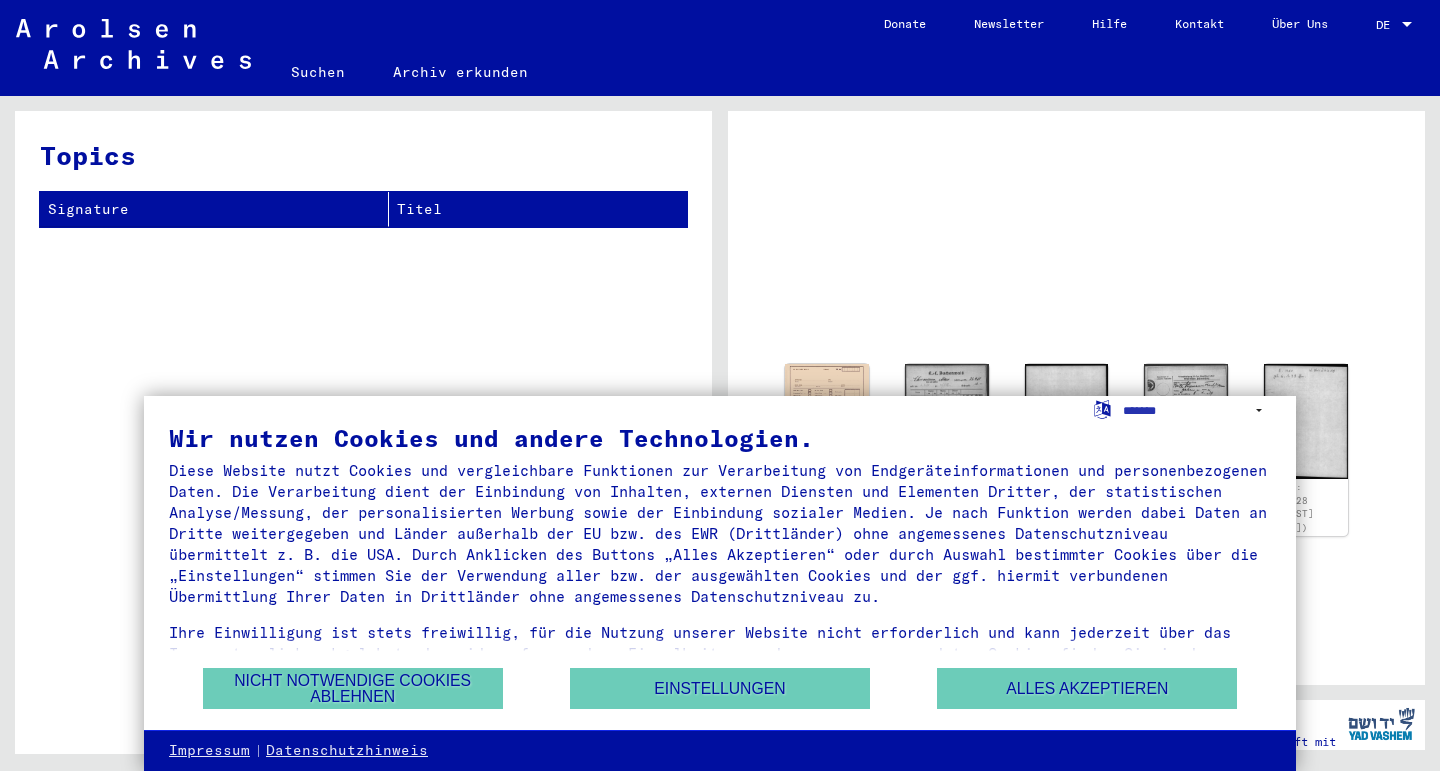 scroll, scrollTop: 0, scrollLeft: 0, axis: both 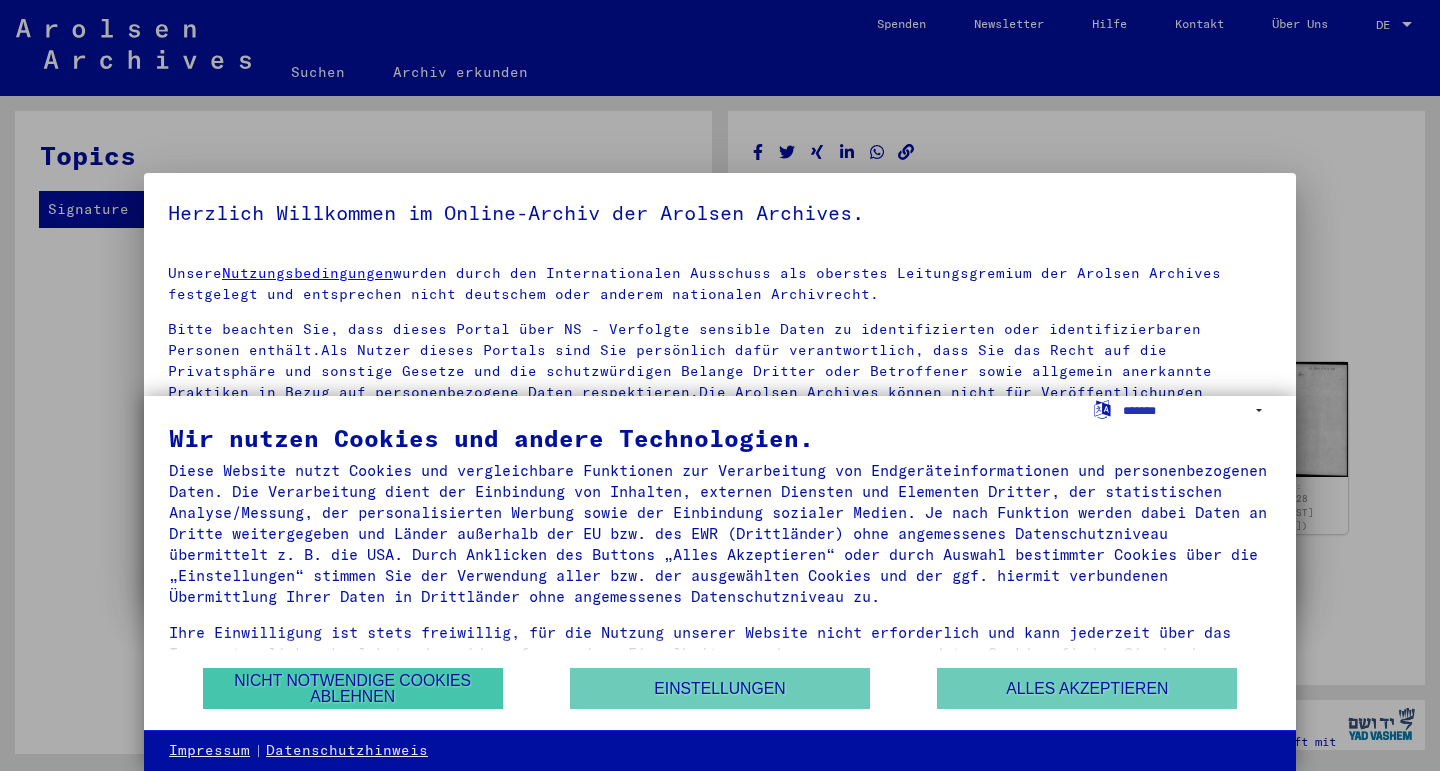 click on "Nicht notwendige Cookies ablehnen" at bounding box center (353, 688) 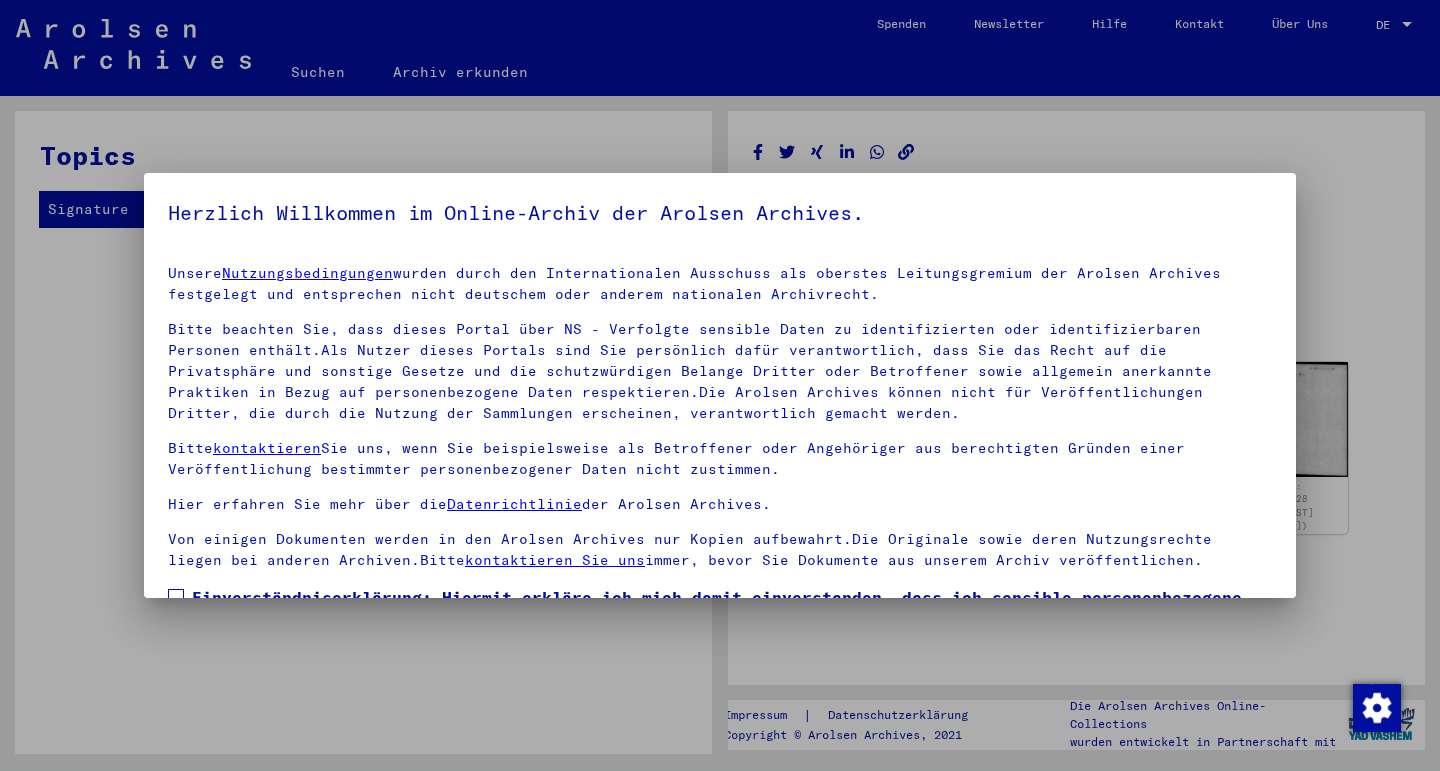 click at bounding box center [720, 385] 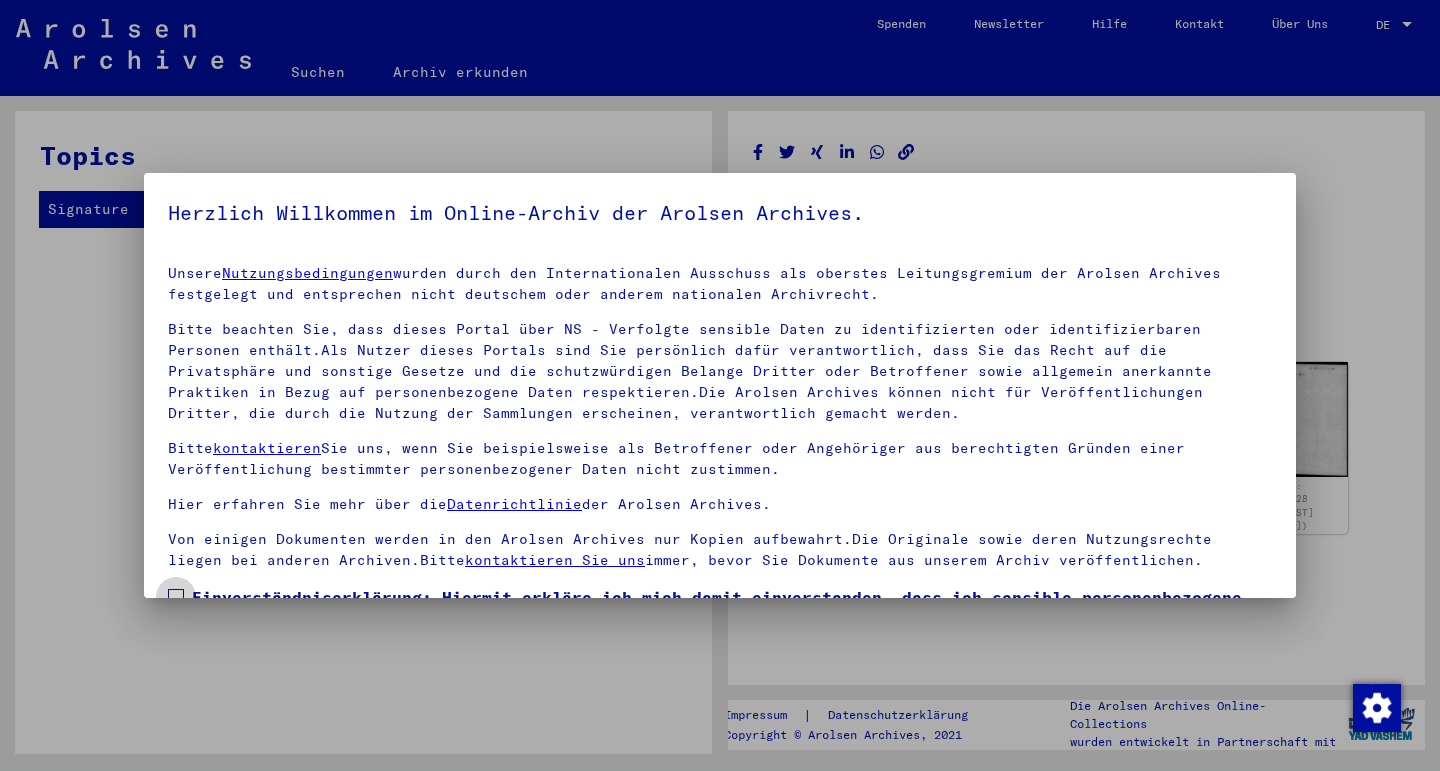 click at bounding box center [176, 597] 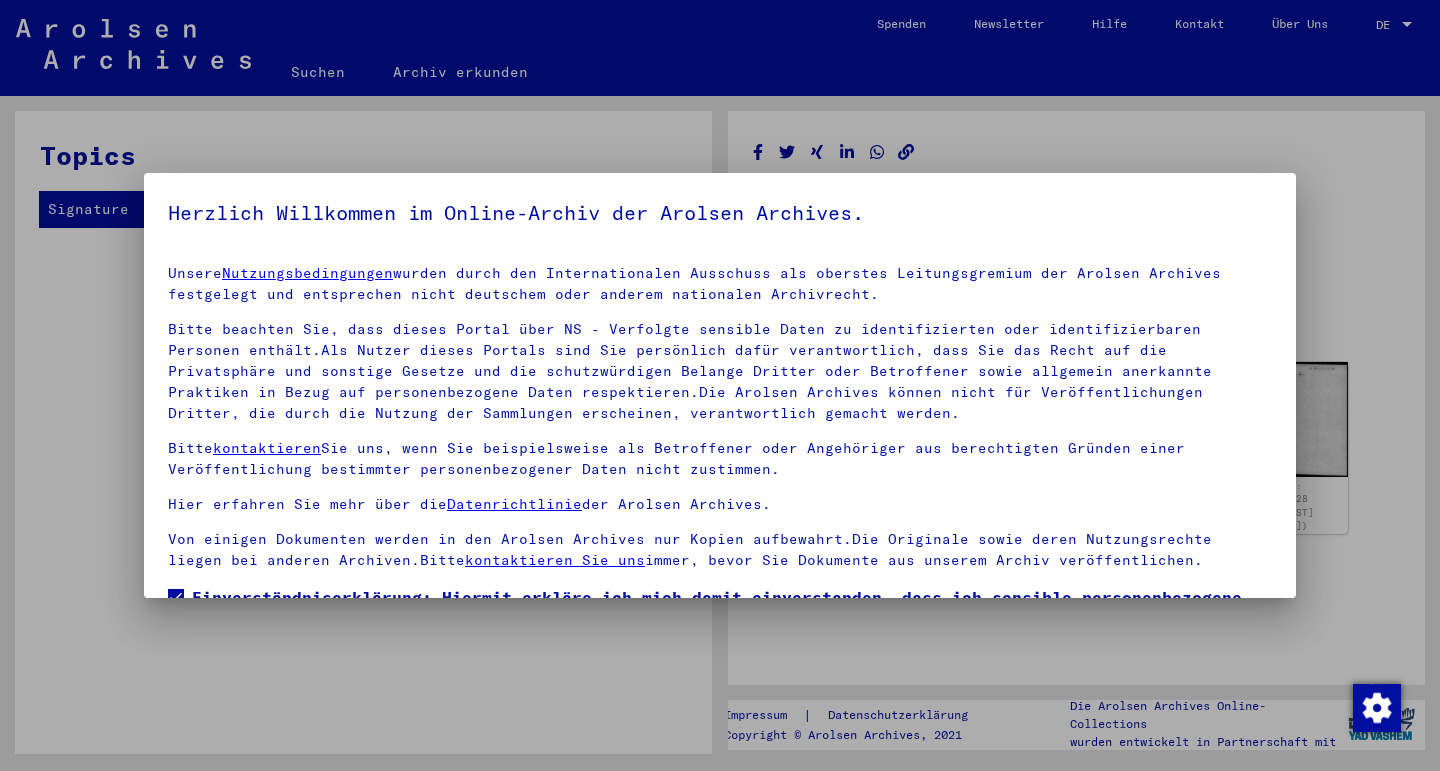 scroll, scrollTop: 156, scrollLeft: 0, axis: vertical 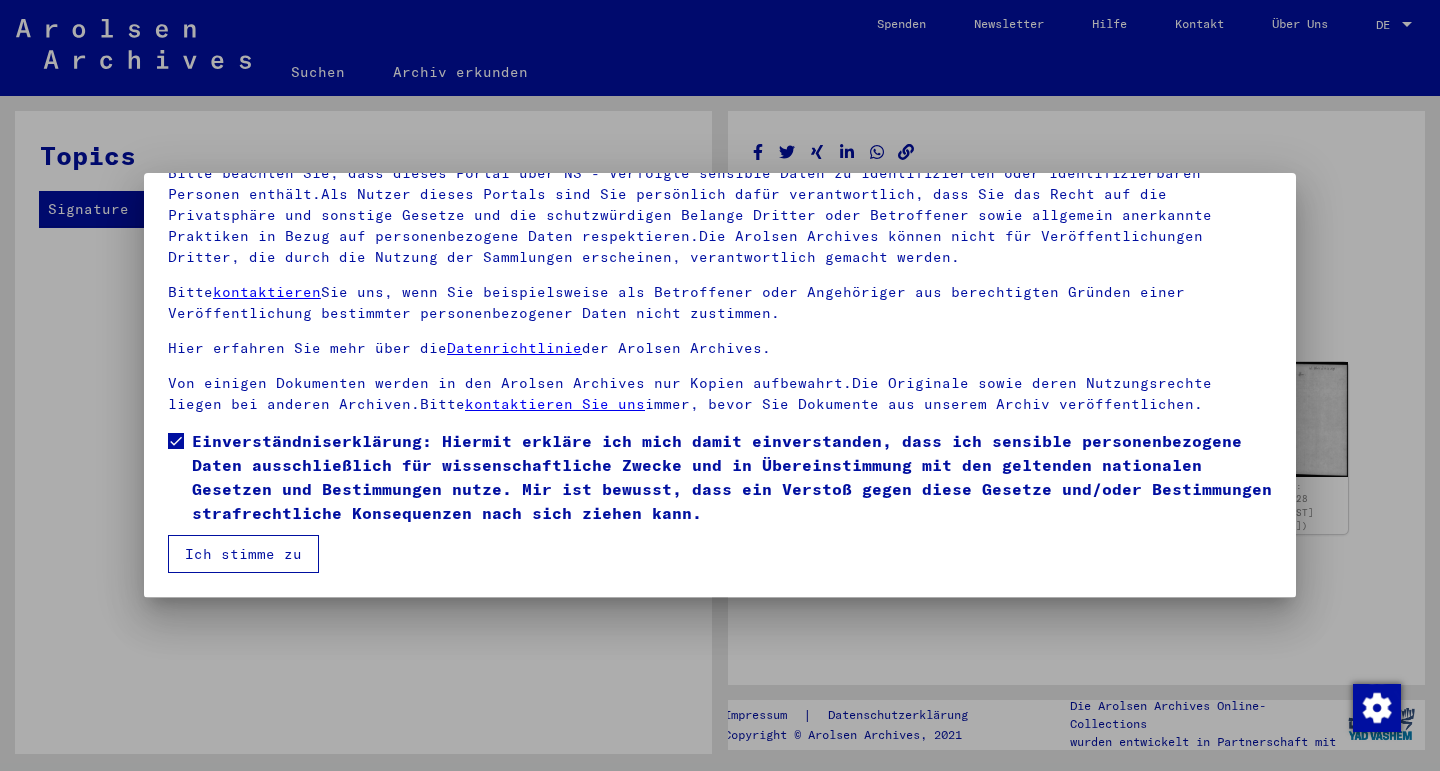 click on "Ich stimme zu" at bounding box center [243, 554] 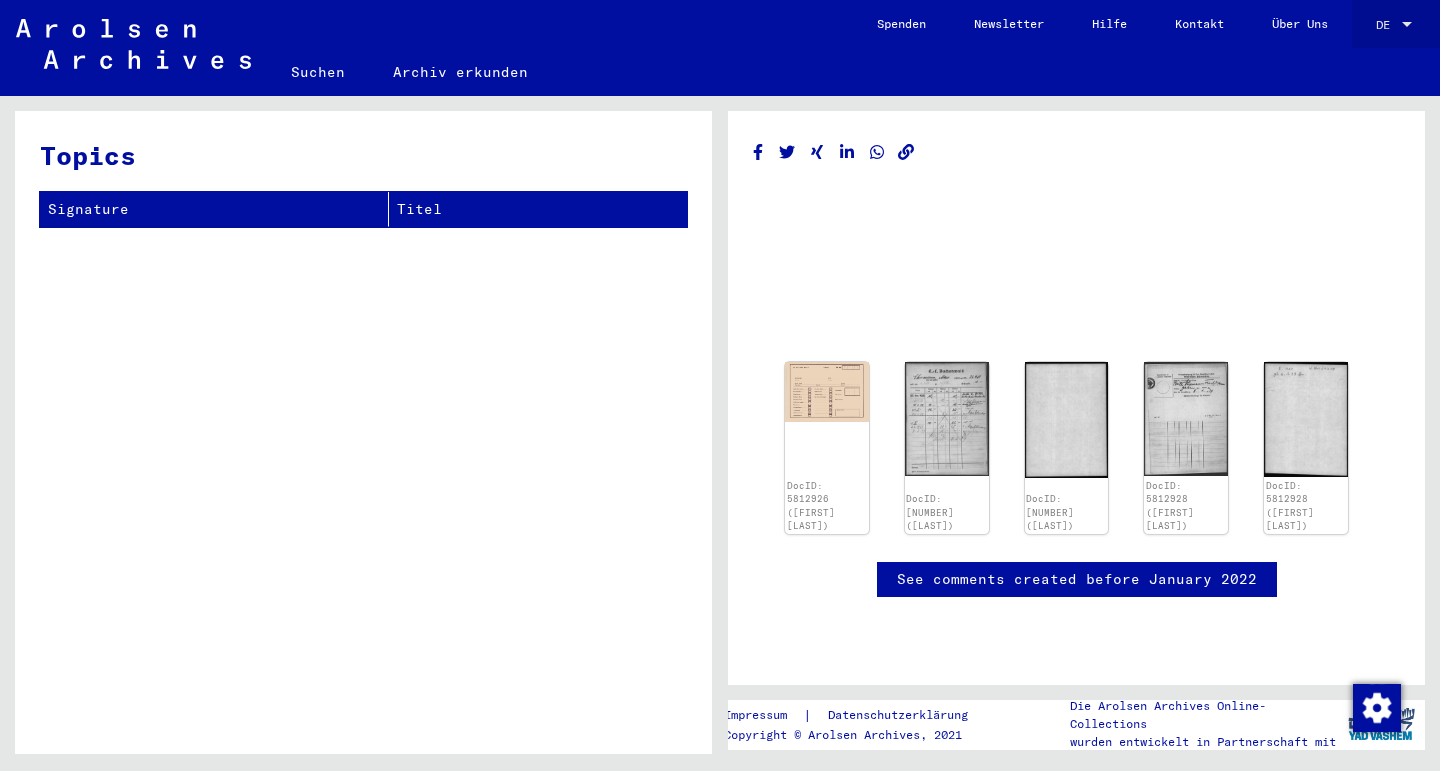 click on "DE" at bounding box center (1387, 25) 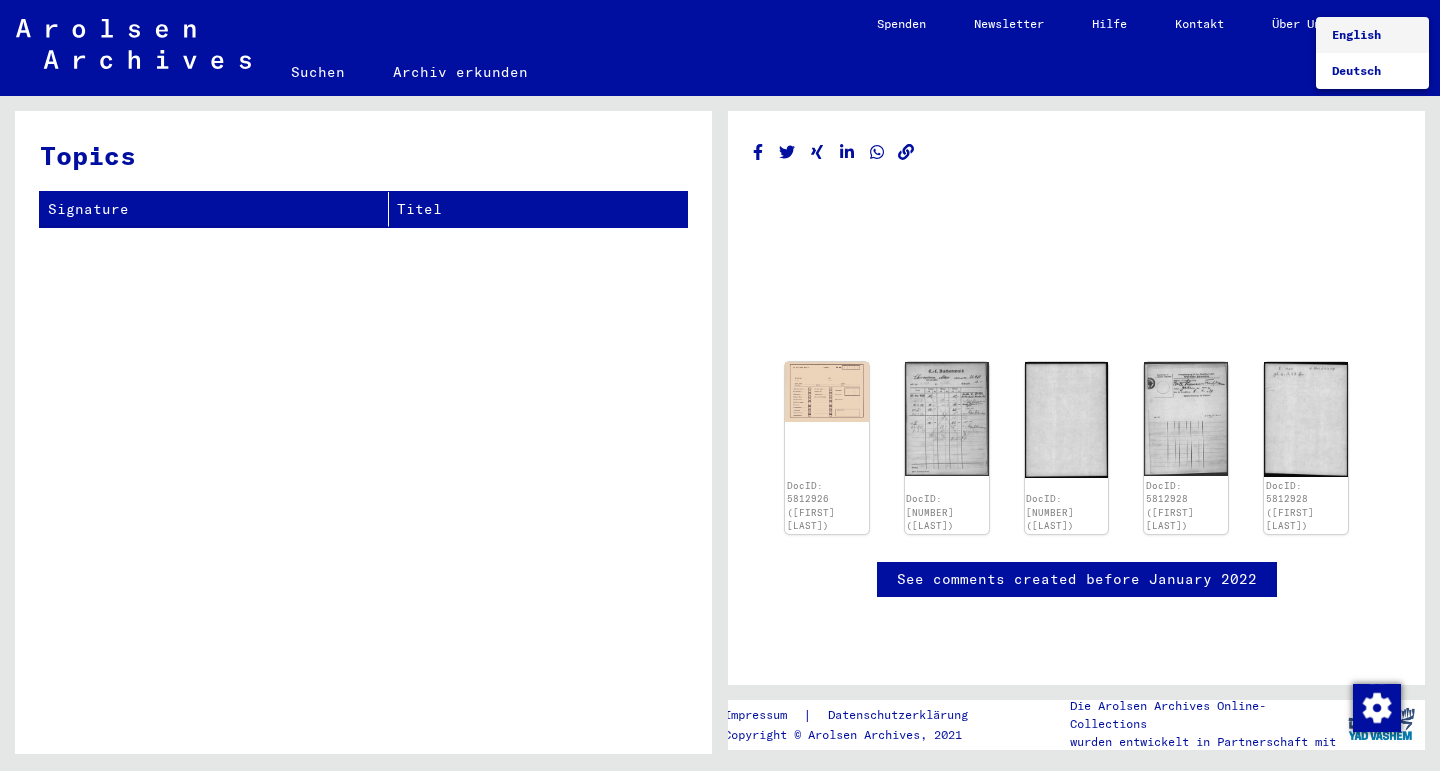 click on "English" at bounding box center [1356, 34] 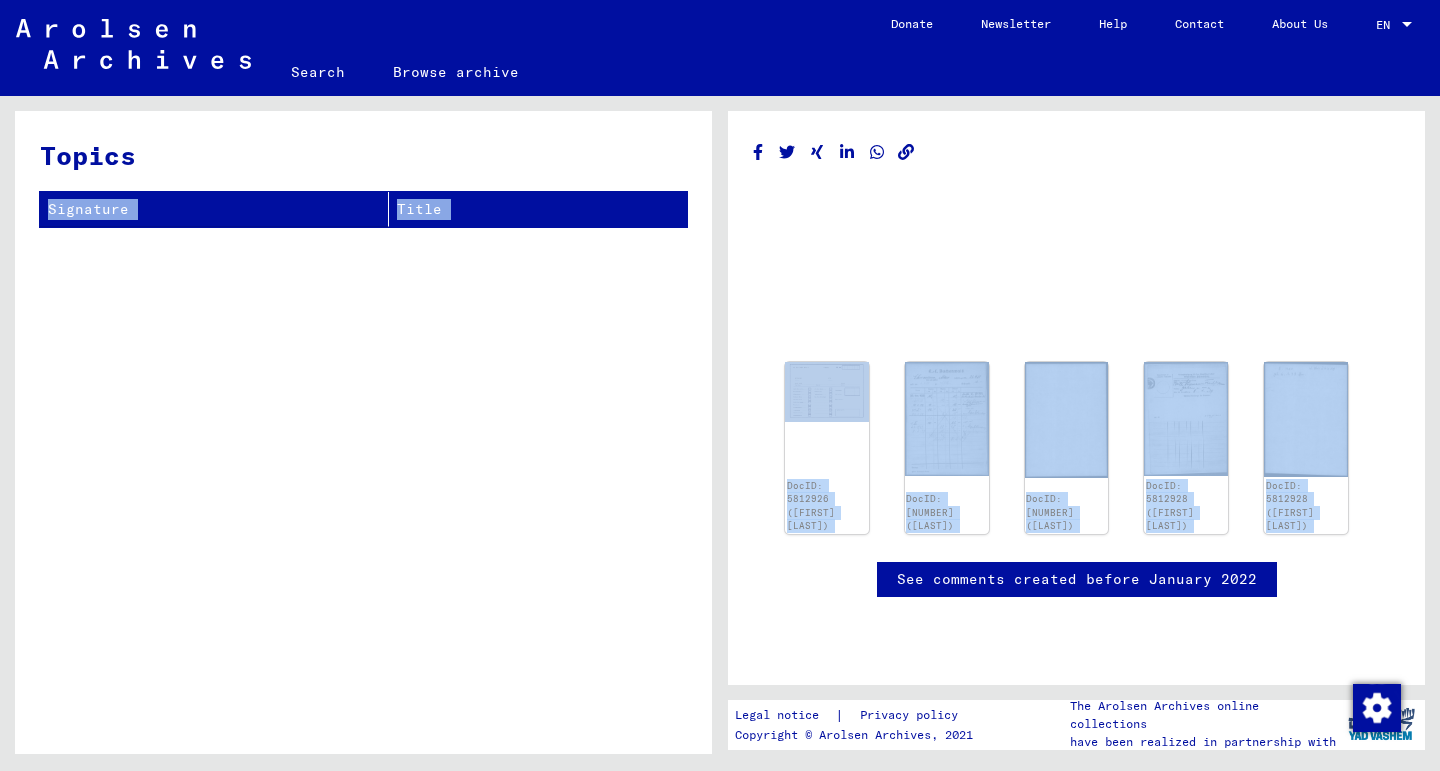 drag, startPoint x: 804, startPoint y: 533, endPoint x: 366, endPoint y: 478, distance: 441.4397 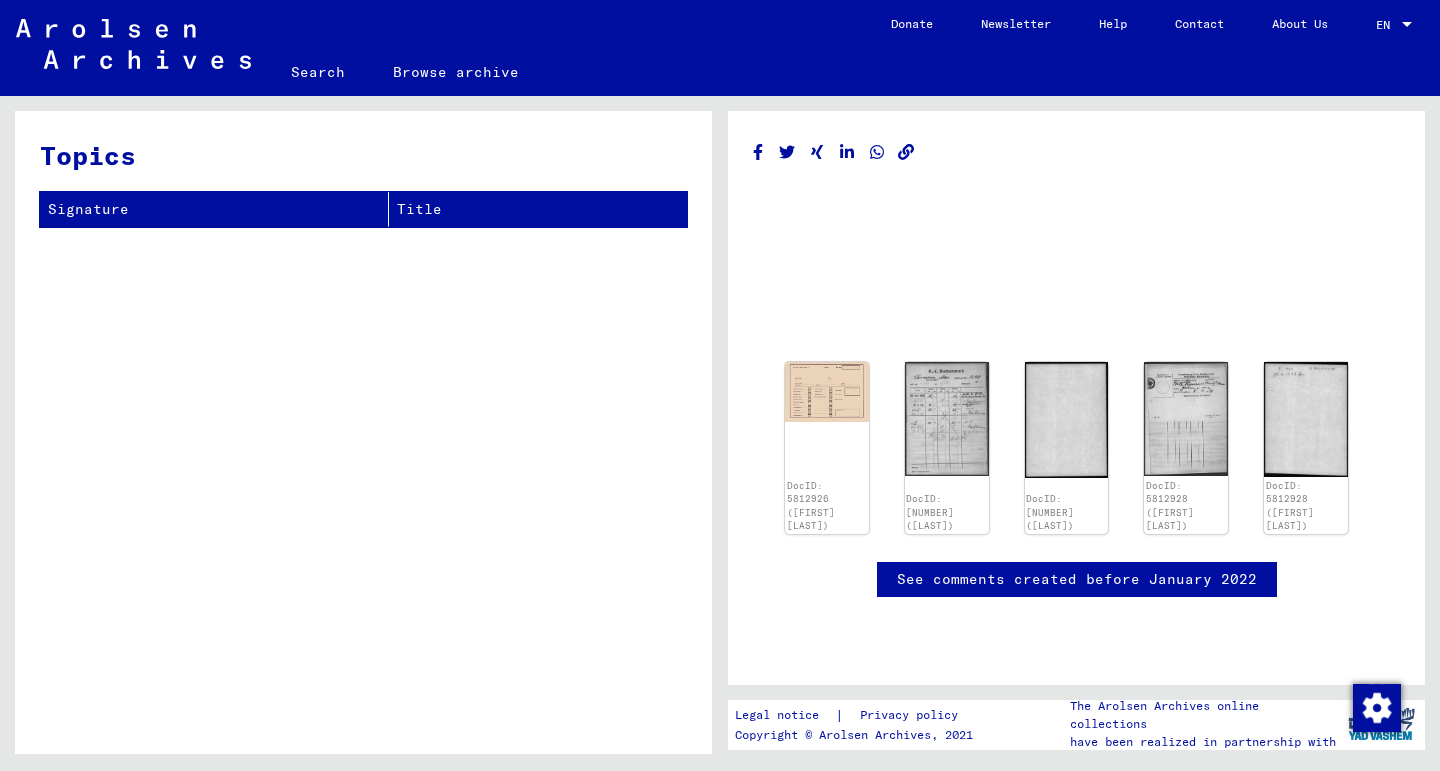 click on "DocID: [NUMBER] ([FIRST] [LAST]) DocID: [NUMBER] ([FIRST] [LAST]) DocID: [NUMBER] ([FIRST] [LAST]) DocID: [NUMBER] ([FIRST] [LAST]) DocID: [NUMBER] ([FIRST] [LAST]) See comments created before [YEAR]" 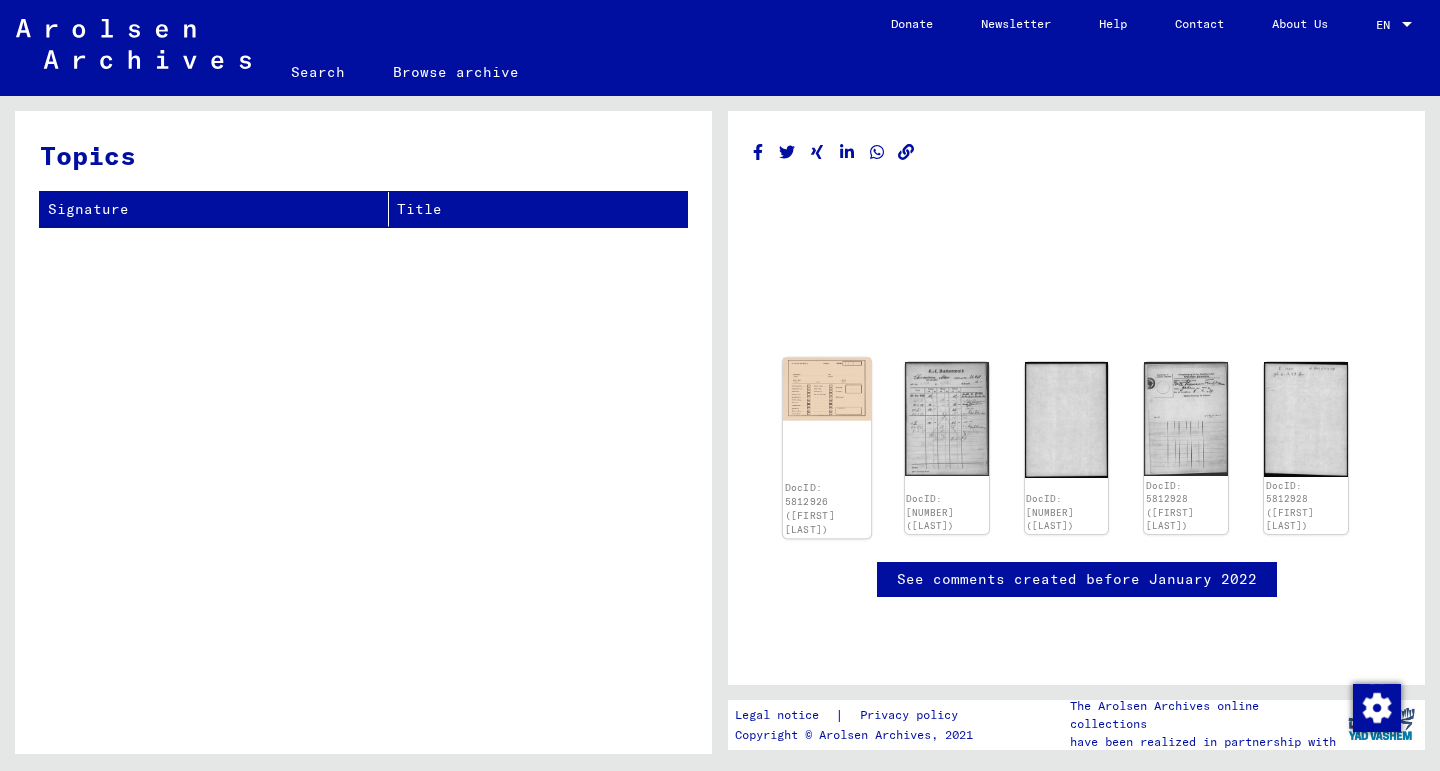 click 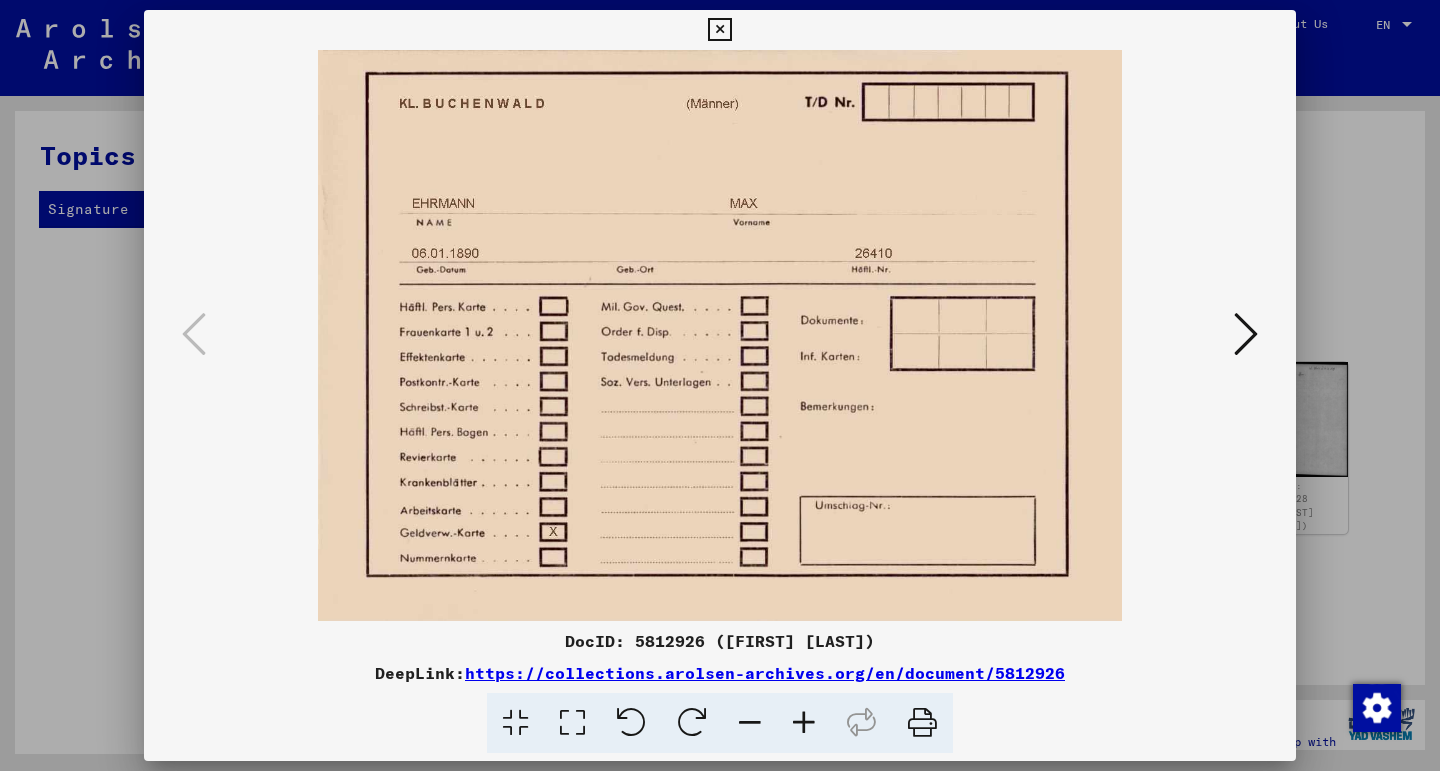 click at bounding box center (719, 30) 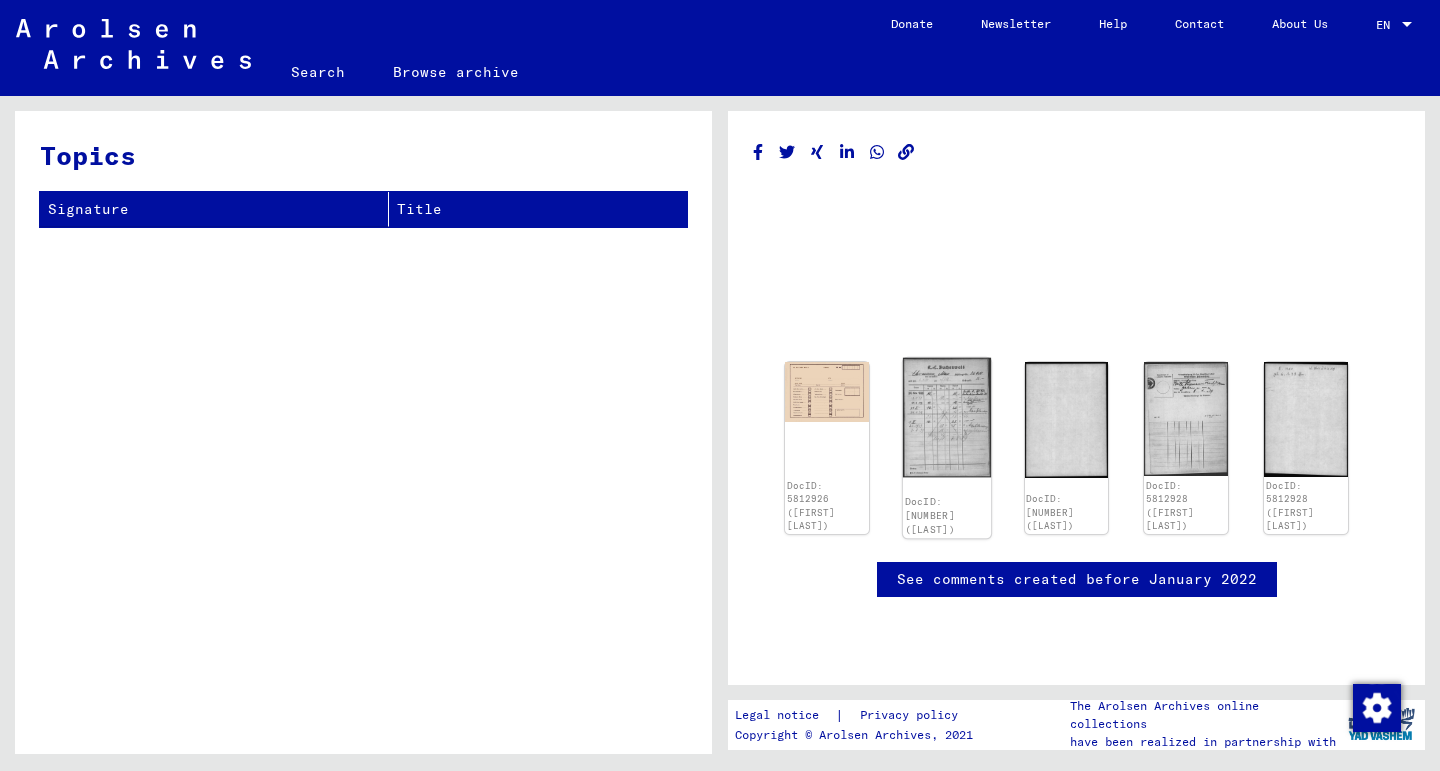 click 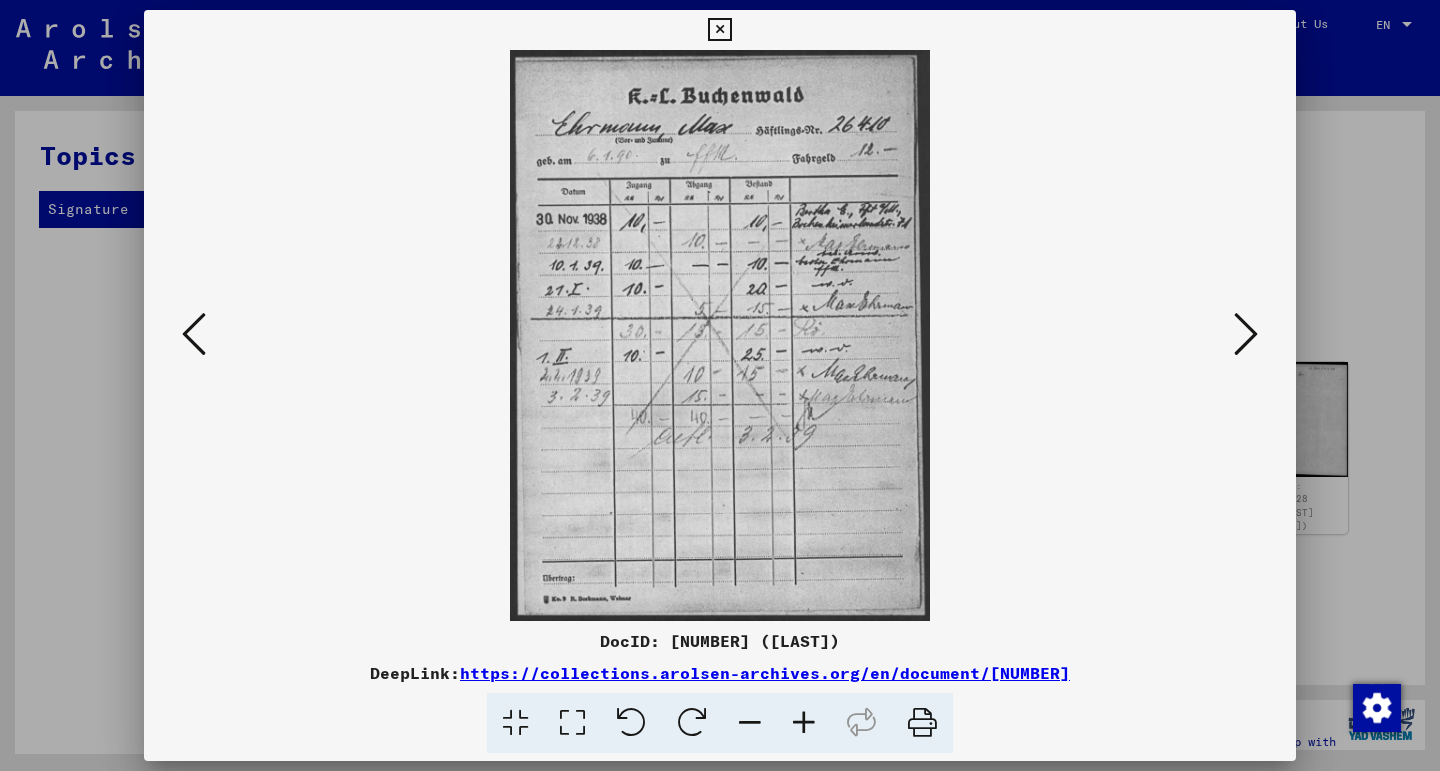 click at bounding box center (719, 30) 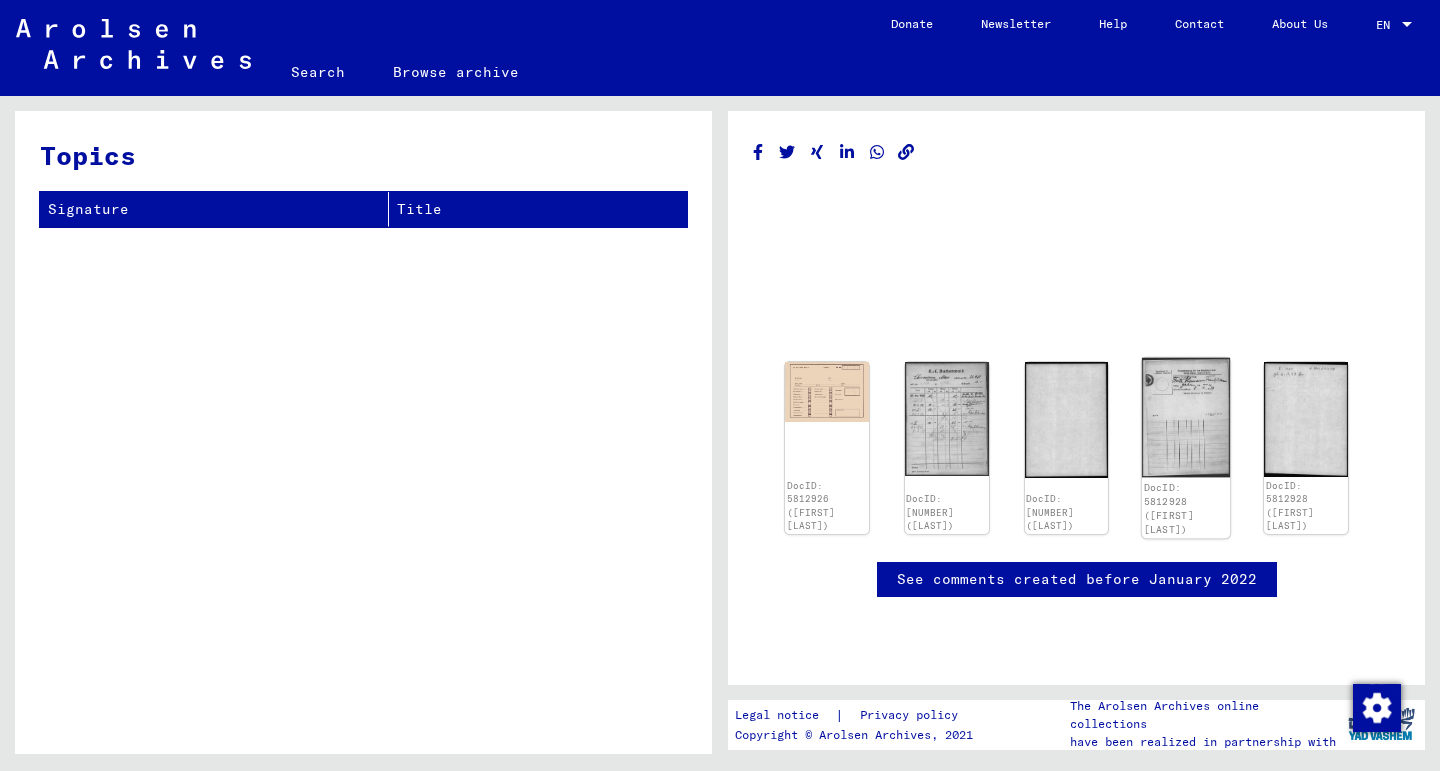 click 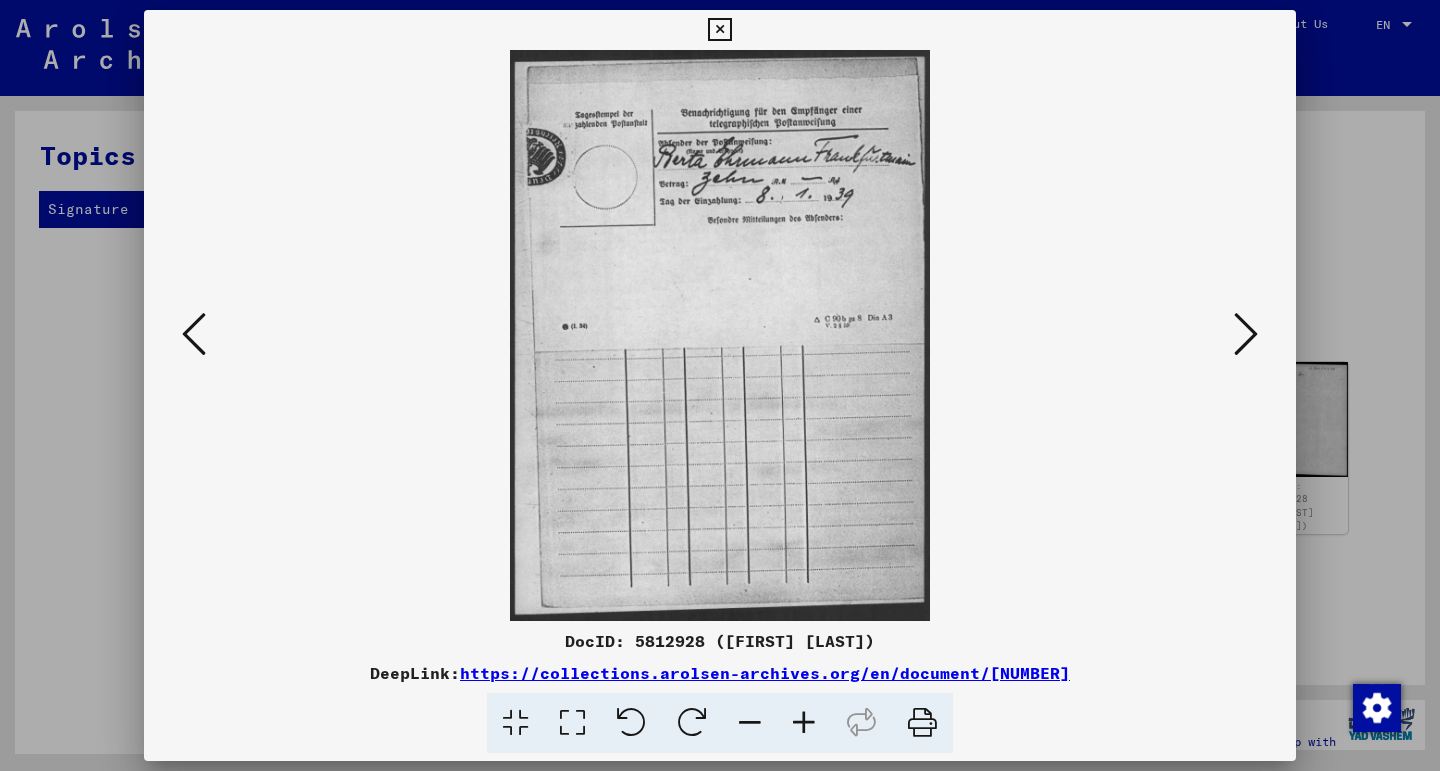 click at bounding box center [719, 30] 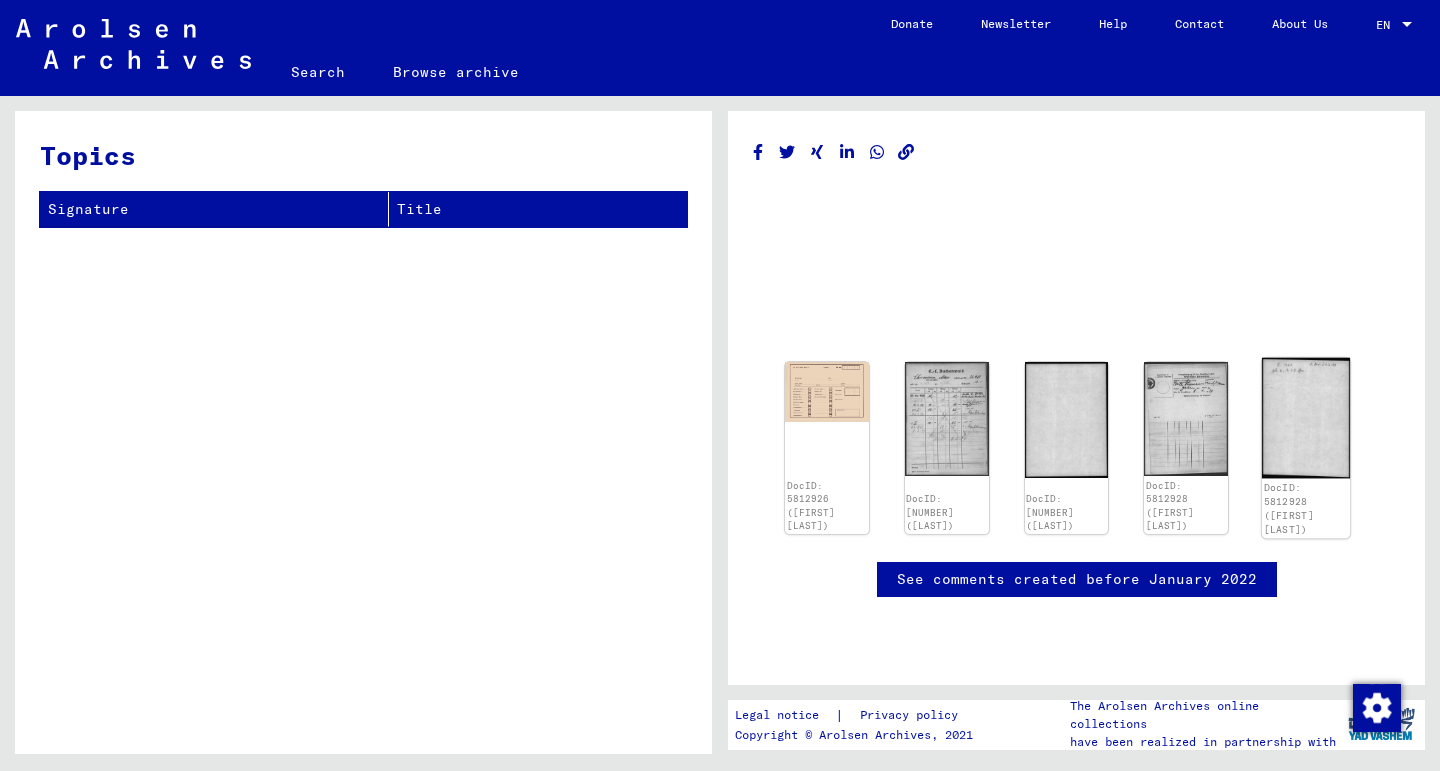 click 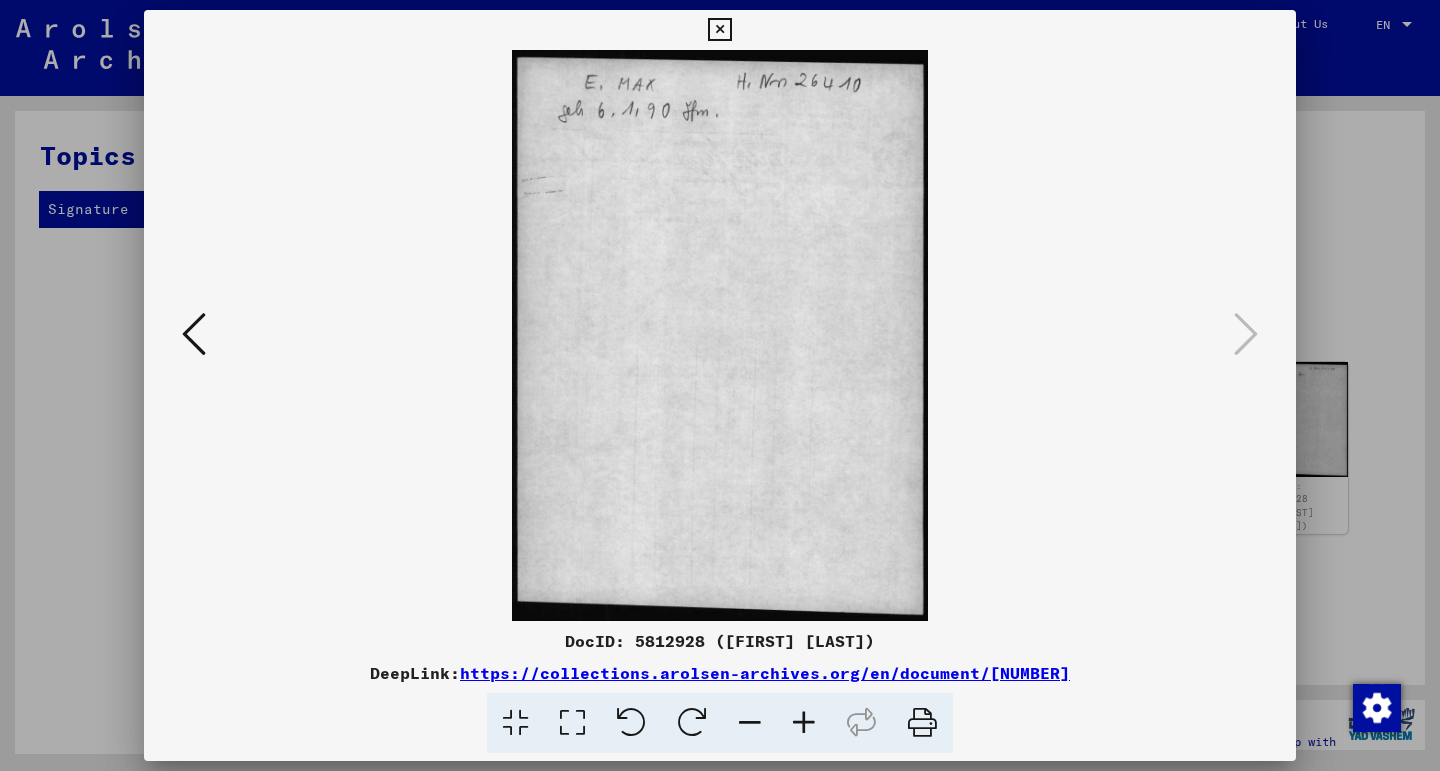 click at bounding box center (719, 30) 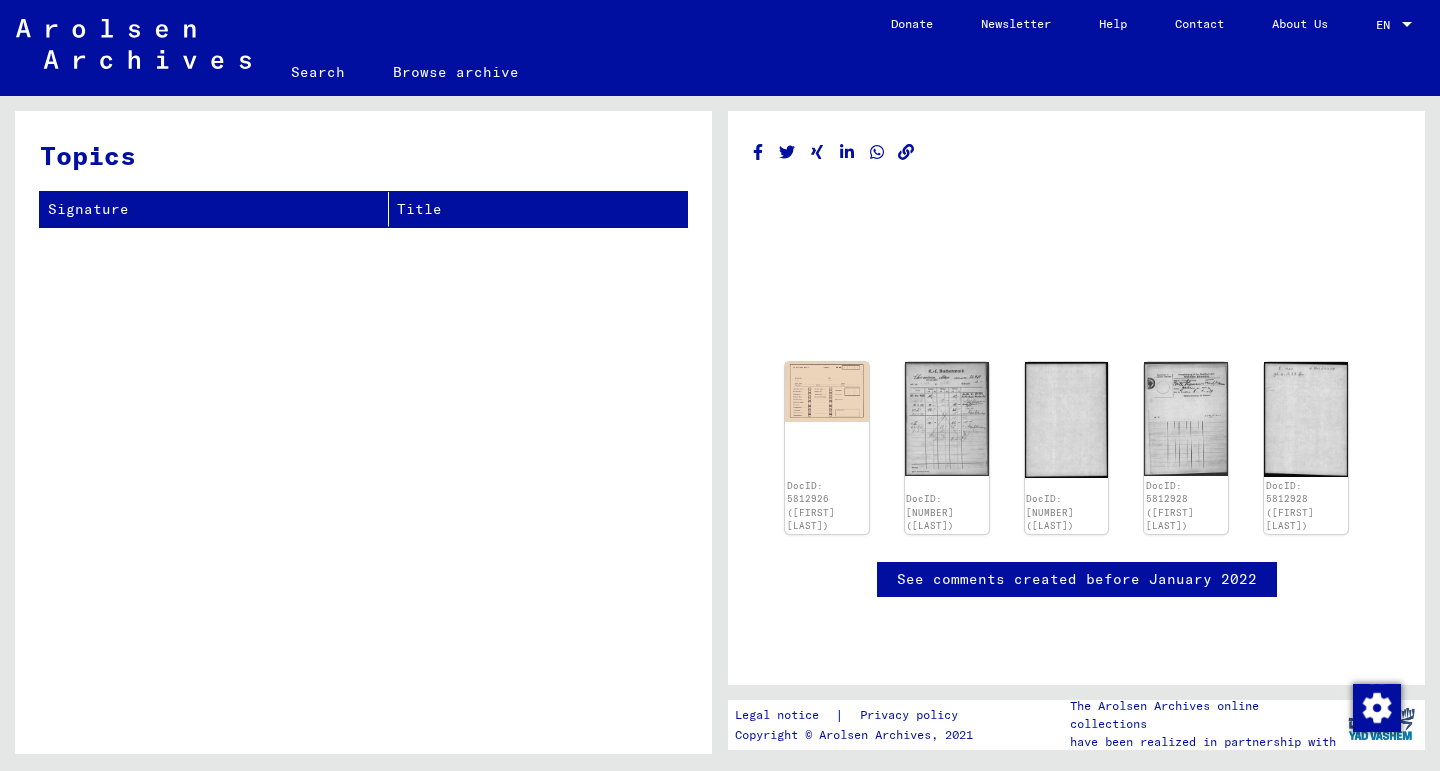 scroll, scrollTop: 0, scrollLeft: 0, axis: both 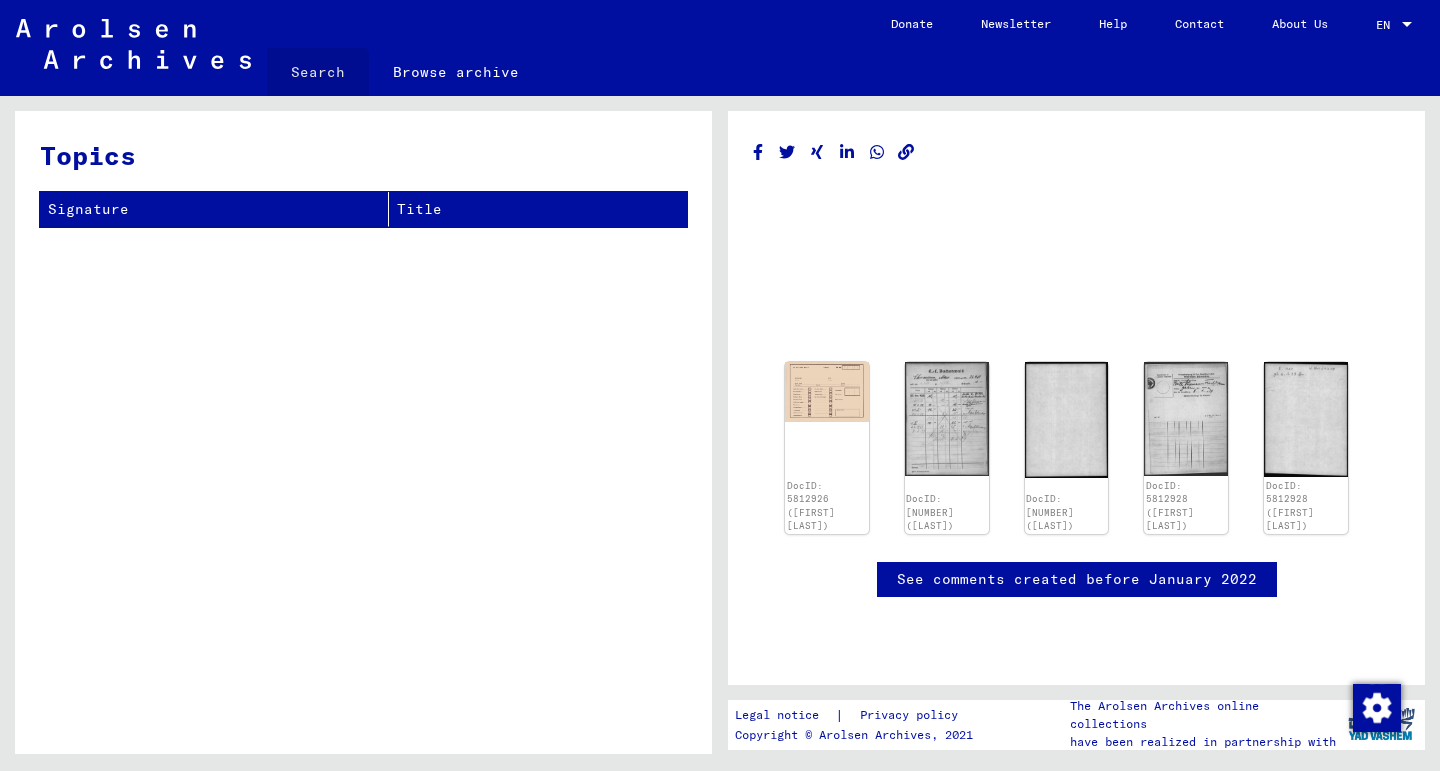 click on "Search" 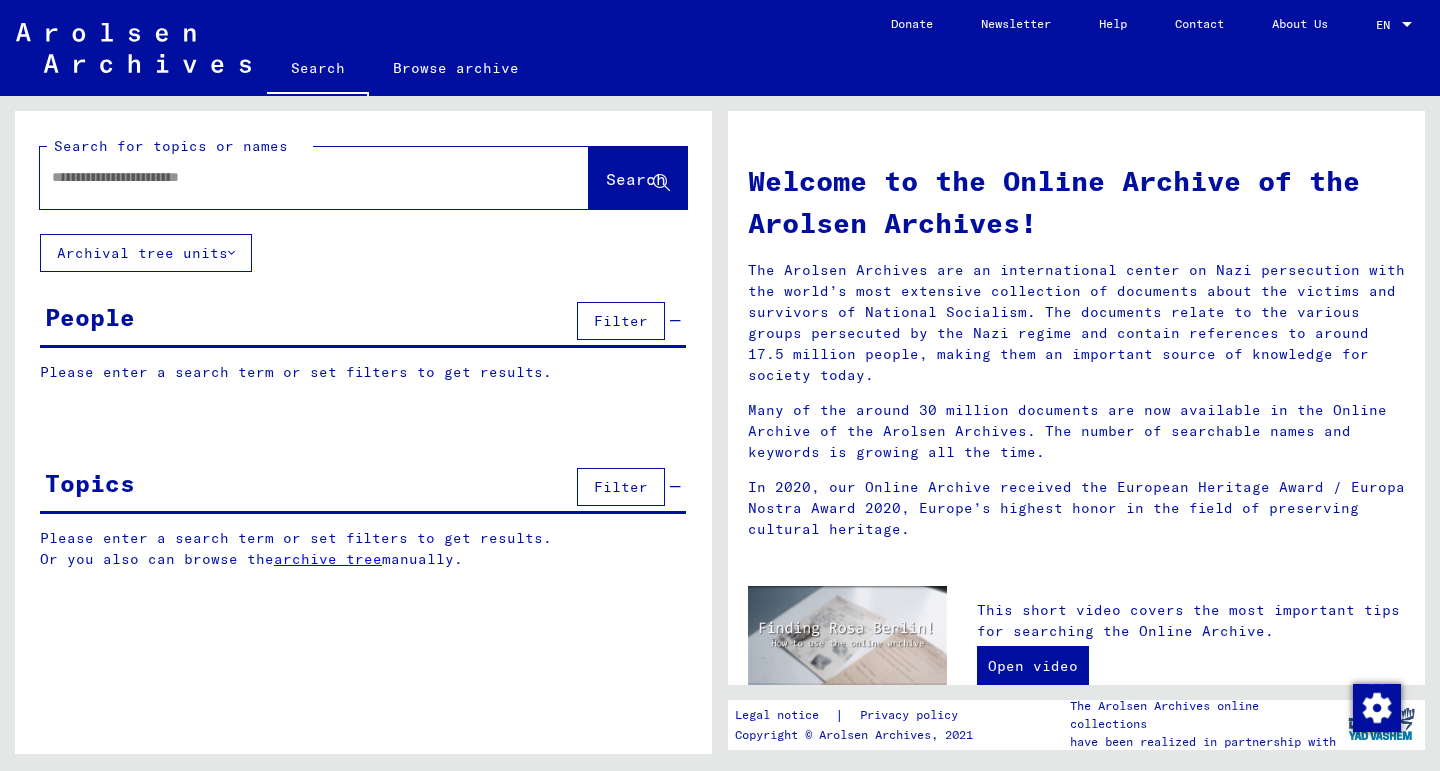 click at bounding box center [290, 177] 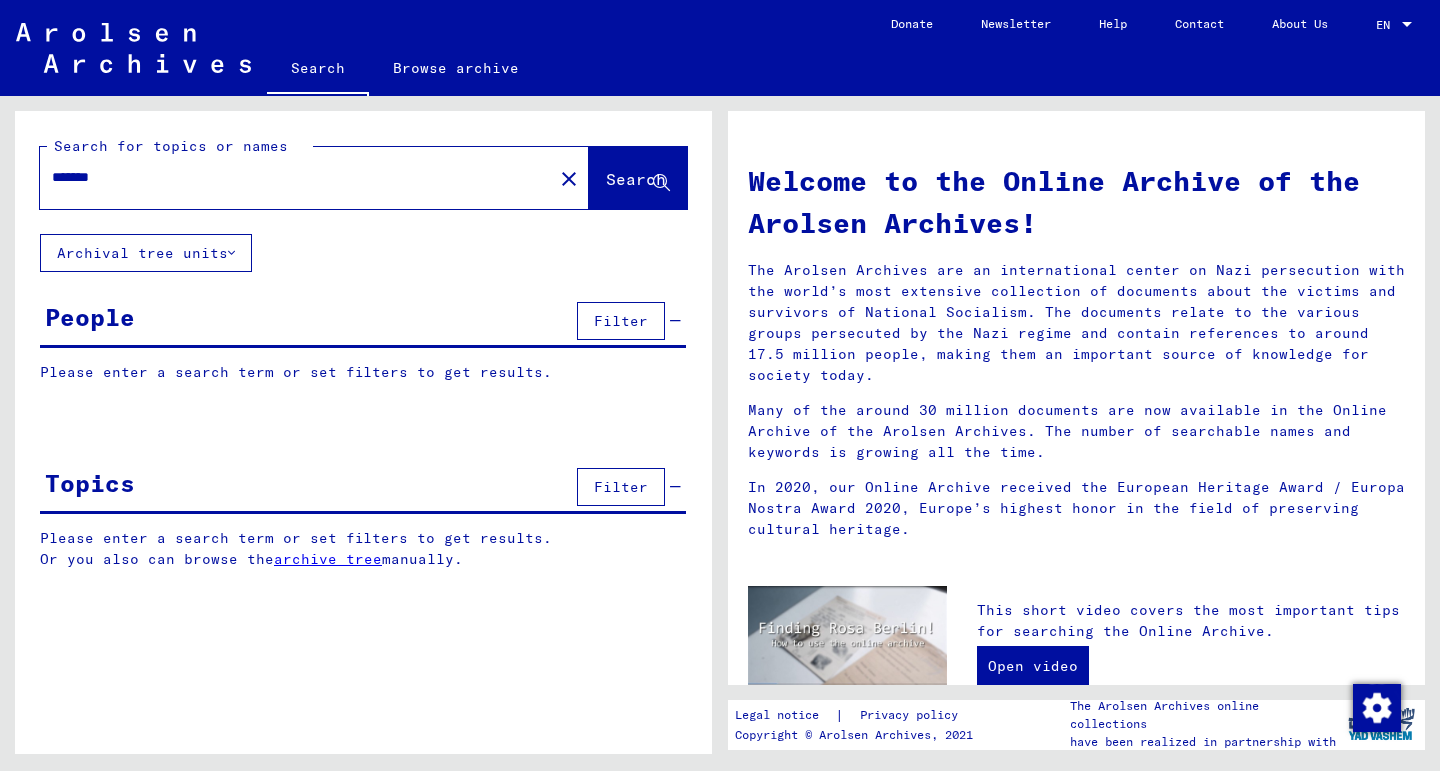 type on "*******" 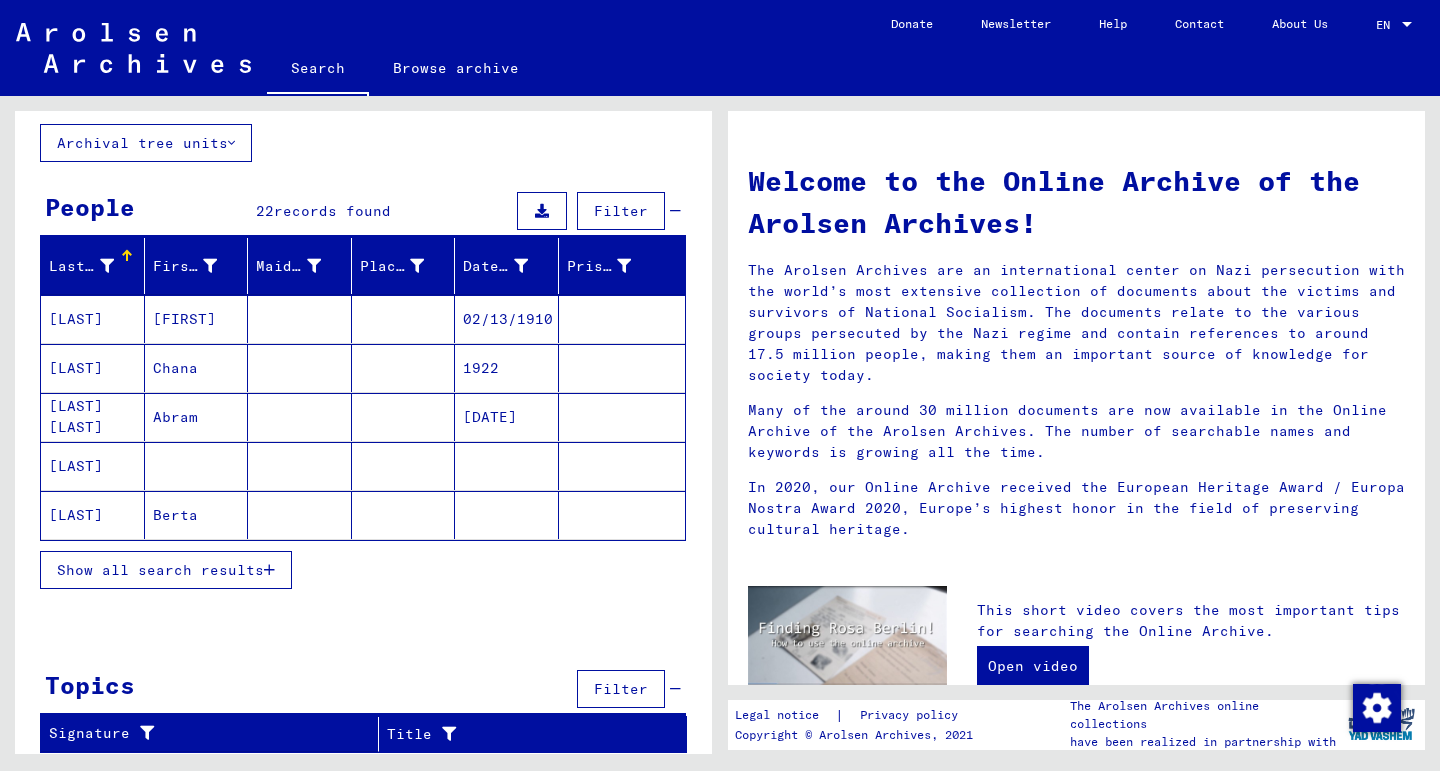 scroll, scrollTop: 111, scrollLeft: 0, axis: vertical 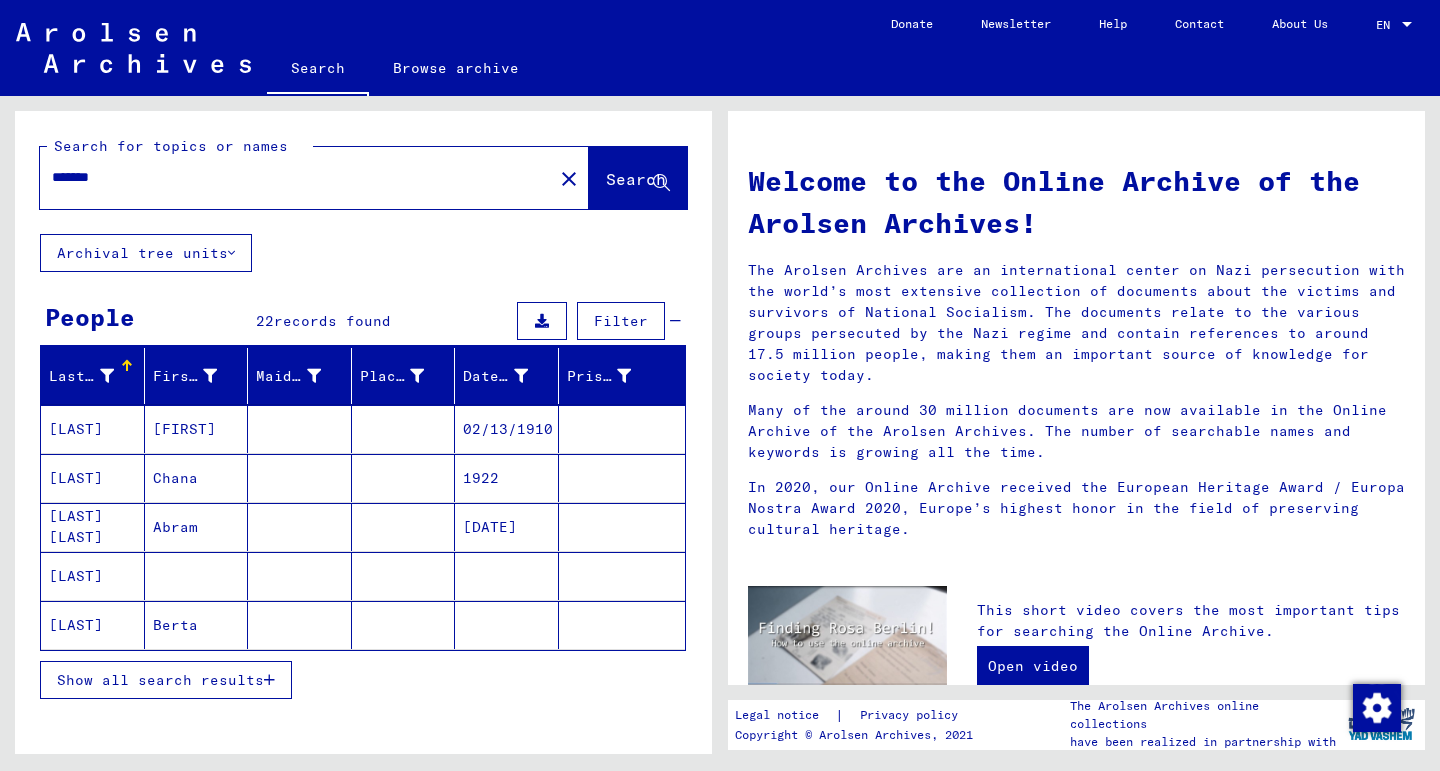 drag, startPoint x: 118, startPoint y: 185, endPoint x: 44, endPoint y: 185, distance: 74 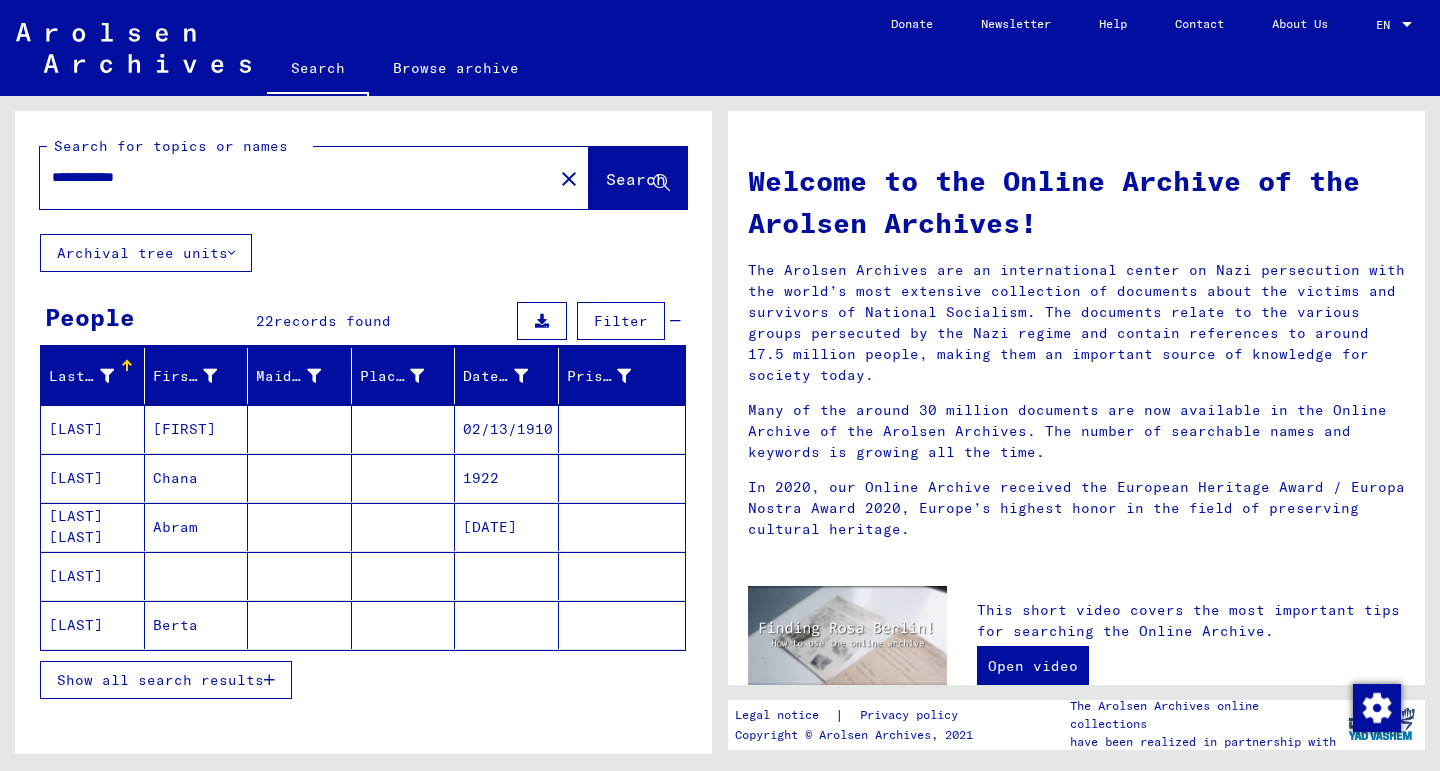 click on "Search" 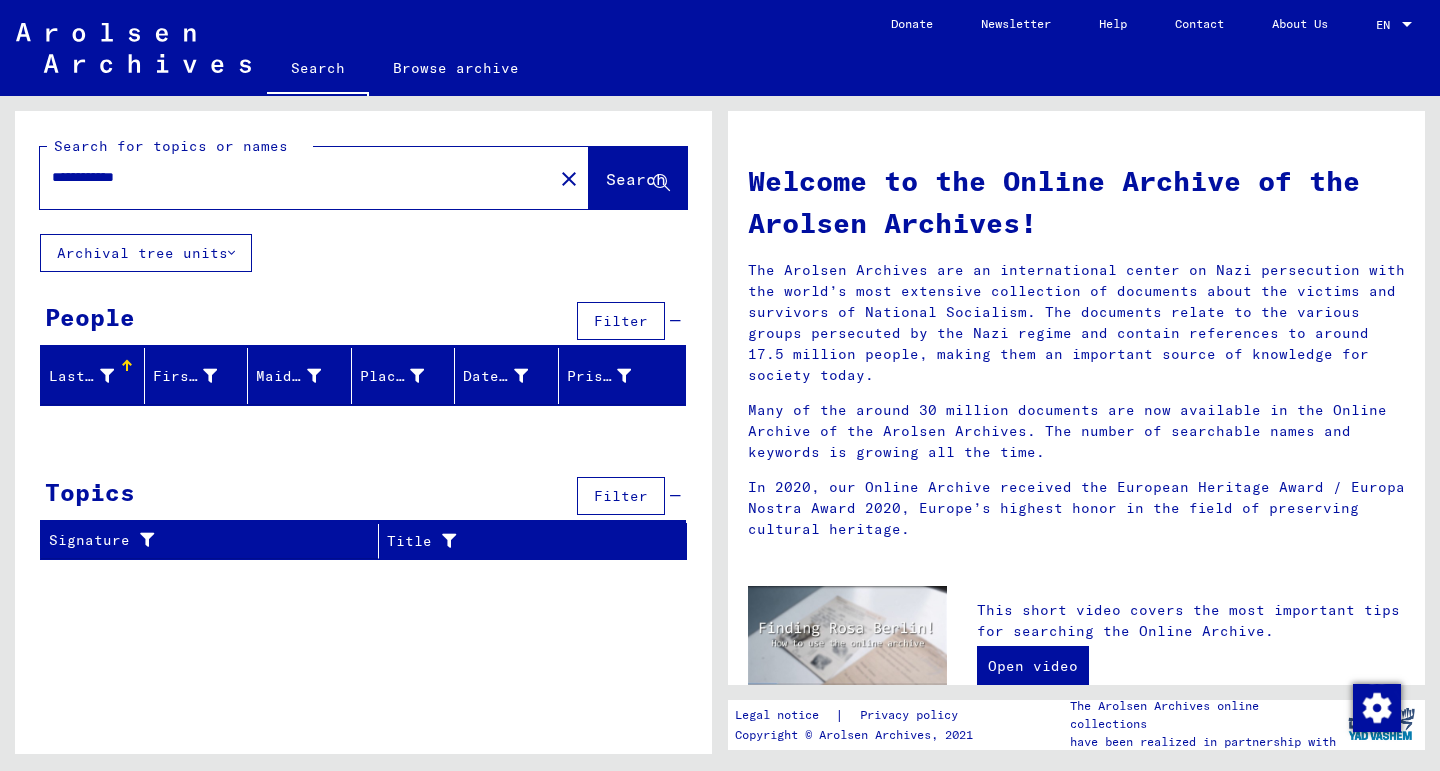 click on "**********" at bounding box center [290, 177] 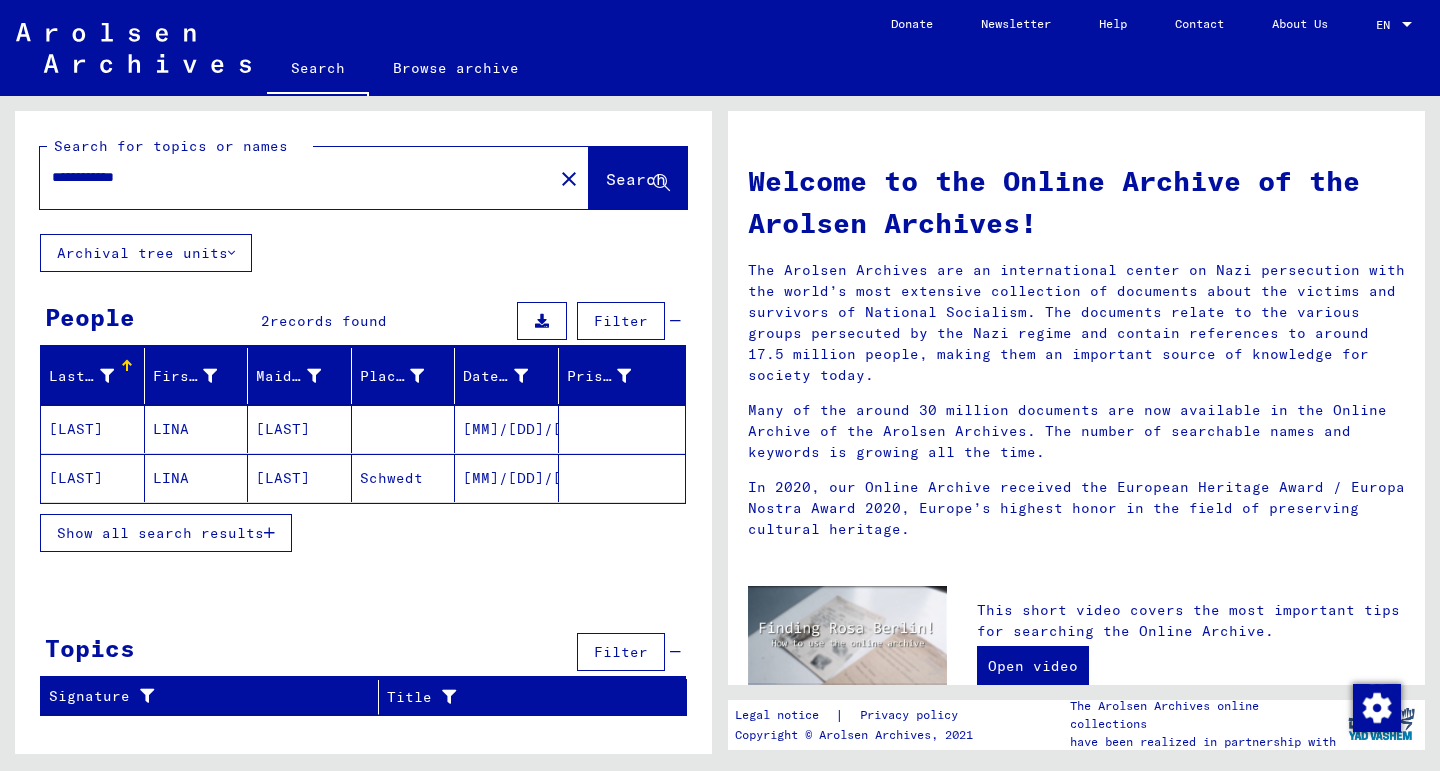 click on "[LAST]" 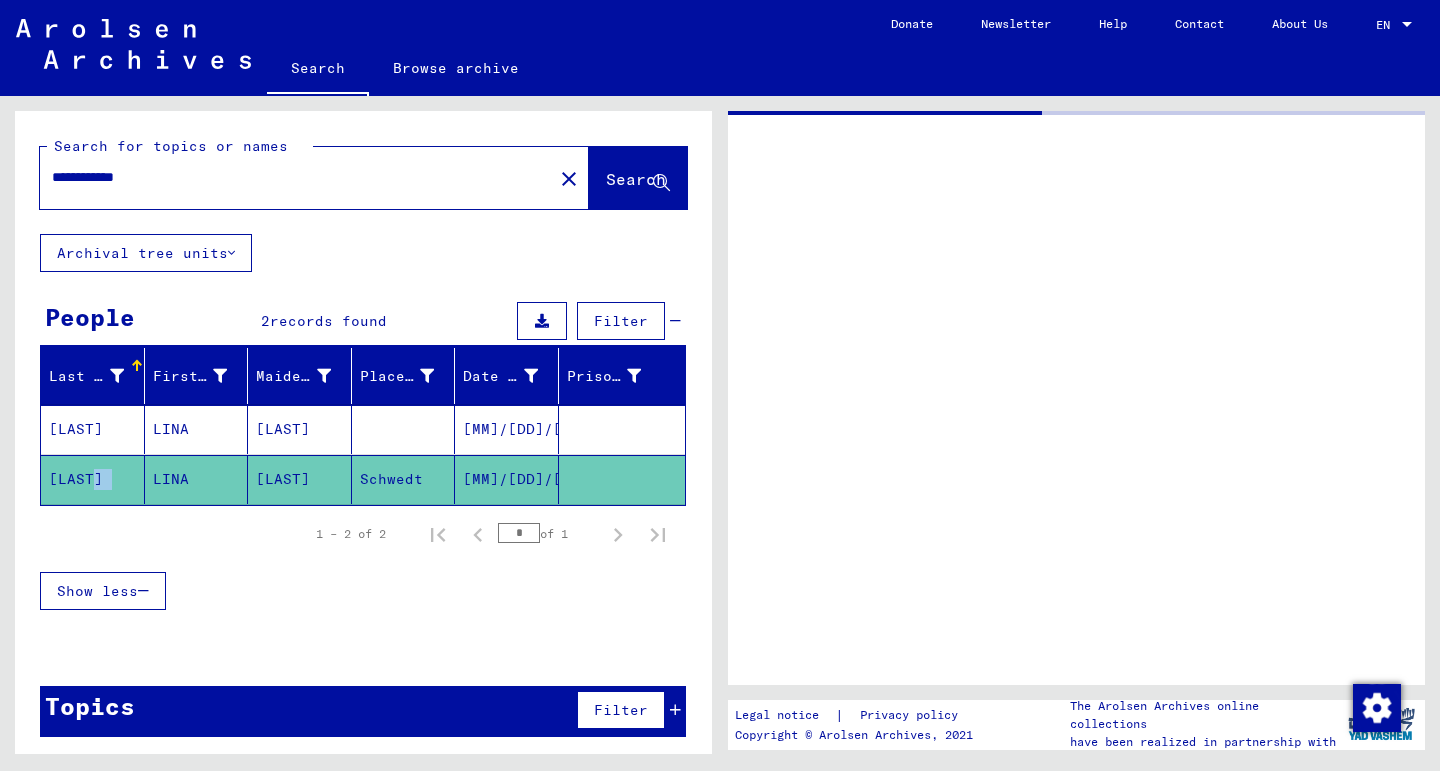 click on "[LAST]" 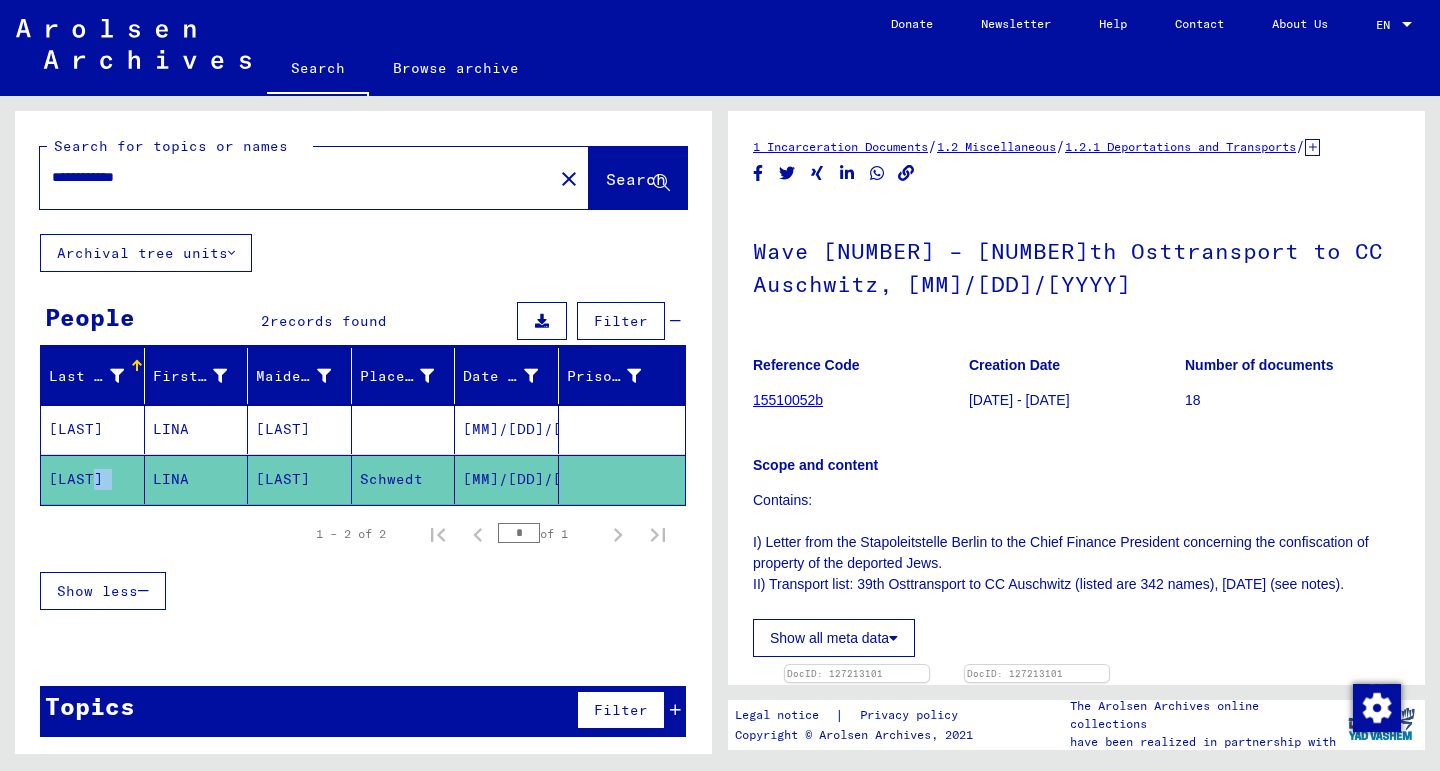 scroll, scrollTop: 0, scrollLeft: 0, axis: both 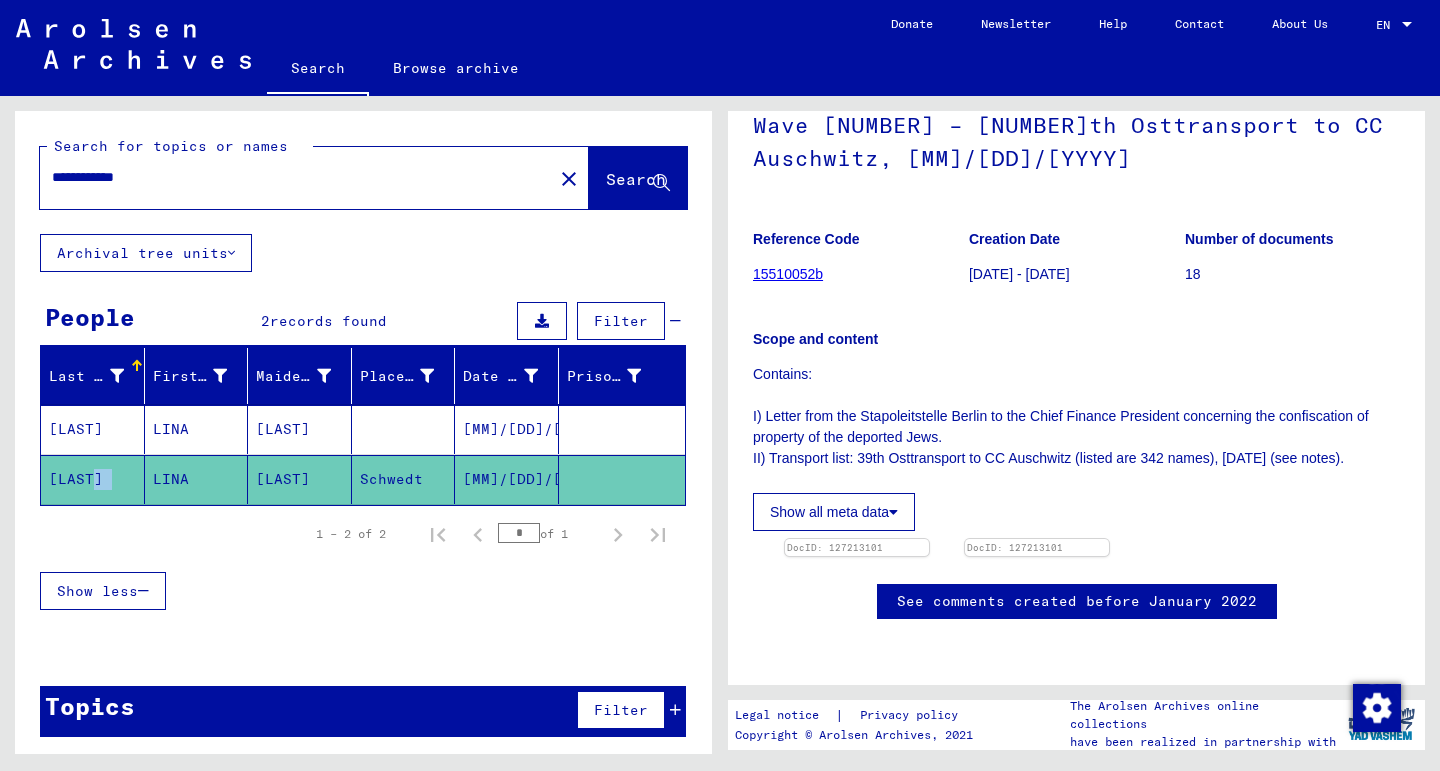 click on "Show all meta data" 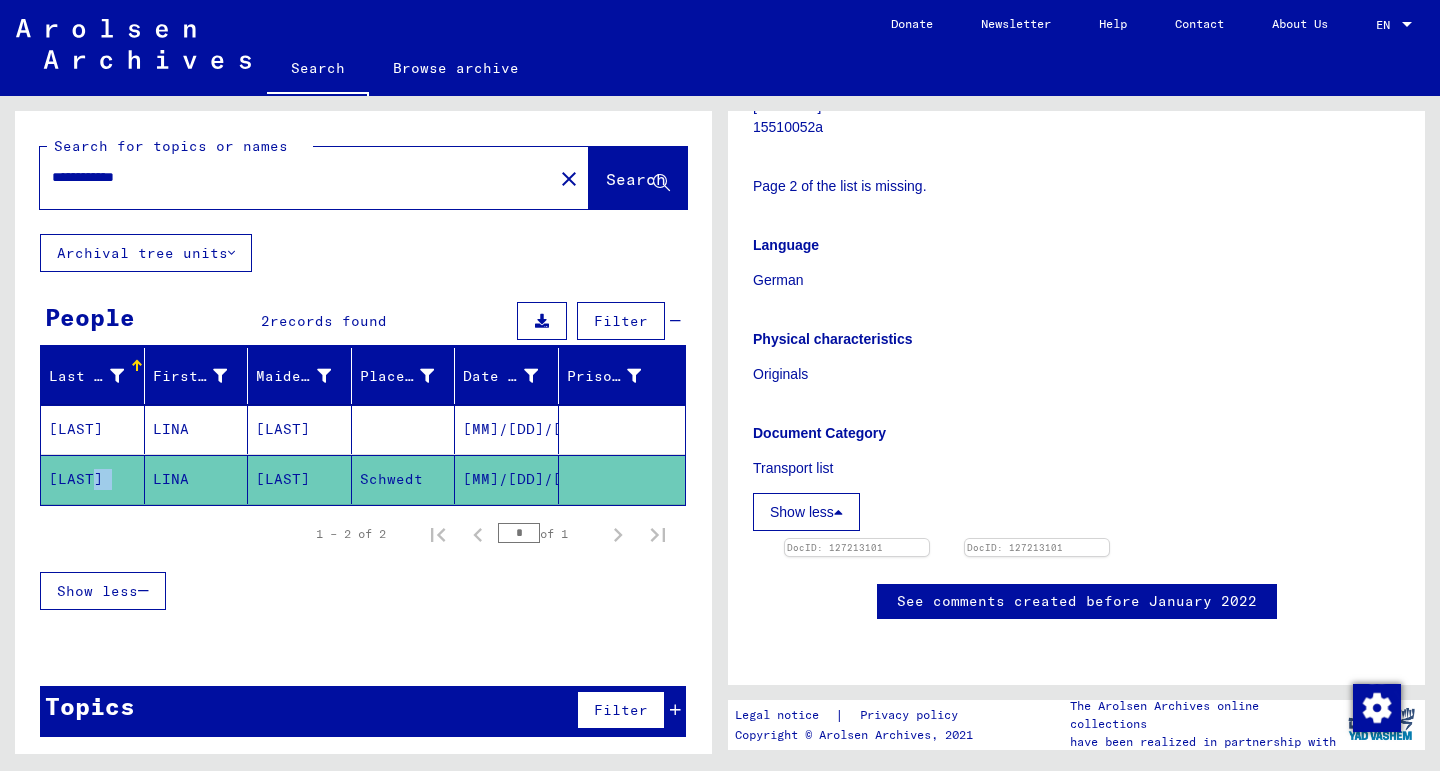 scroll, scrollTop: 886, scrollLeft: 0, axis: vertical 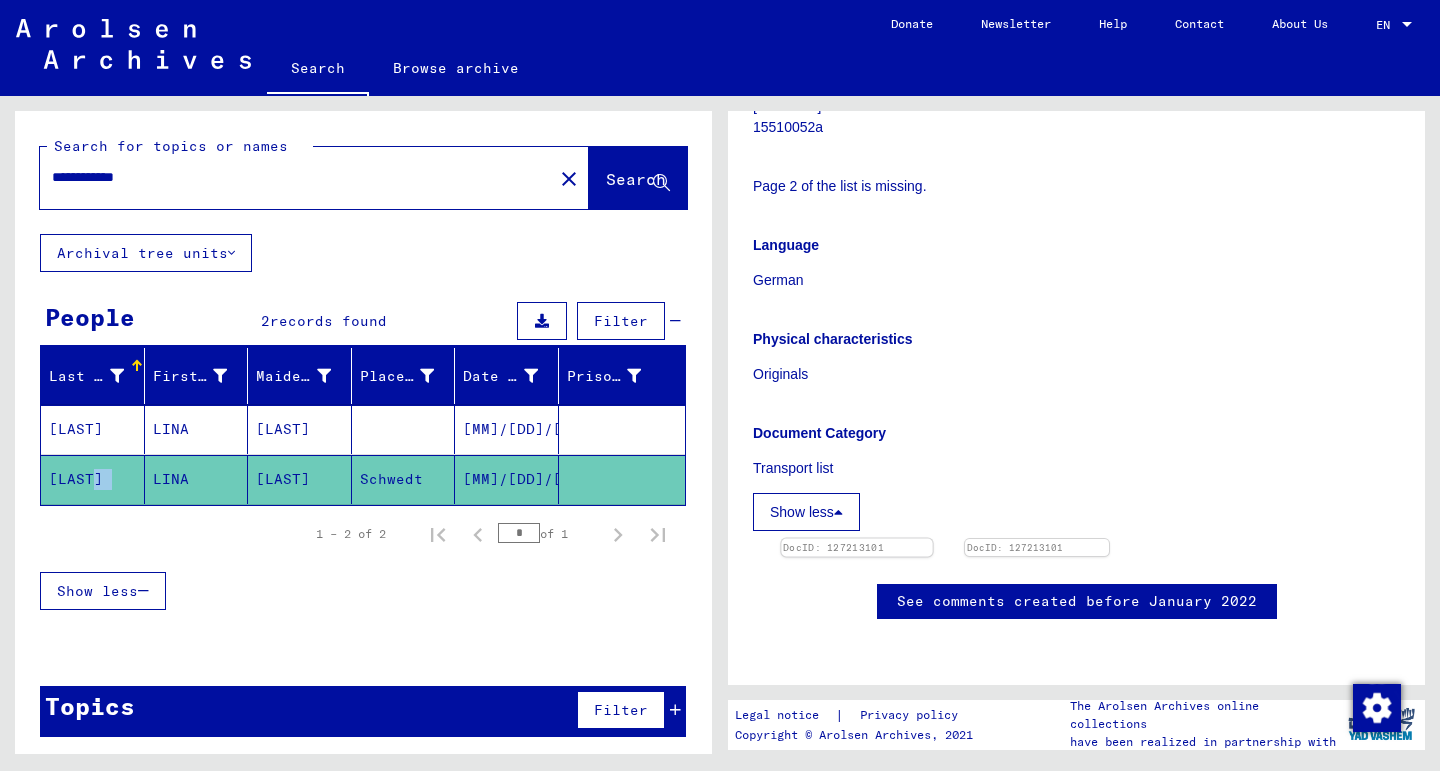 click 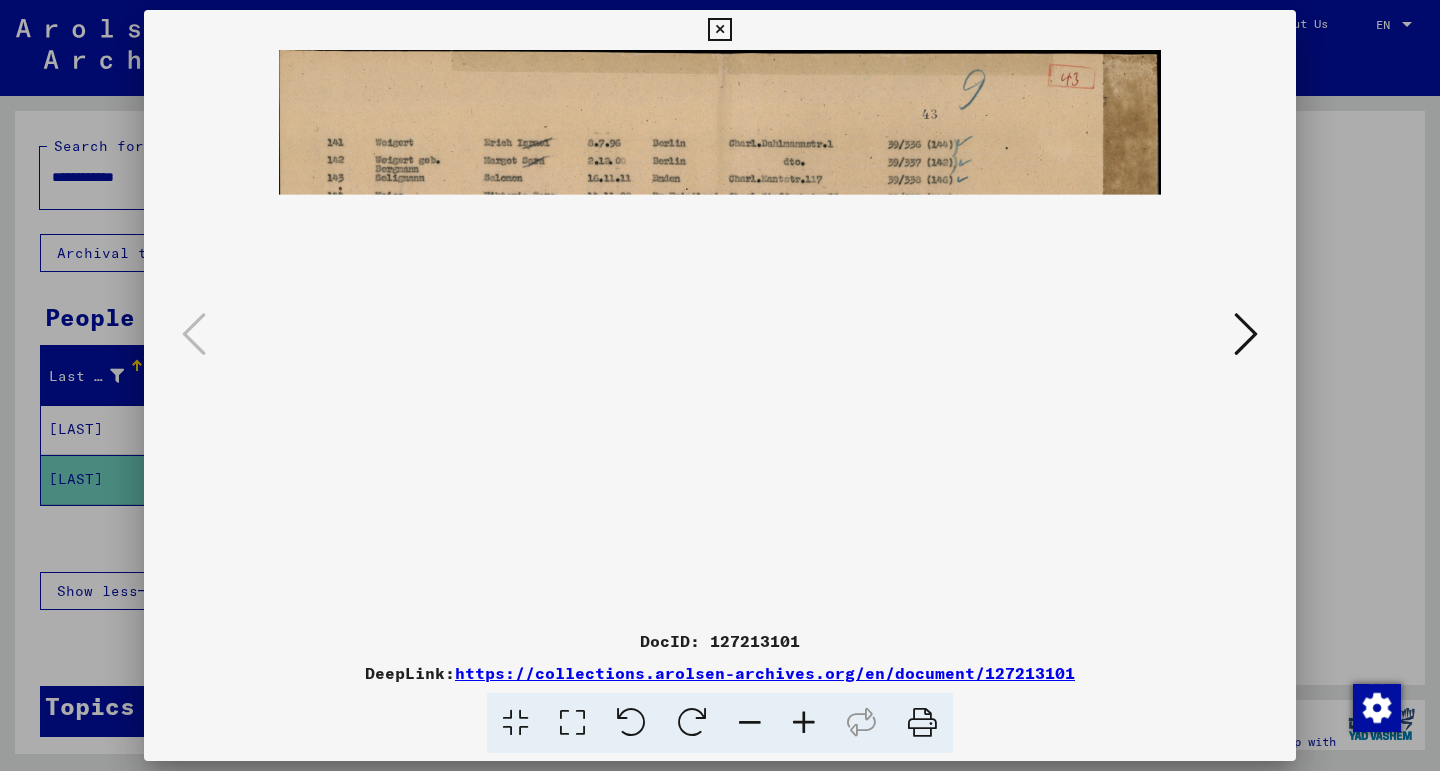click at bounding box center [804, 723] 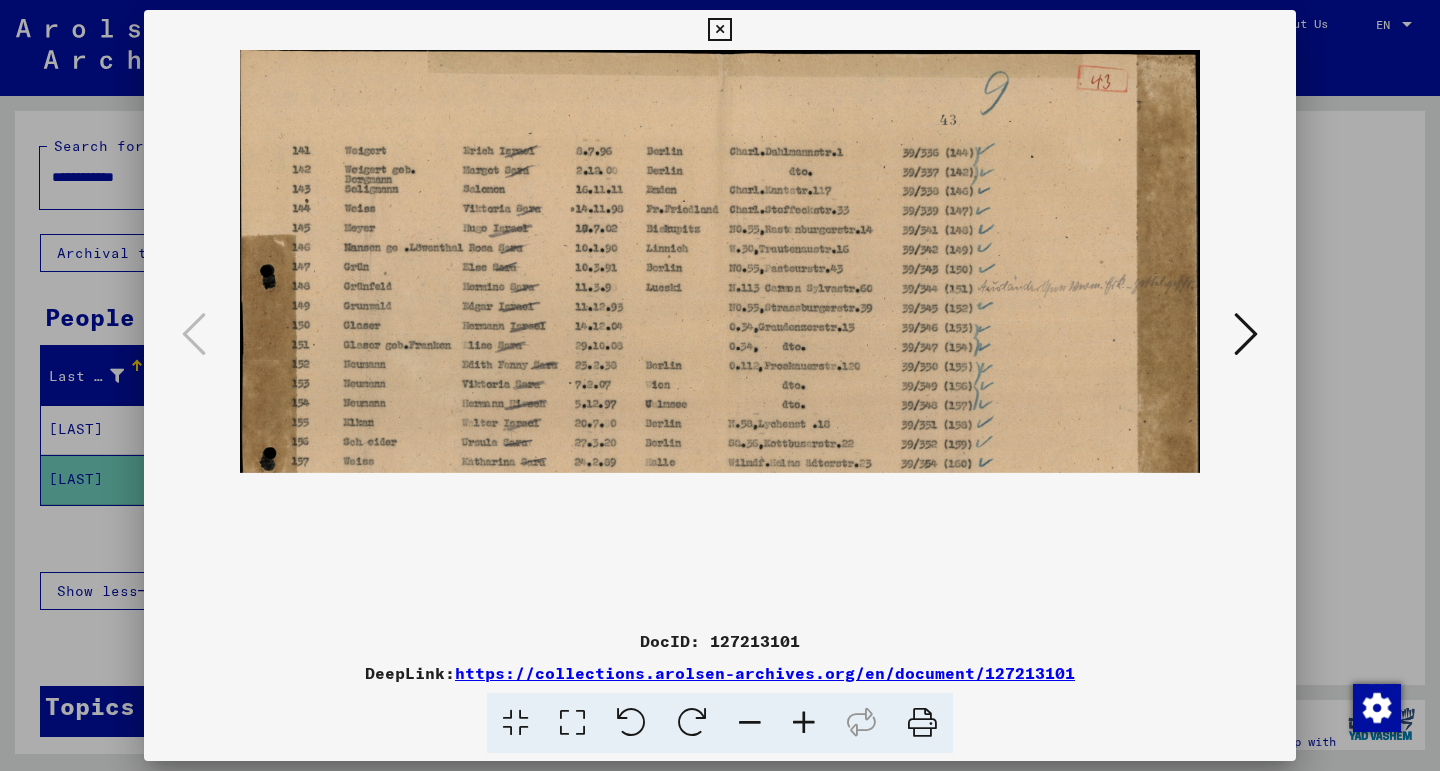 click at bounding box center [804, 723] 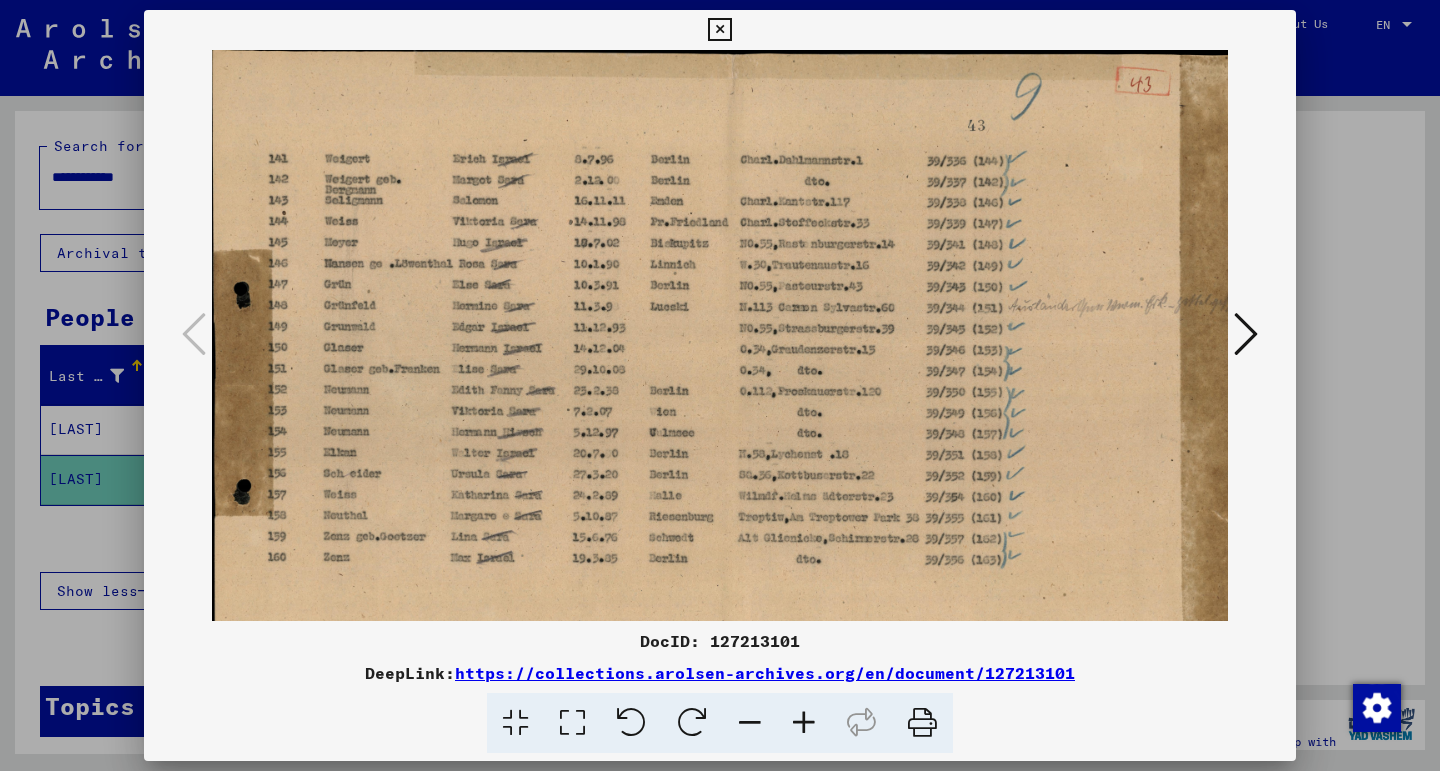 click at bounding box center [719, 30] 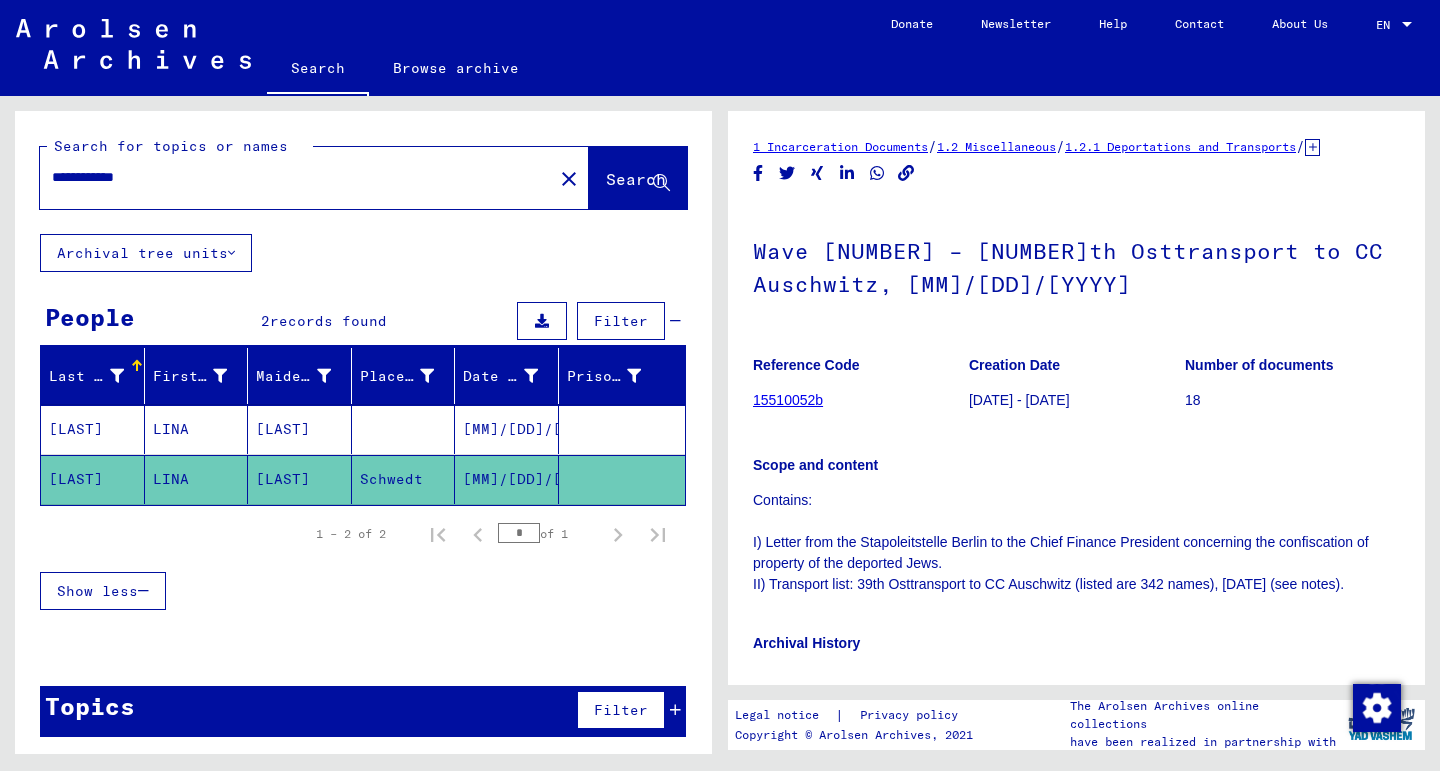 scroll, scrollTop: 0, scrollLeft: 0, axis: both 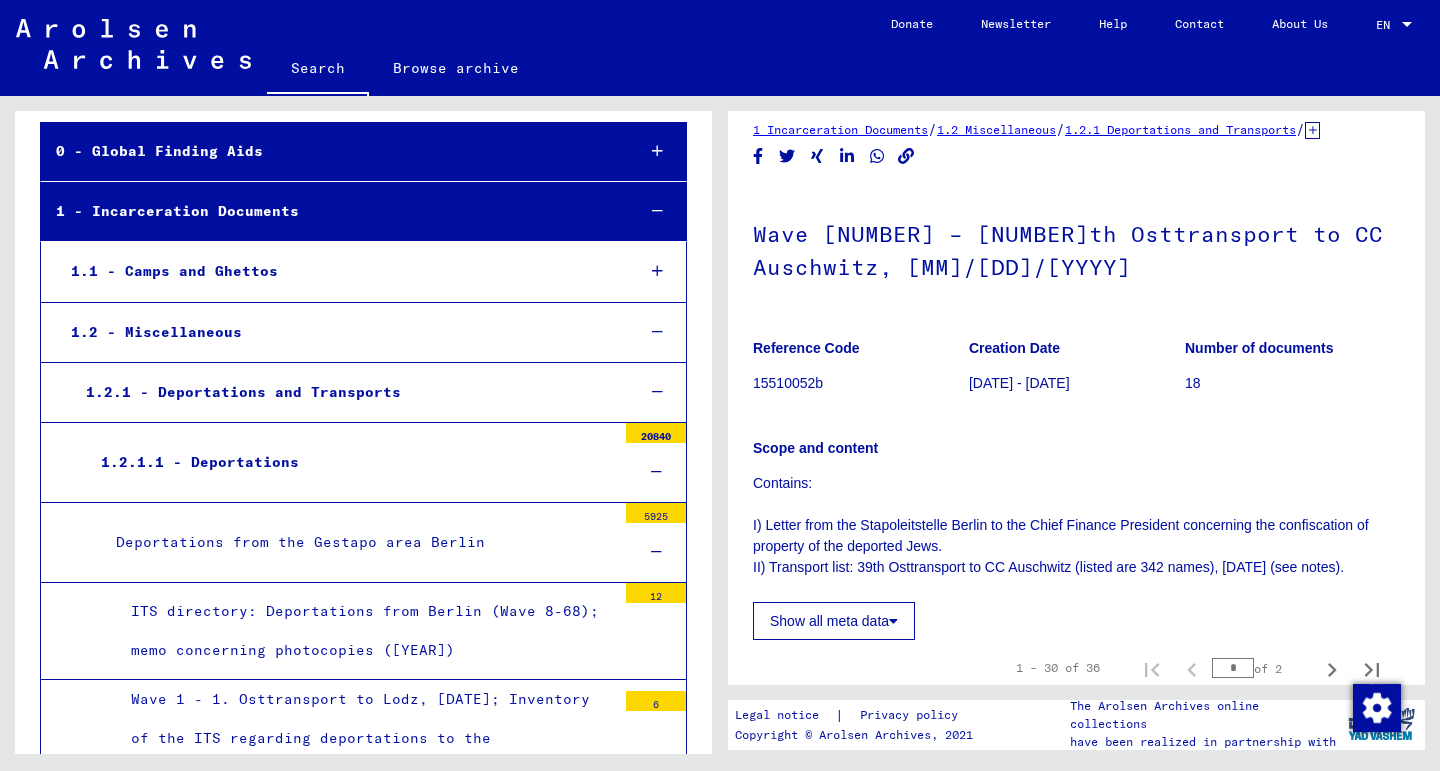click on "Deportations from the Gestapo area Berlin" at bounding box center (358, 542) 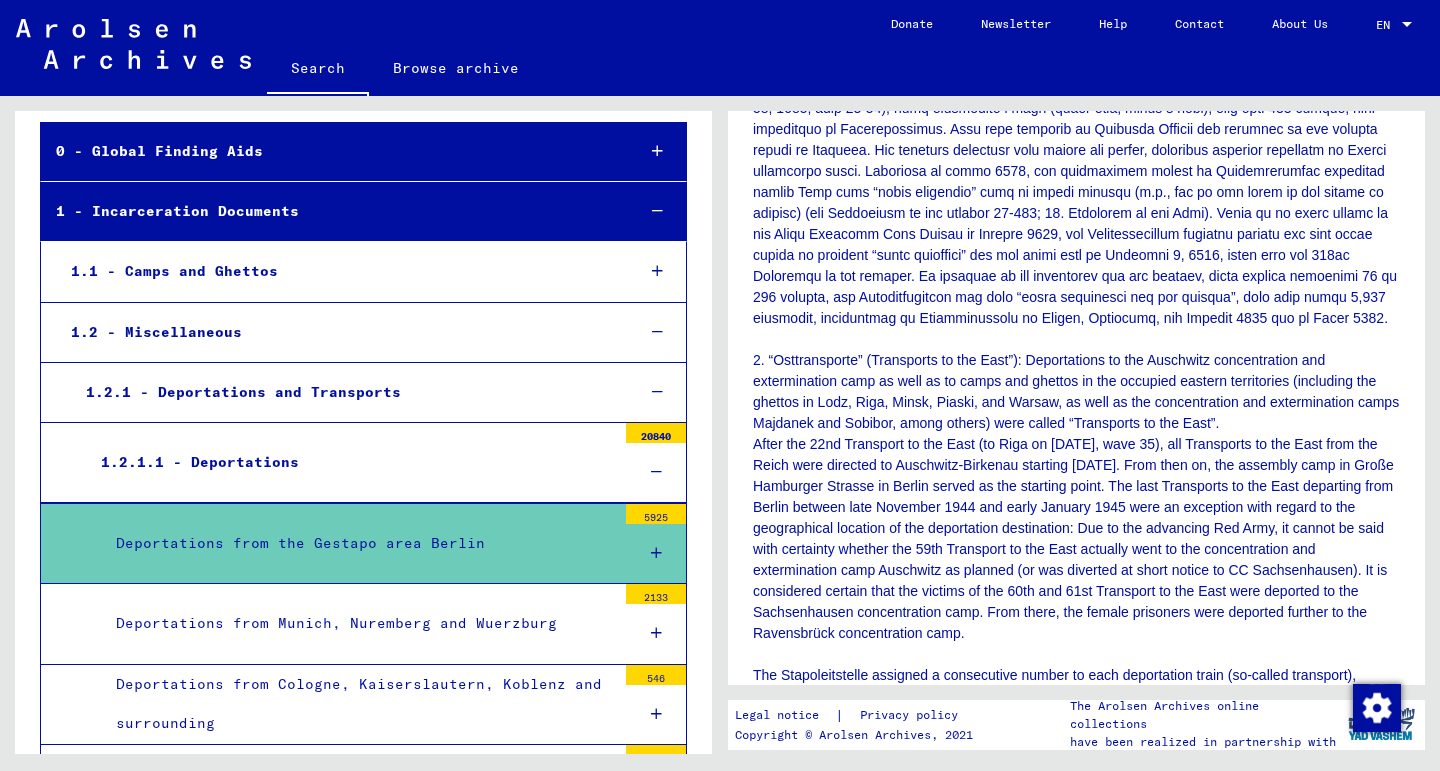 scroll, scrollTop: 1349, scrollLeft: 0, axis: vertical 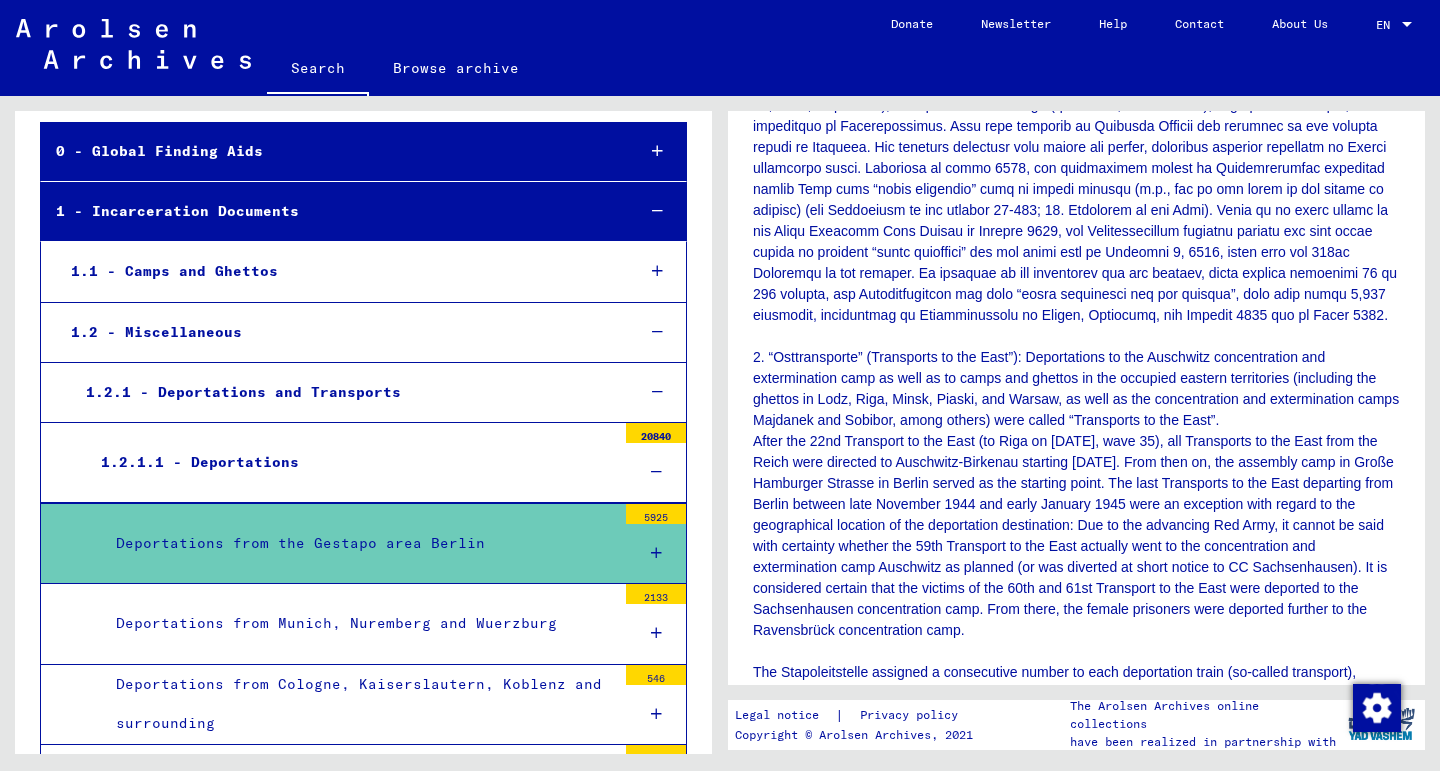 click on "Deportations from Munich, Nuremberg and Wuerzburg" at bounding box center [358, 623] 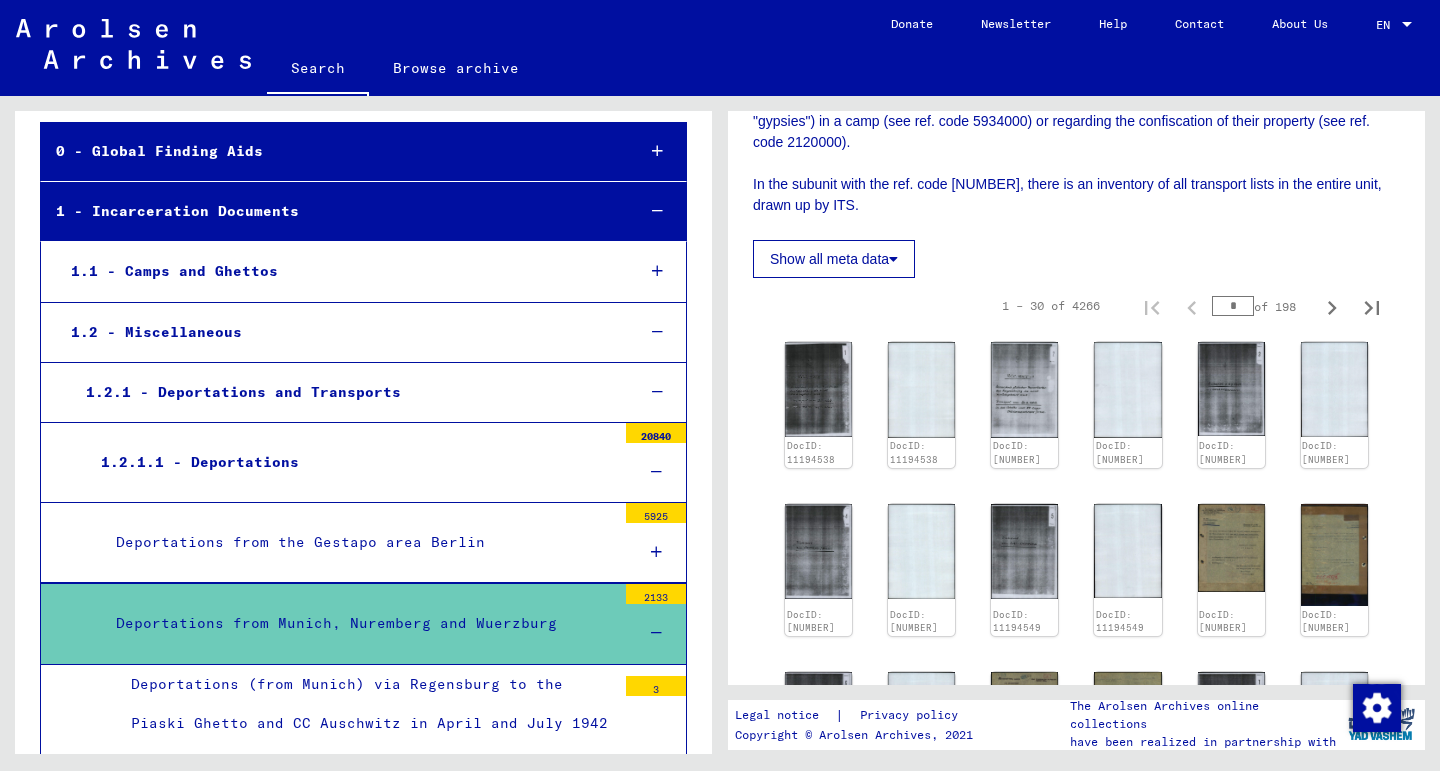 scroll, scrollTop: 801, scrollLeft: 0, axis: vertical 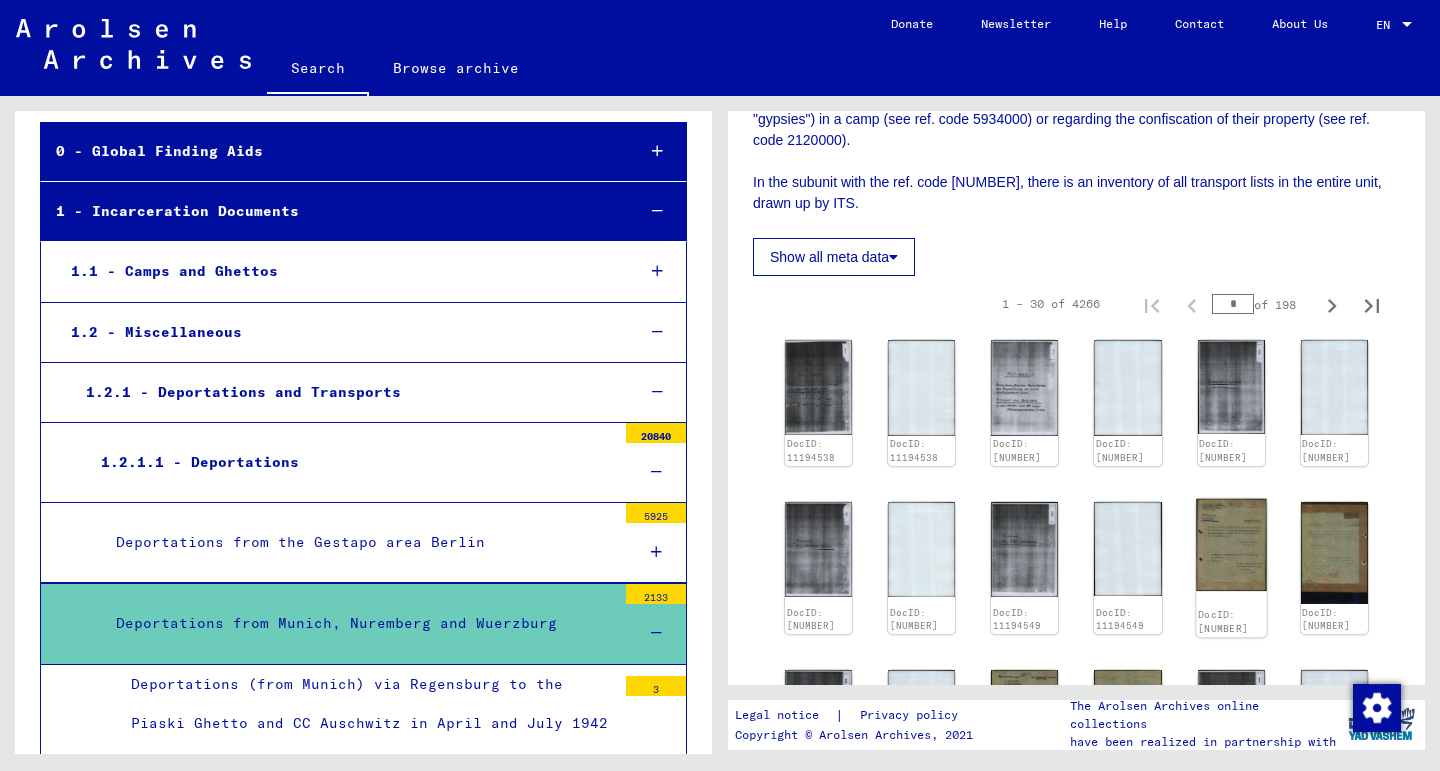 click 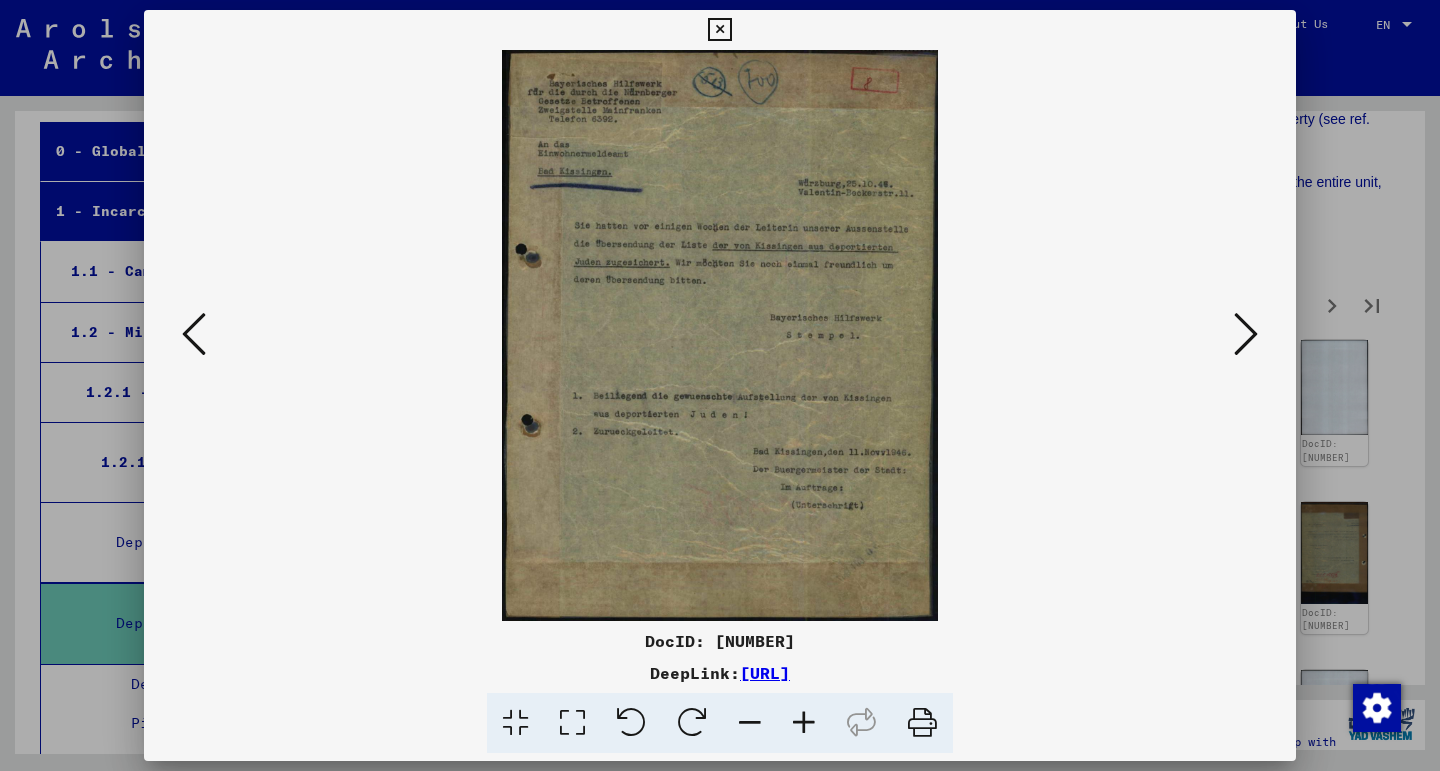 click at bounding box center (720, 335) 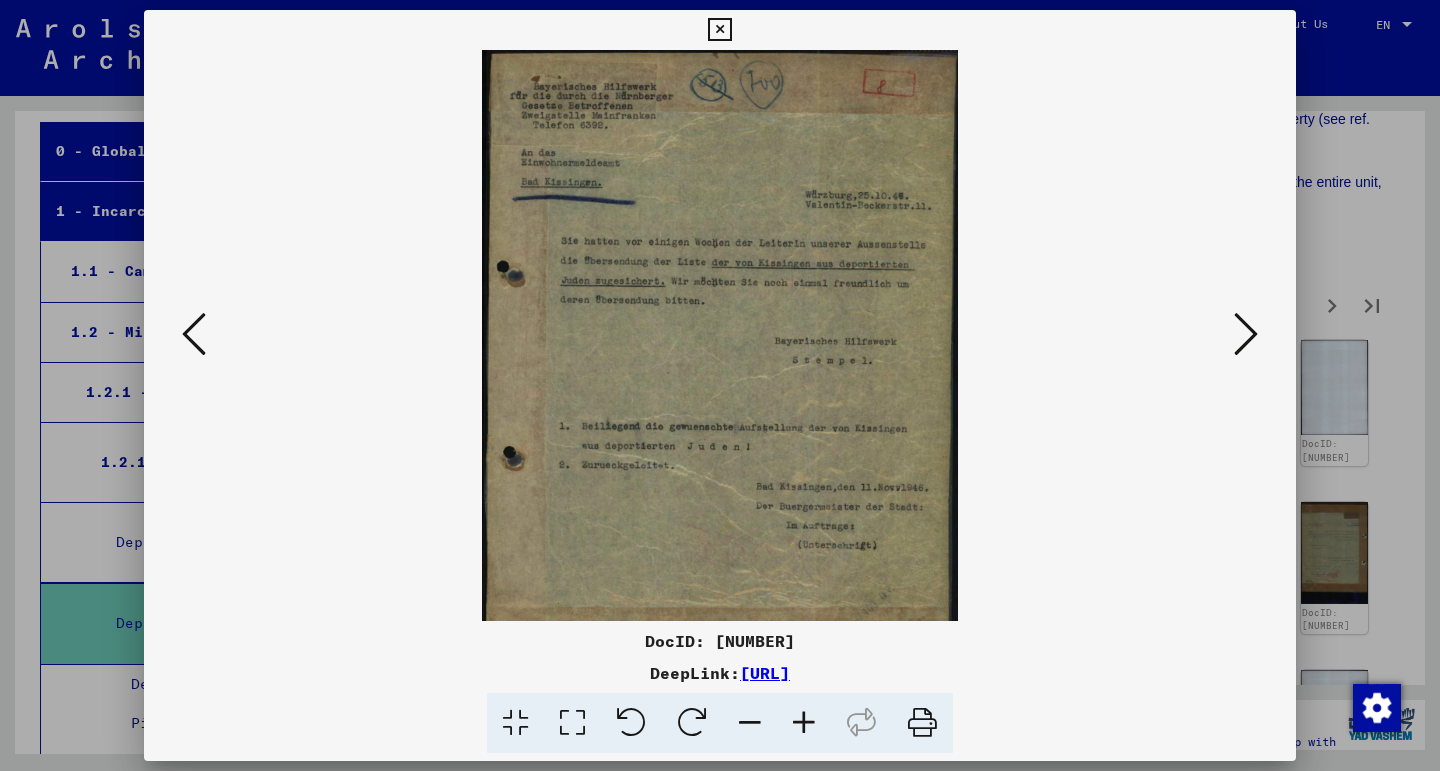 click at bounding box center (804, 723) 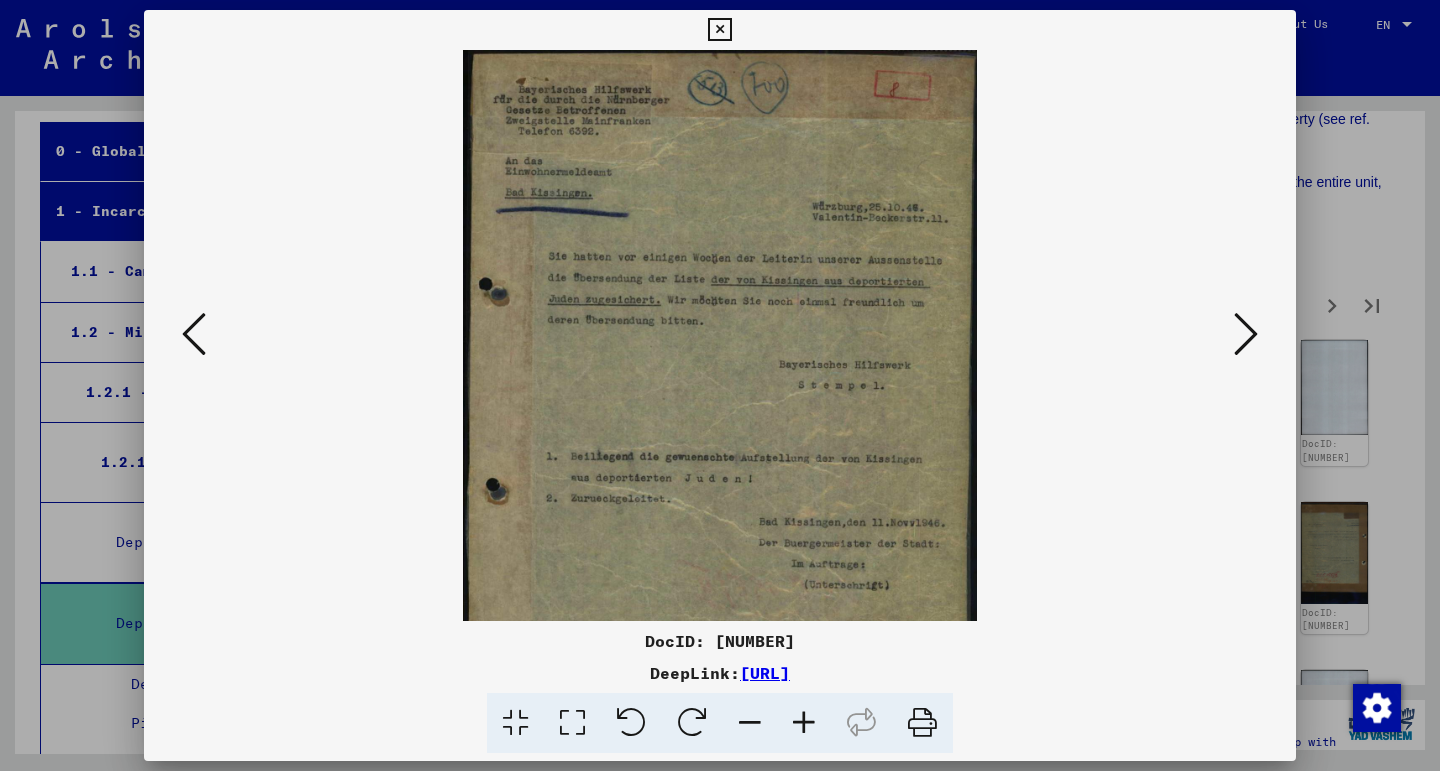 click at bounding box center (804, 723) 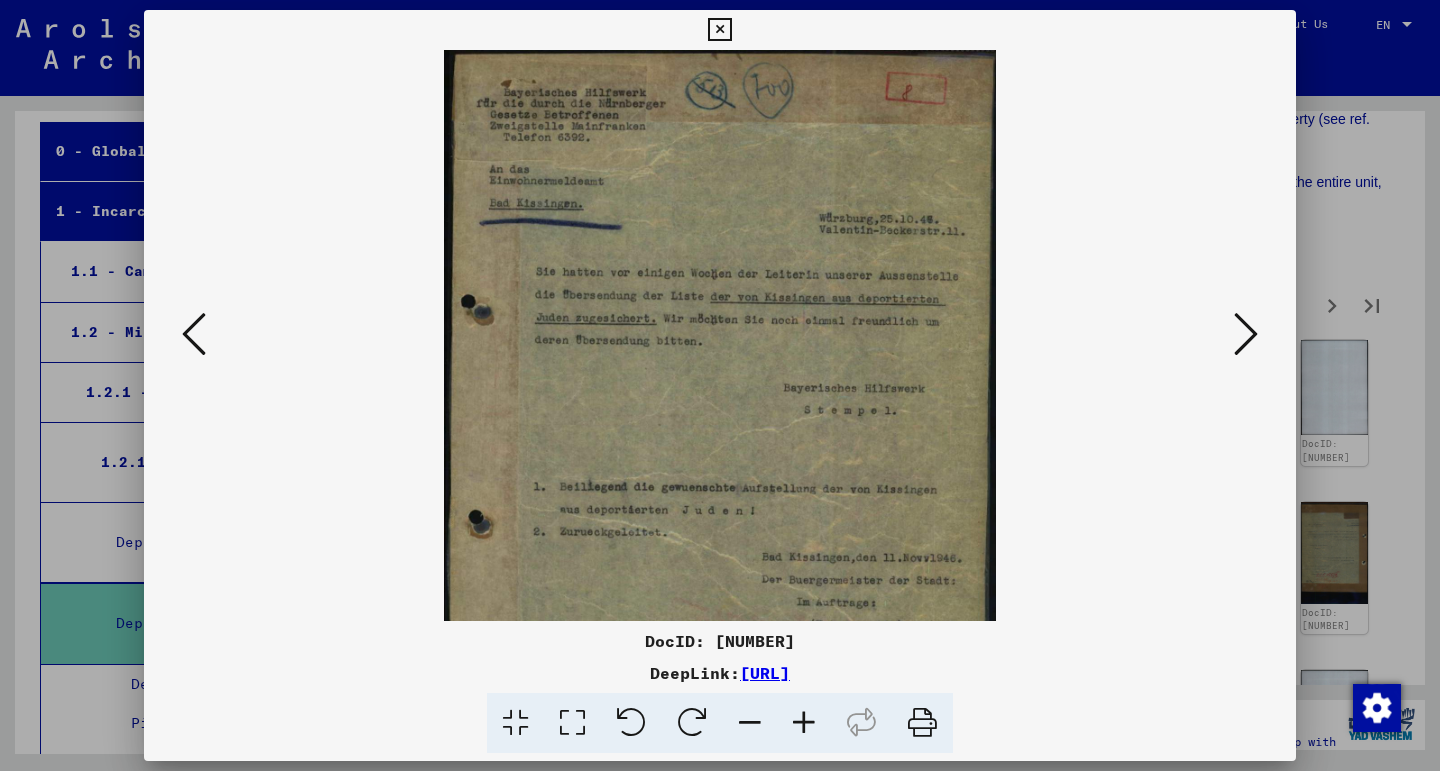 click at bounding box center [804, 723] 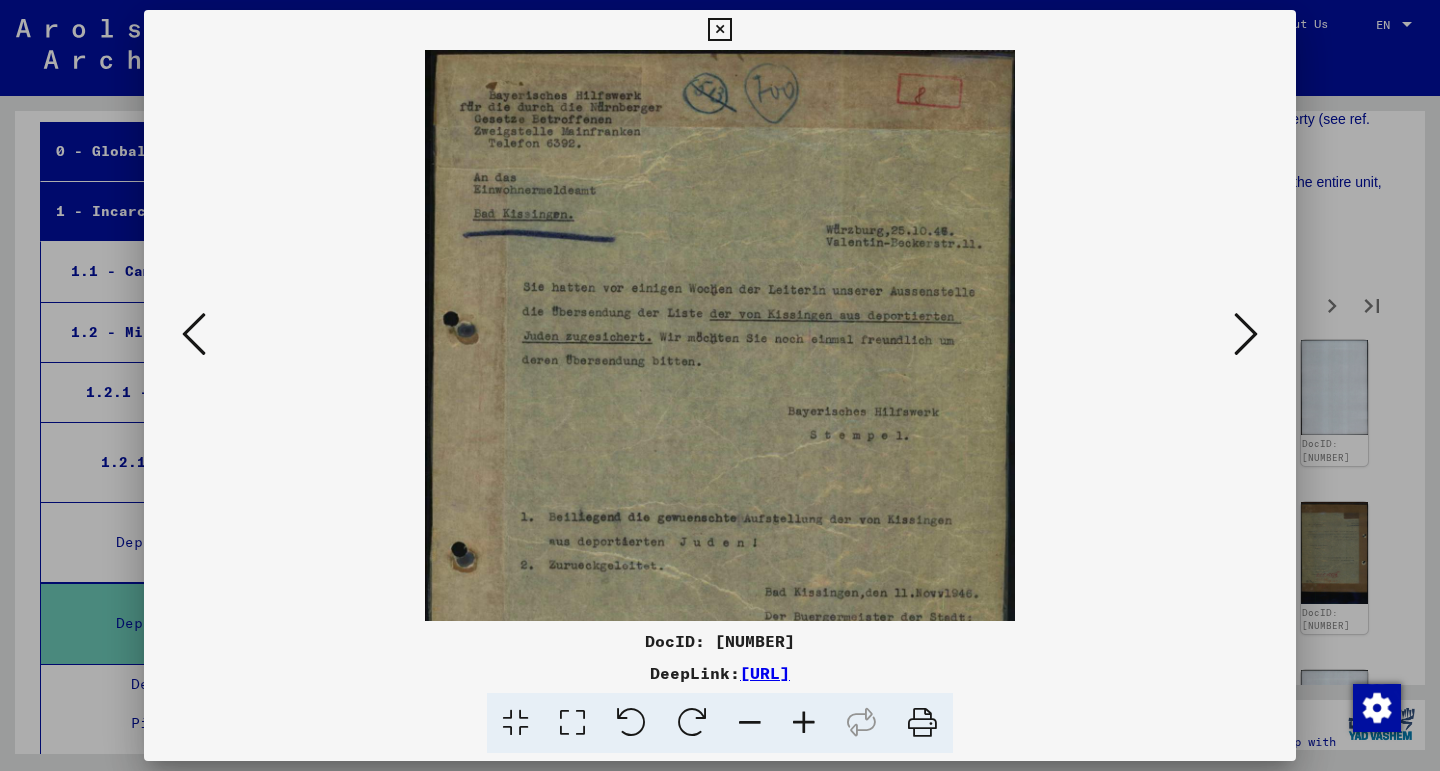 click at bounding box center [804, 723] 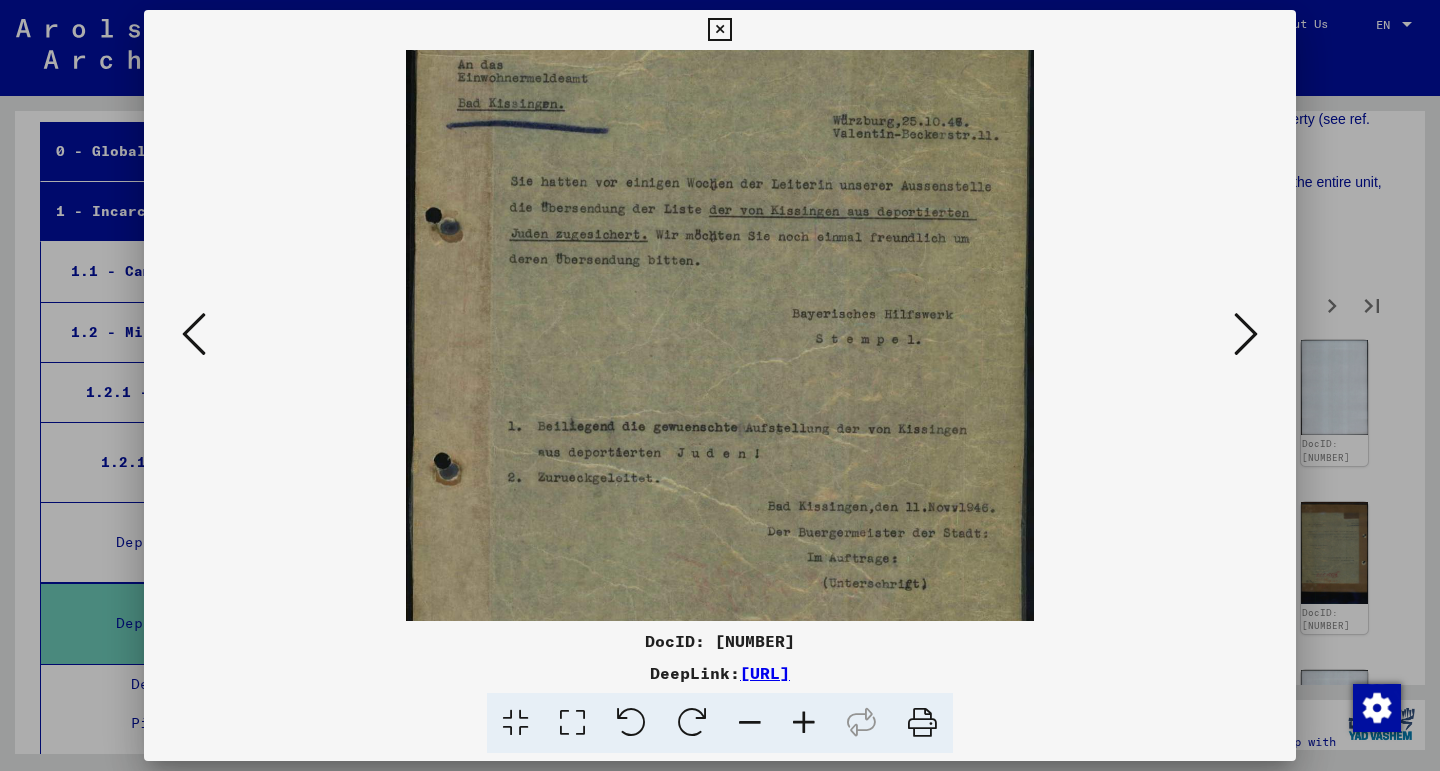scroll, scrollTop: 134, scrollLeft: 0, axis: vertical 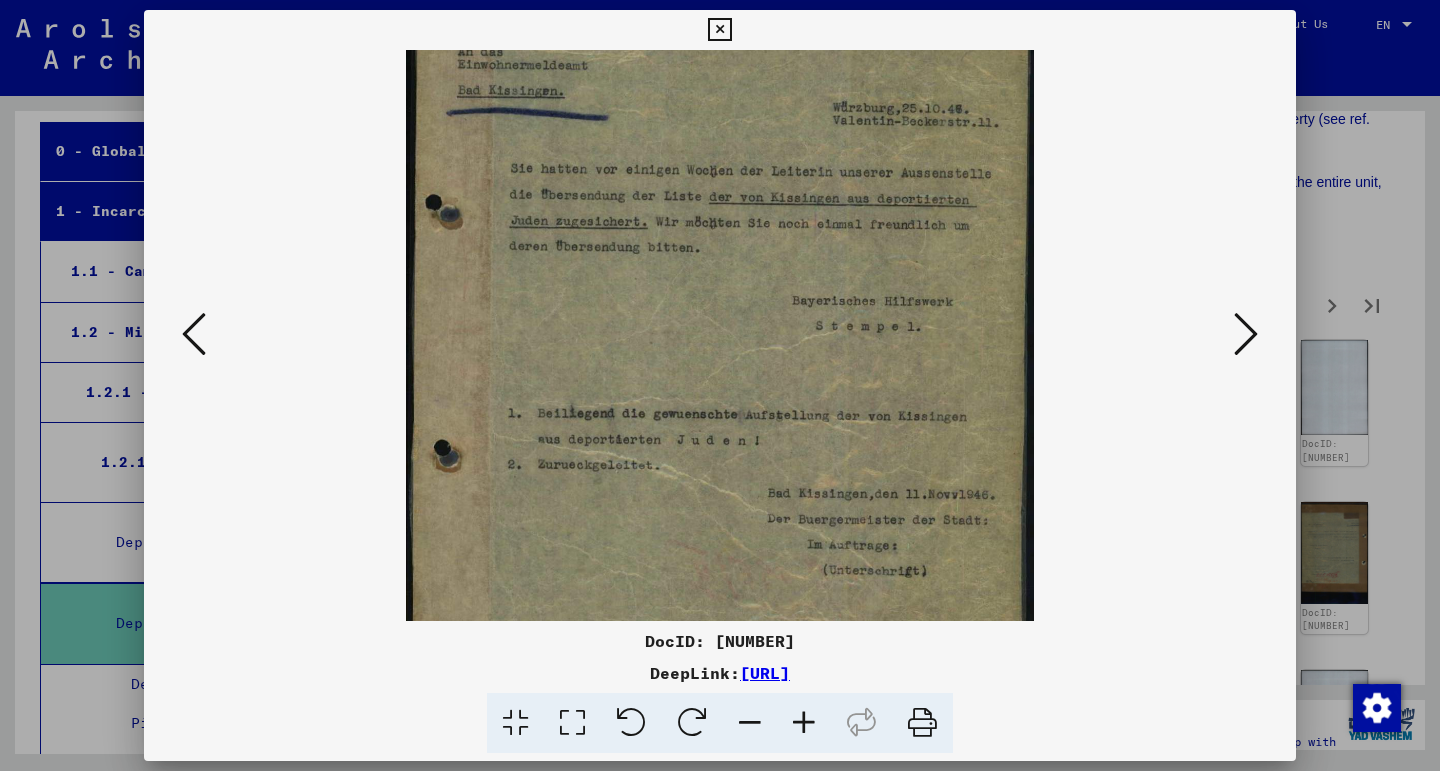drag, startPoint x: 728, startPoint y: 496, endPoint x: 674, endPoint y: 362, distance: 144.47145 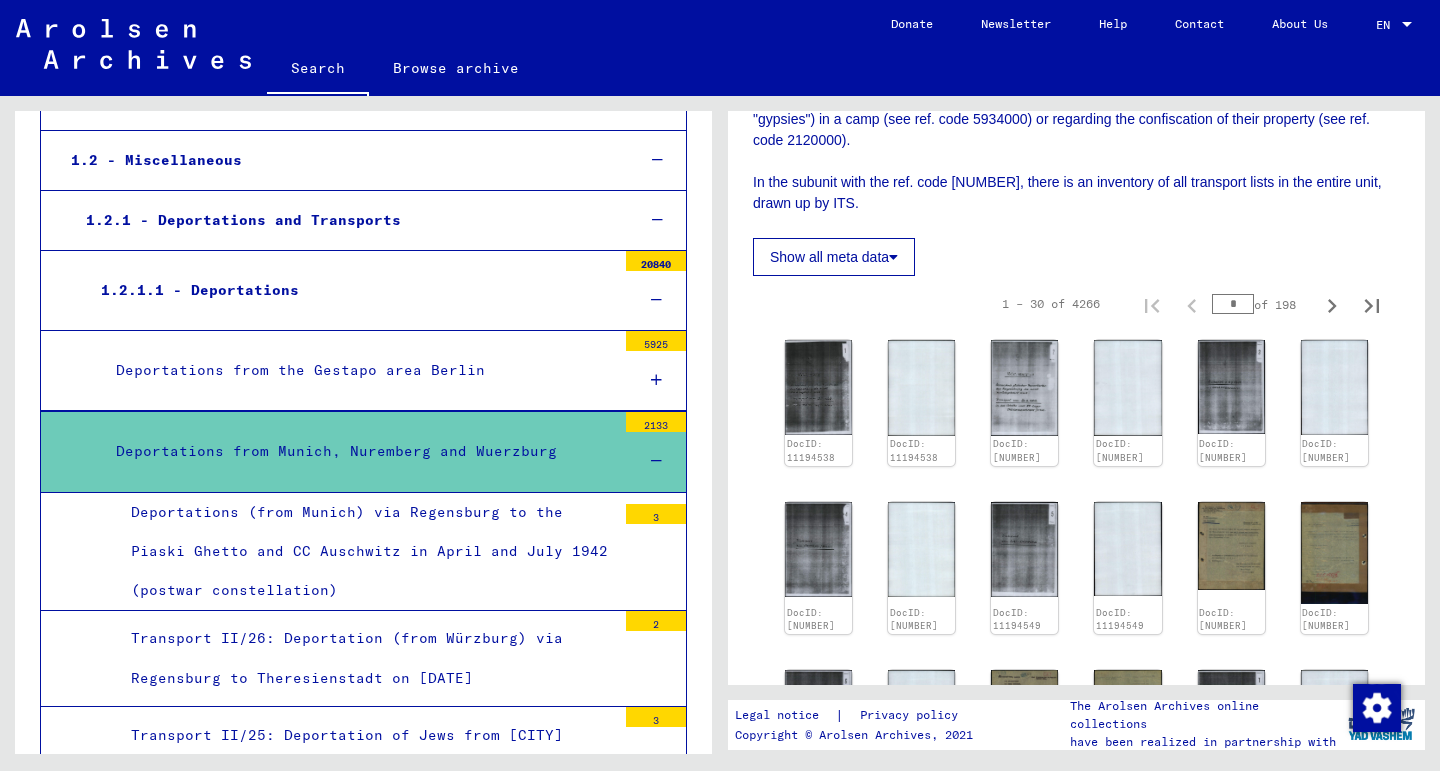 scroll, scrollTop: 317, scrollLeft: 0, axis: vertical 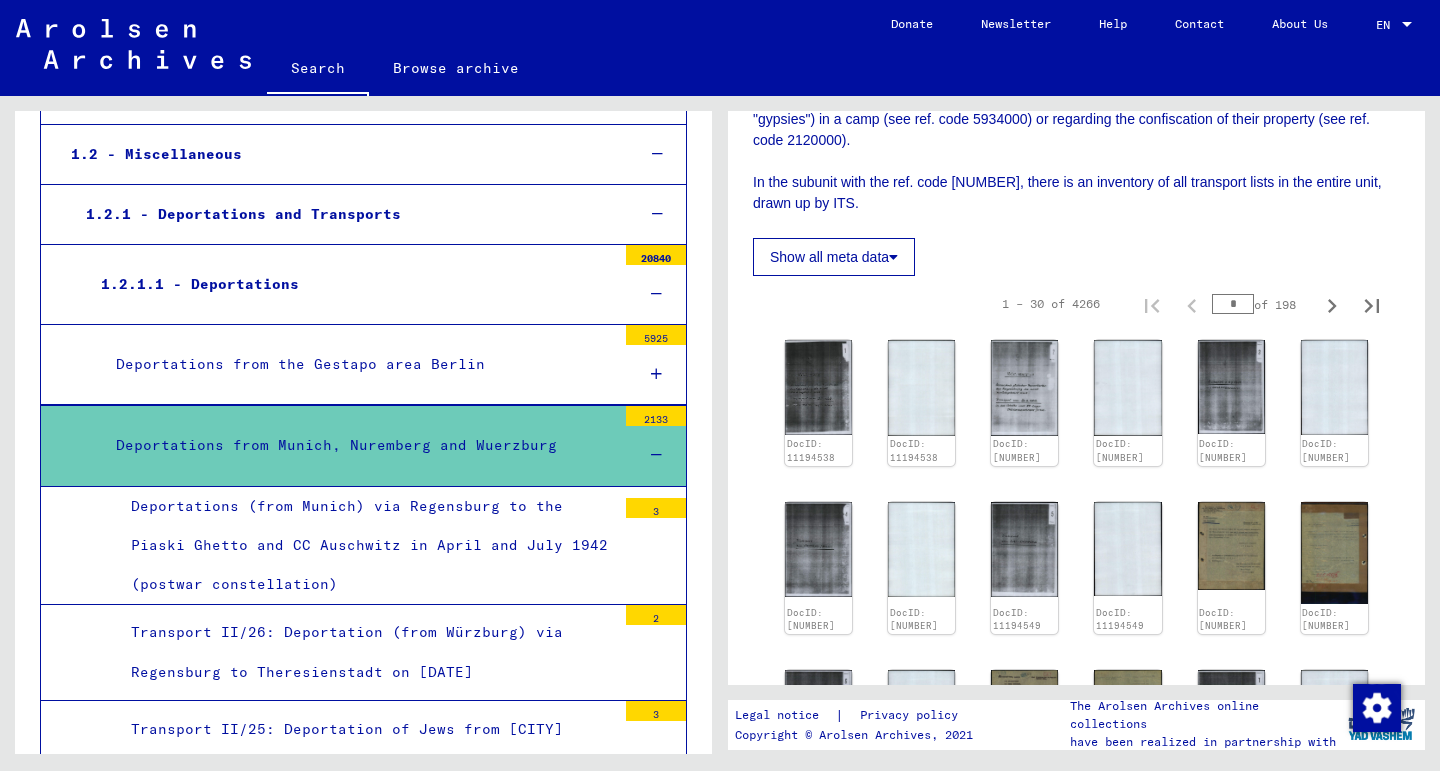 click on "Deportations (from Munich) via Regensburg to the Piaski Ghetto and CC Auschwitz in April and July 1942 (postwar constellation)" at bounding box center (366, 546) 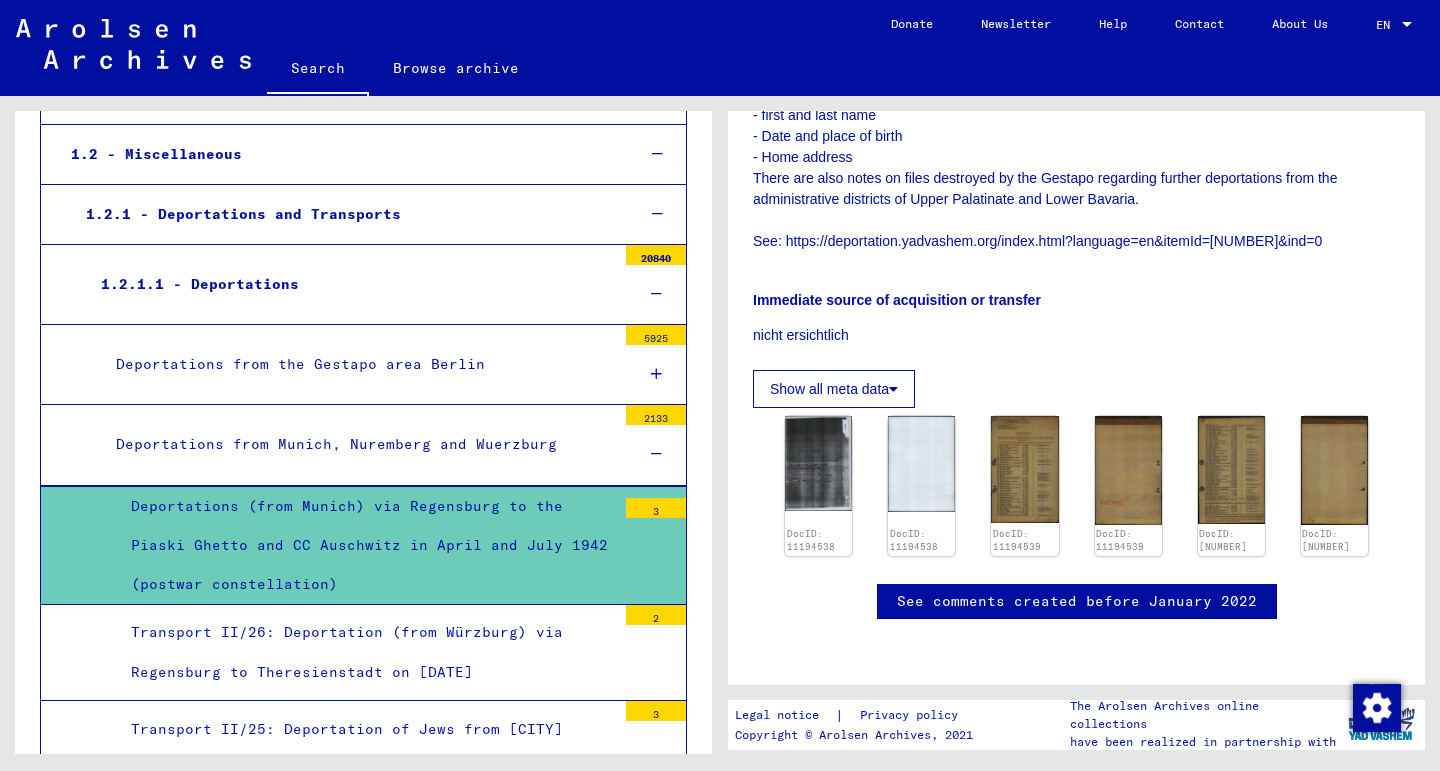 scroll, scrollTop: 595, scrollLeft: 0, axis: vertical 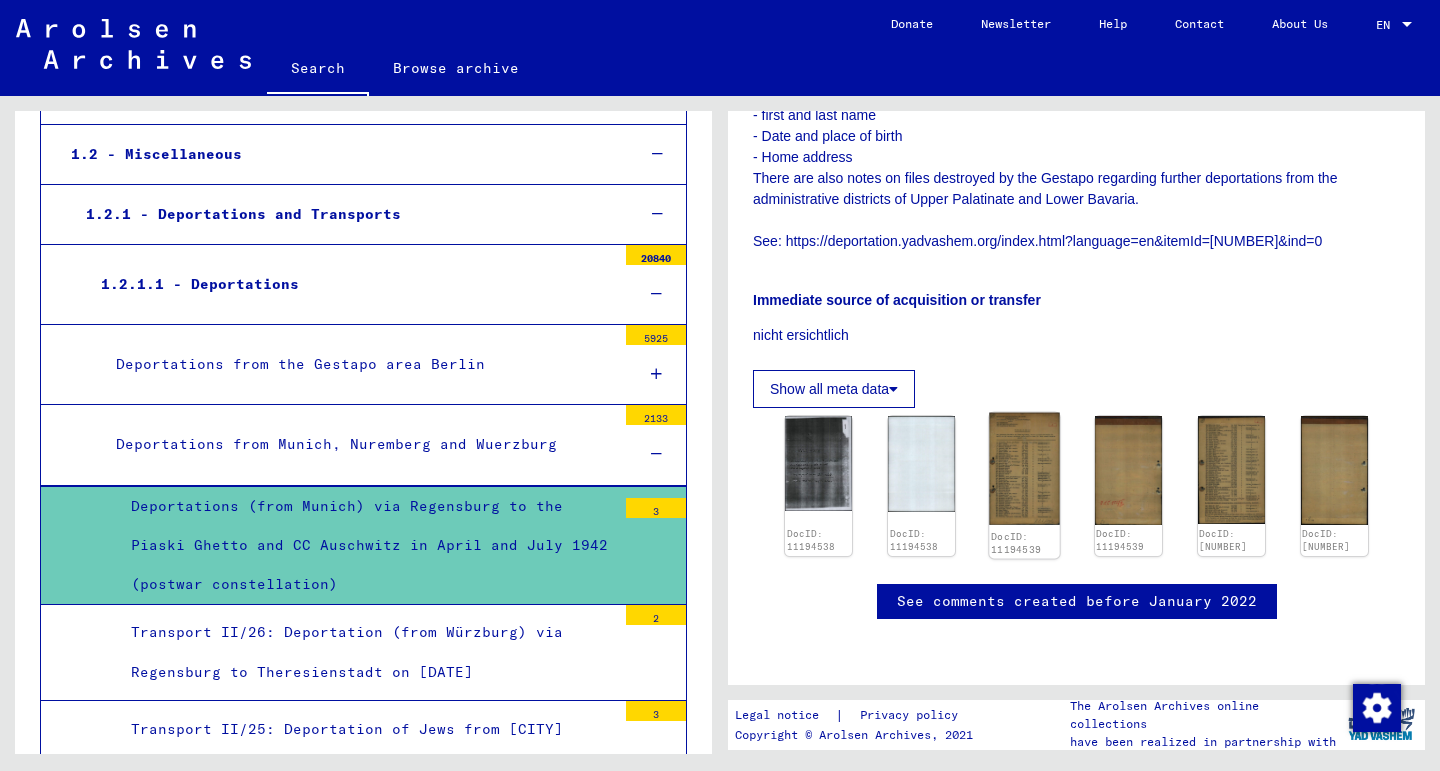 click 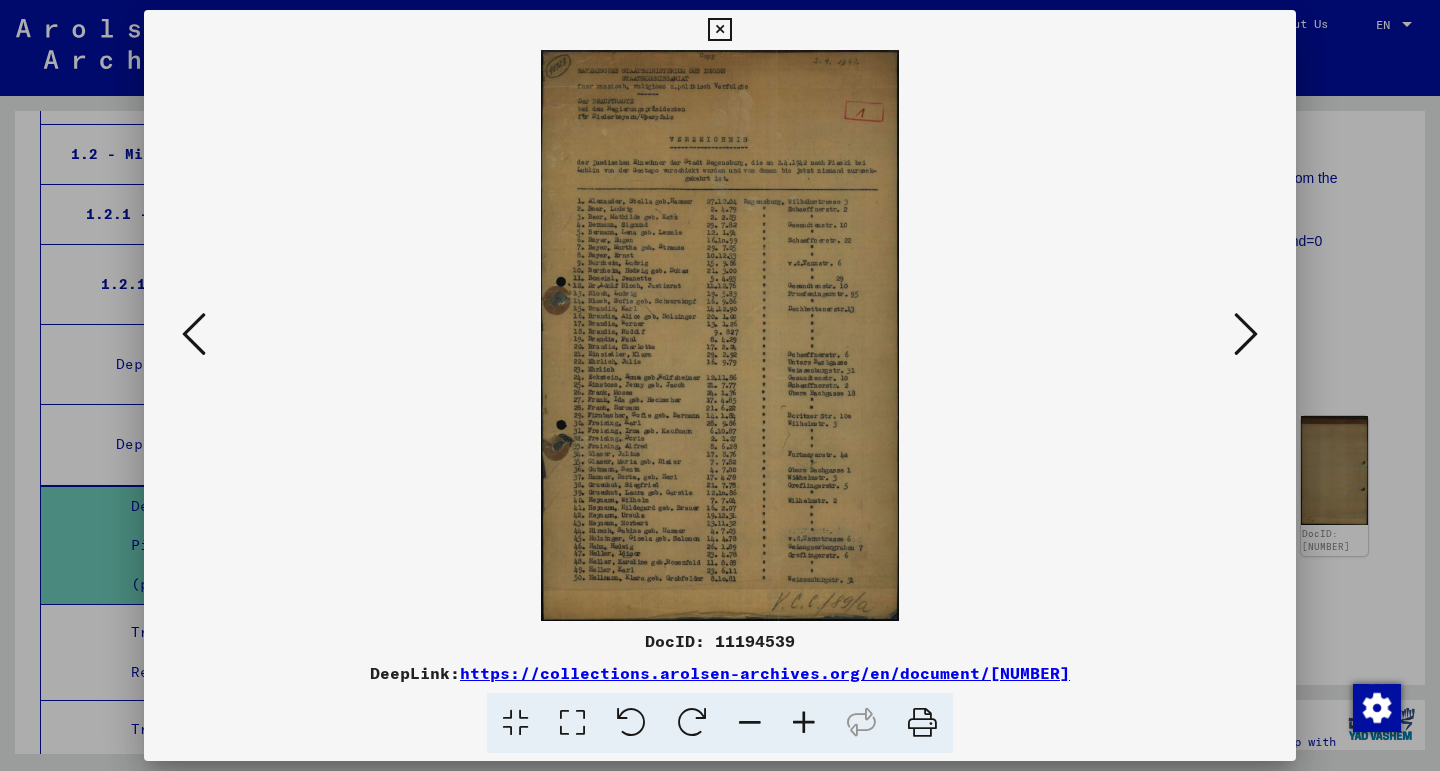 click at bounding box center [804, 723] 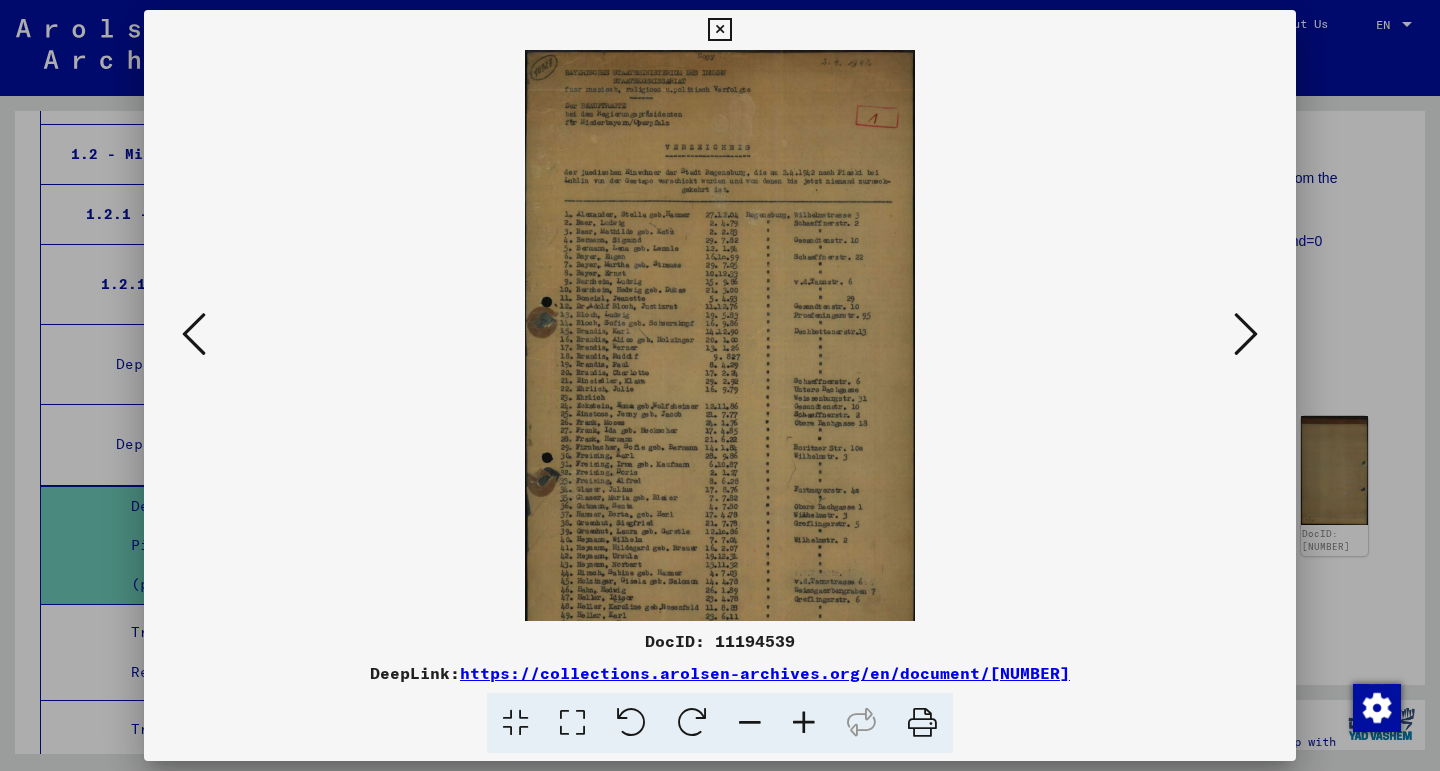 click at bounding box center (804, 723) 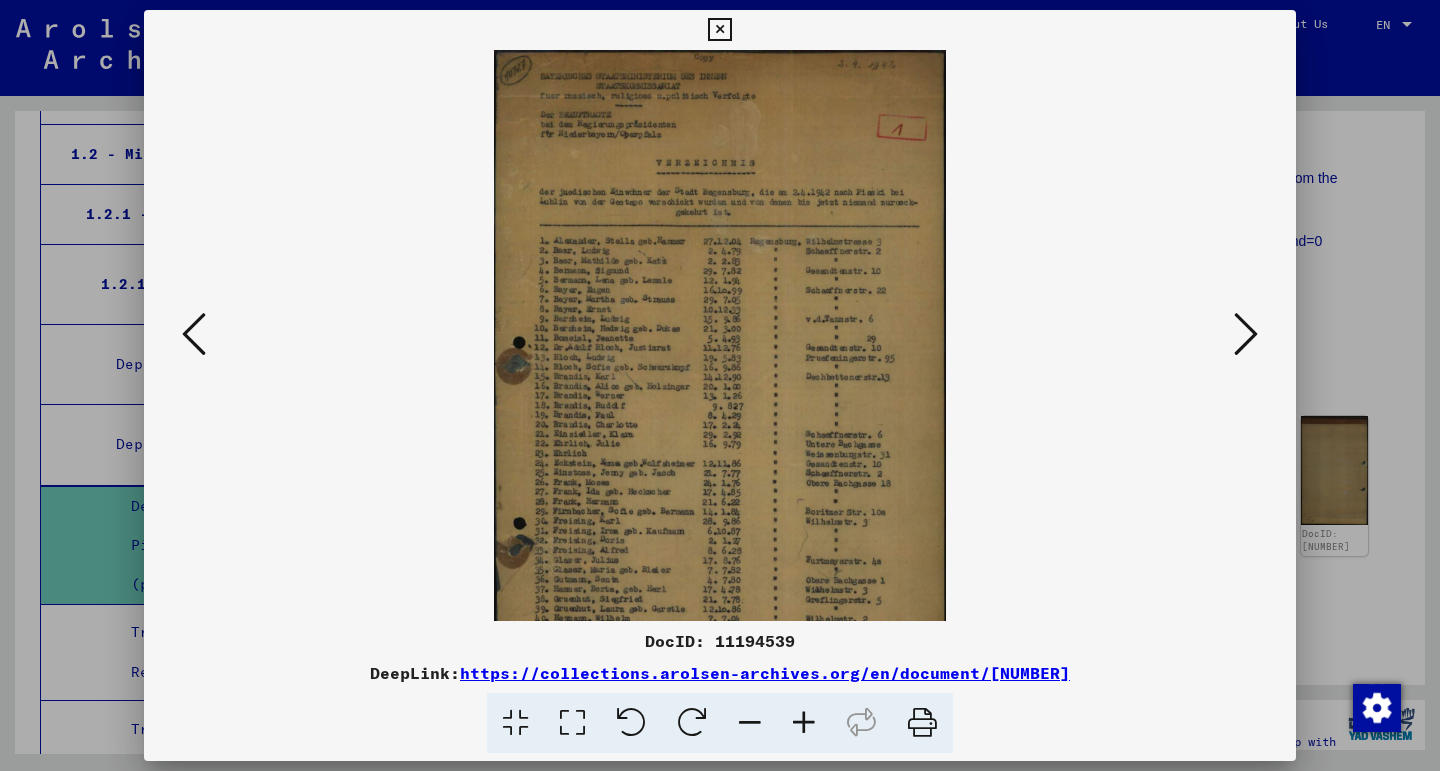 click at bounding box center [804, 723] 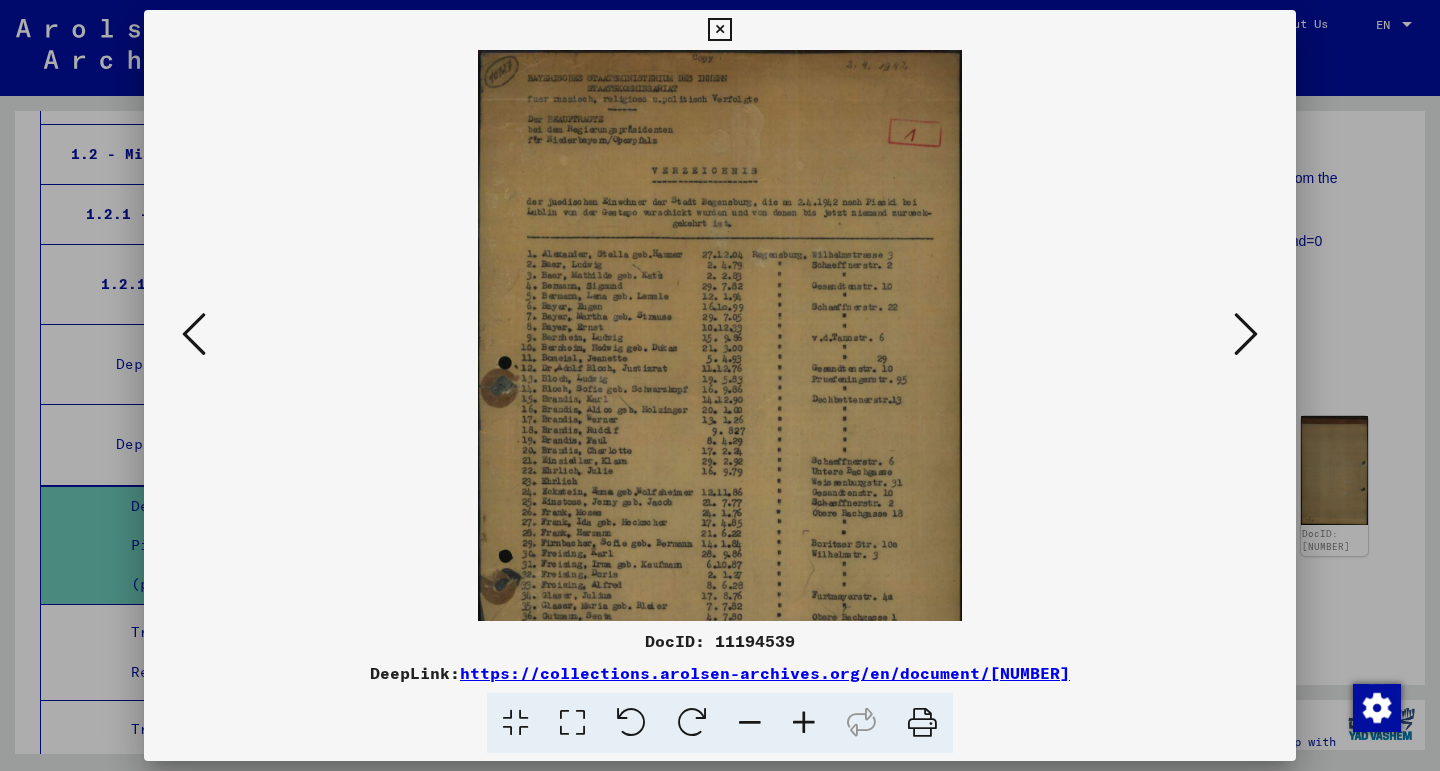 click at bounding box center [804, 723] 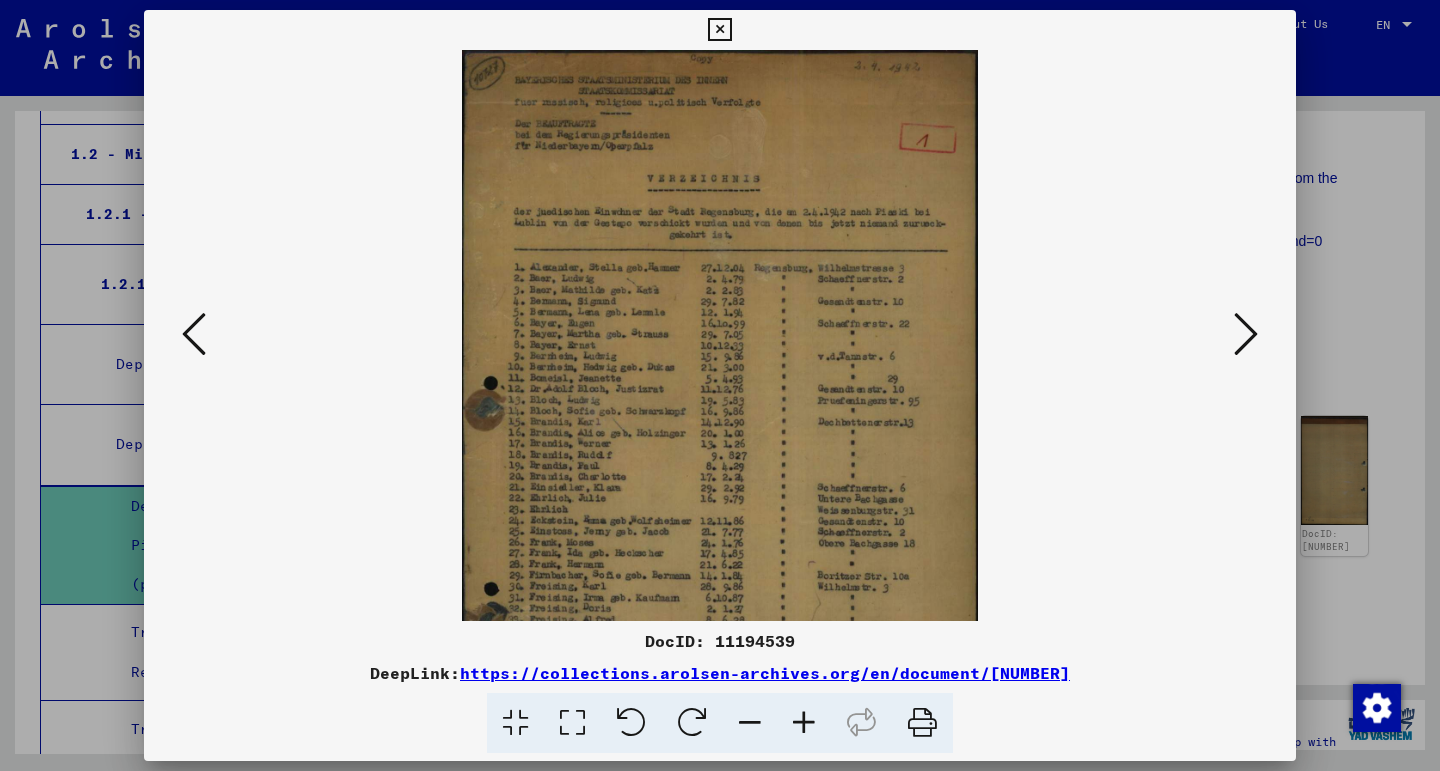 click at bounding box center [804, 723] 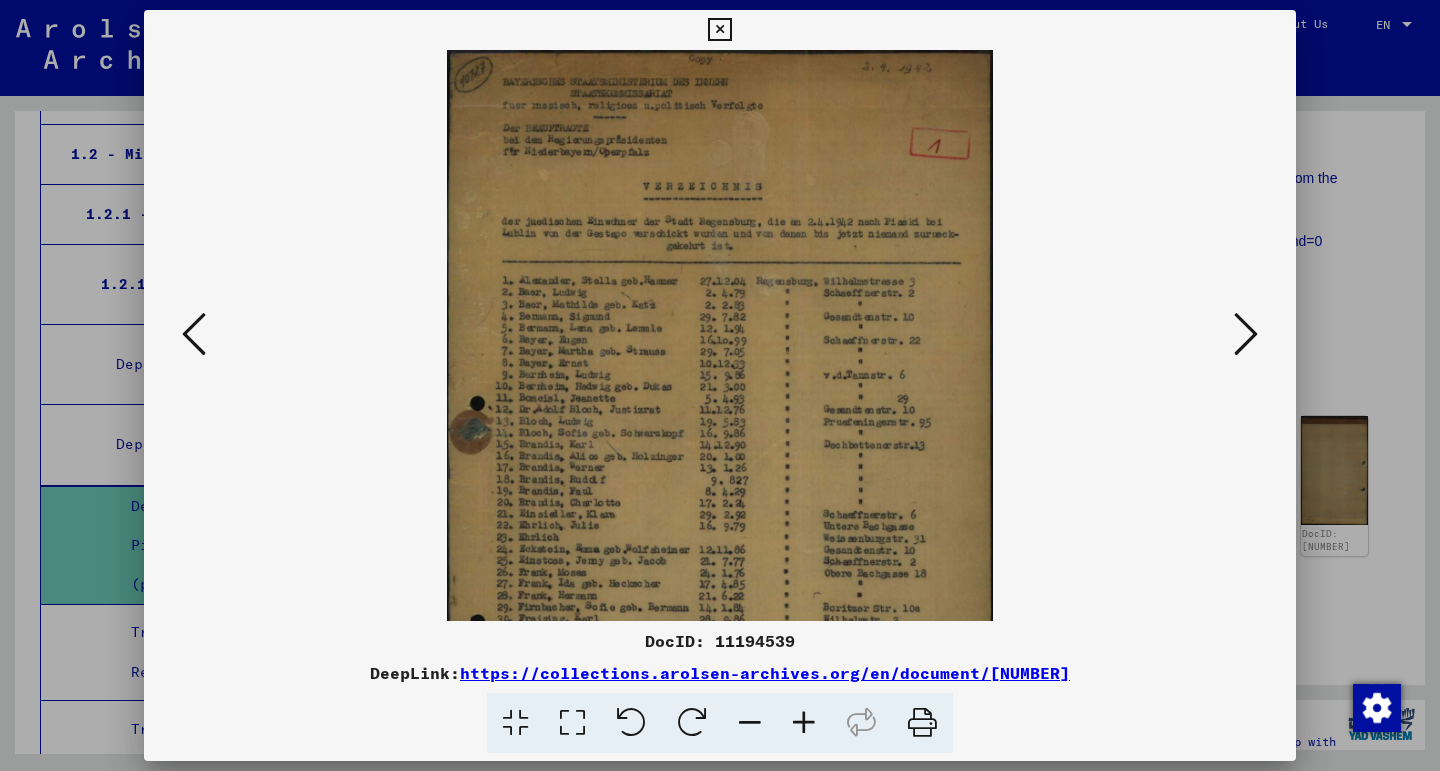 click at bounding box center (804, 723) 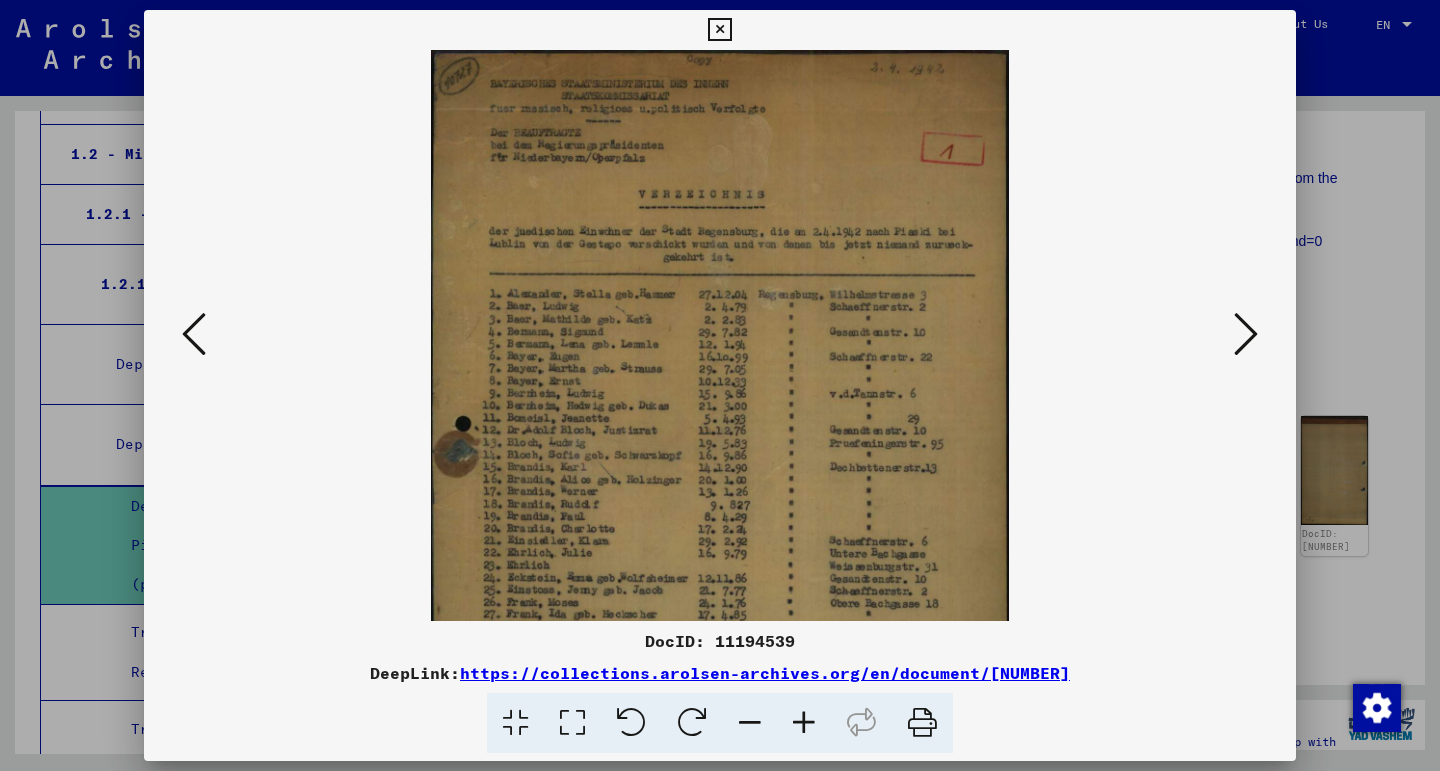 click at bounding box center (804, 723) 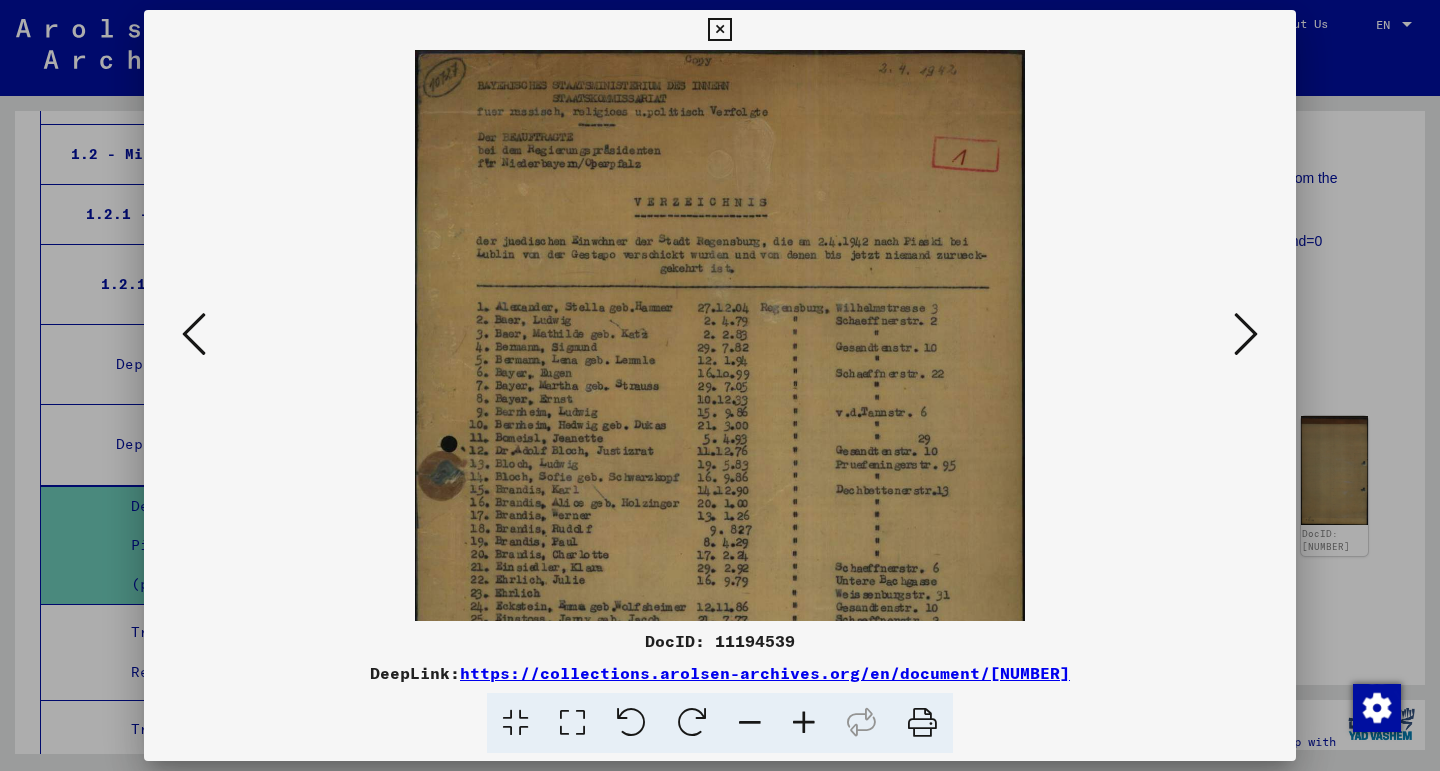 click at bounding box center [804, 723] 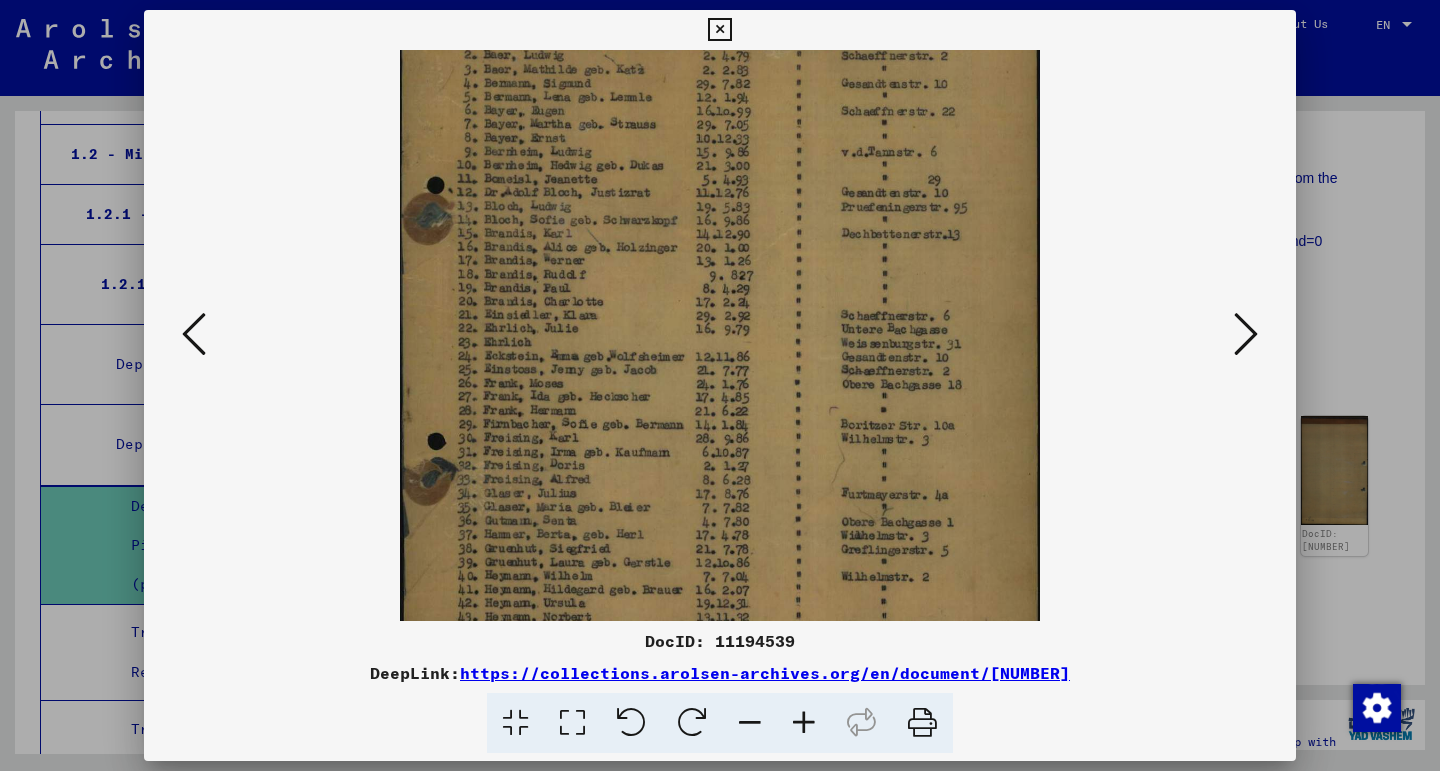 drag, startPoint x: 787, startPoint y: 492, endPoint x: 745, endPoint y: 156, distance: 338.61484 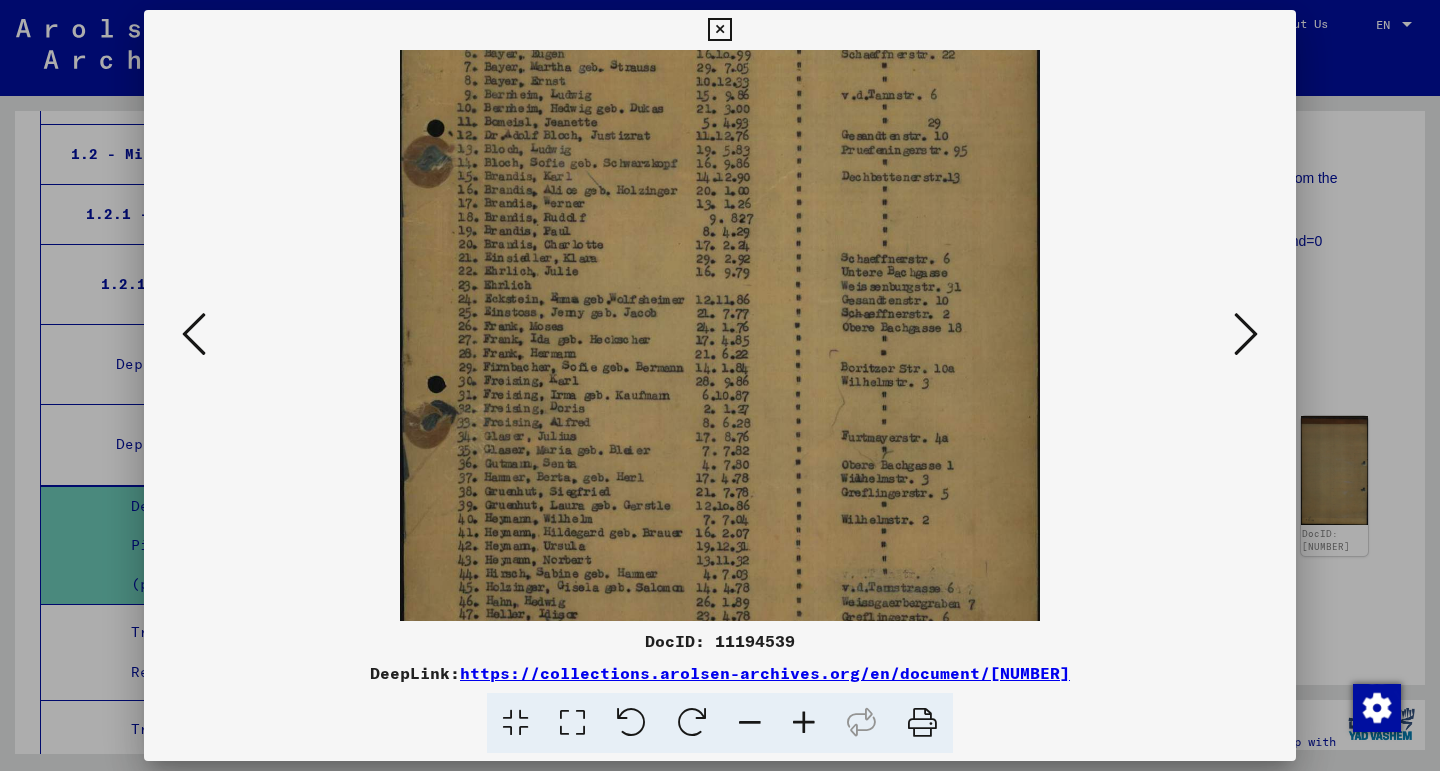 scroll, scrollTop: 450, scrollLeft: 0, axis: vertical 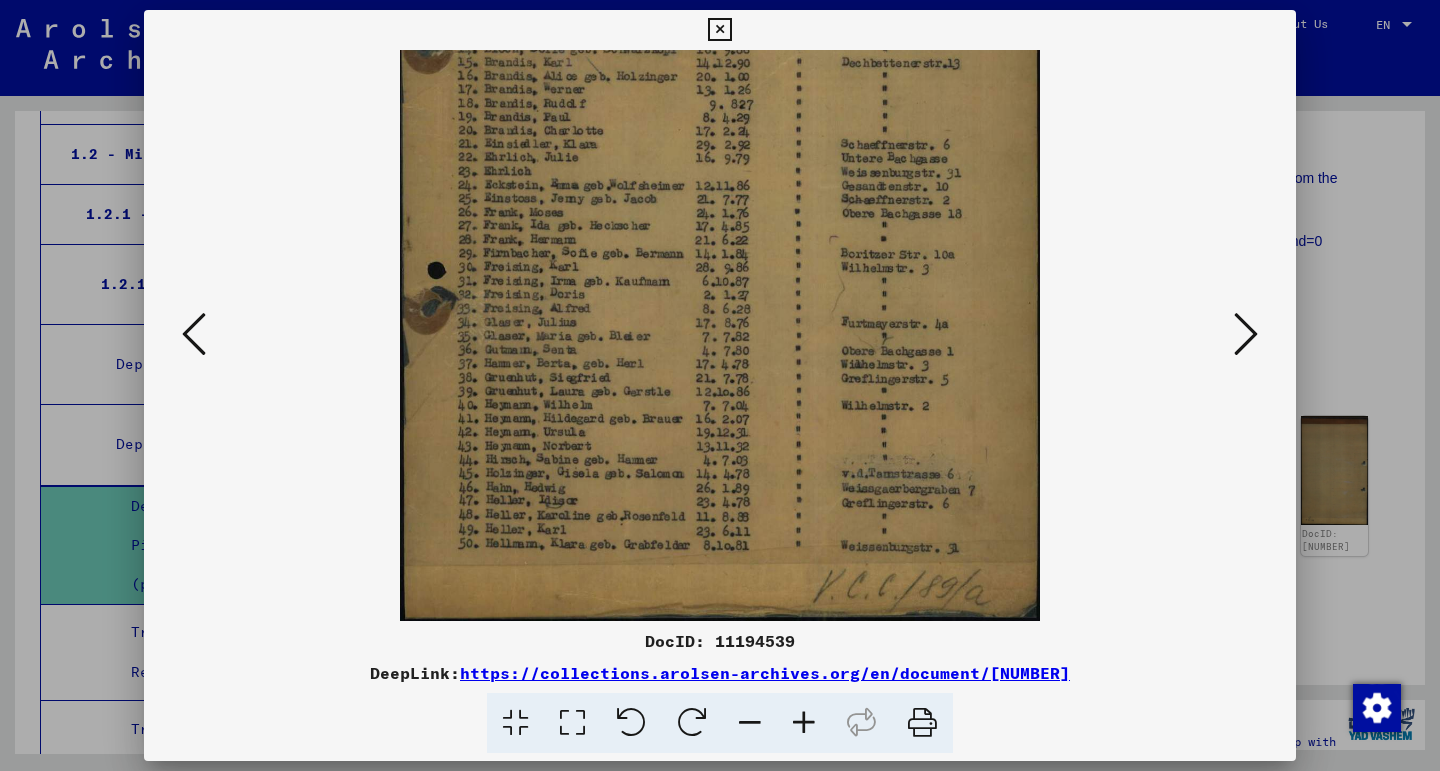drag, startPoint x: 783, startPoint y: 417, endPoint x: 783, endPoint y: 128, distance: 289 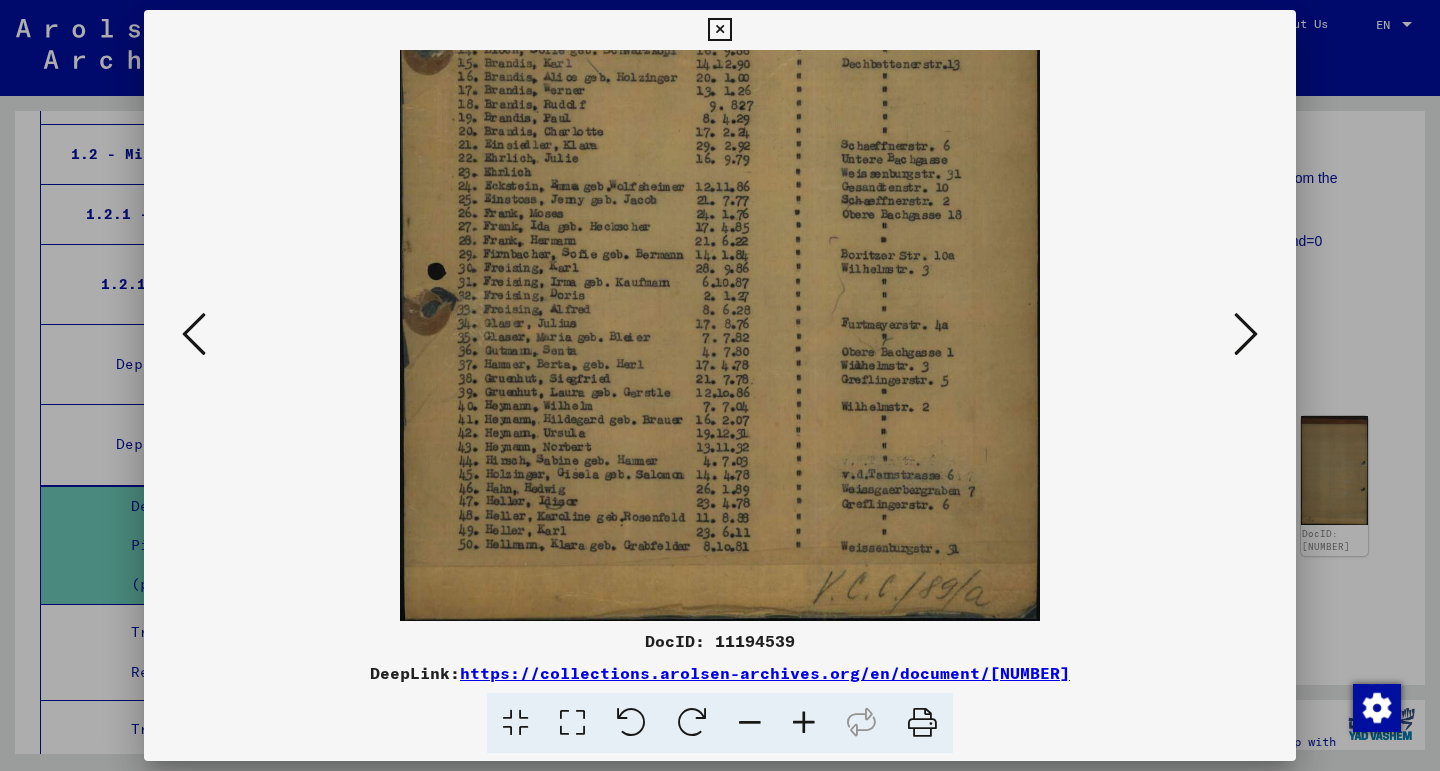 click at bounding box center [720, 111] 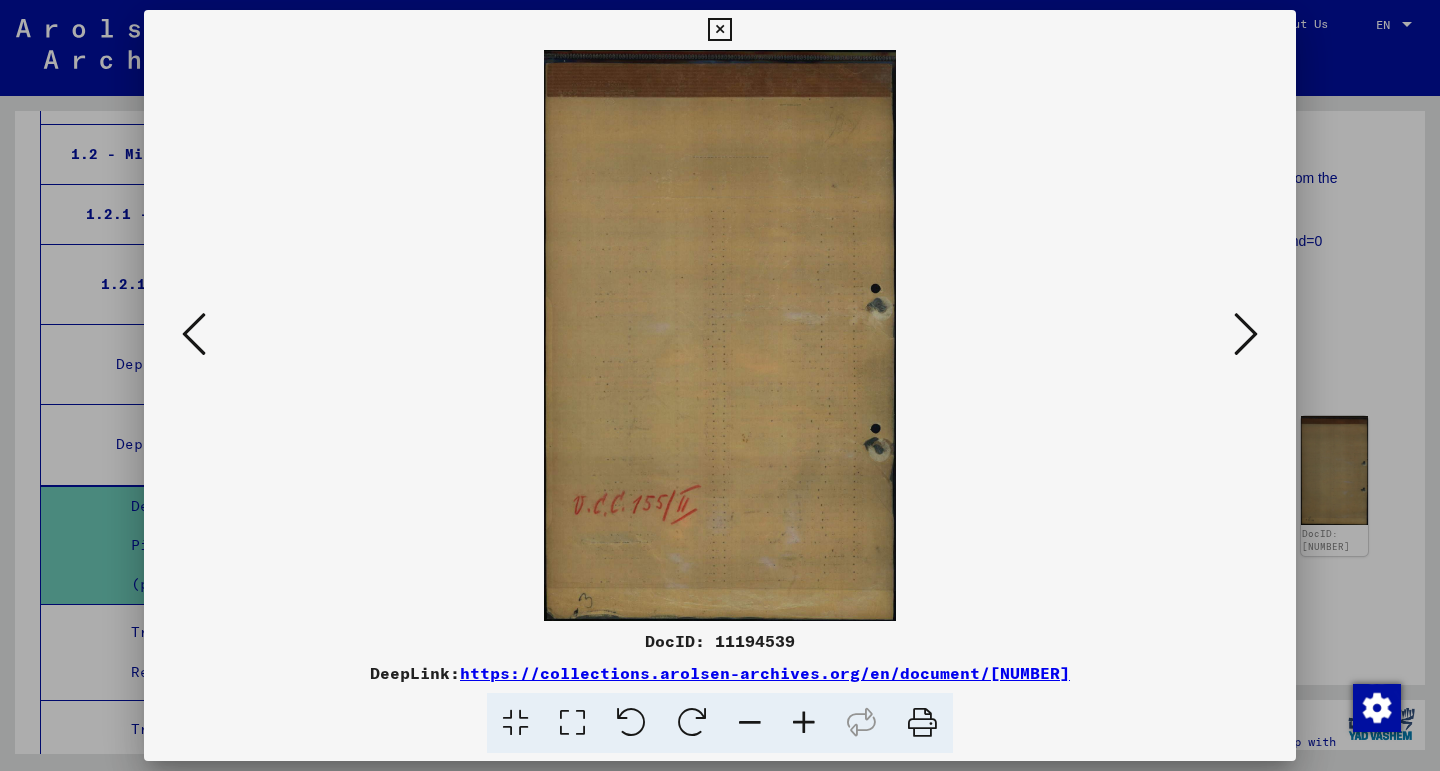 click at bounding box center [719, 335] 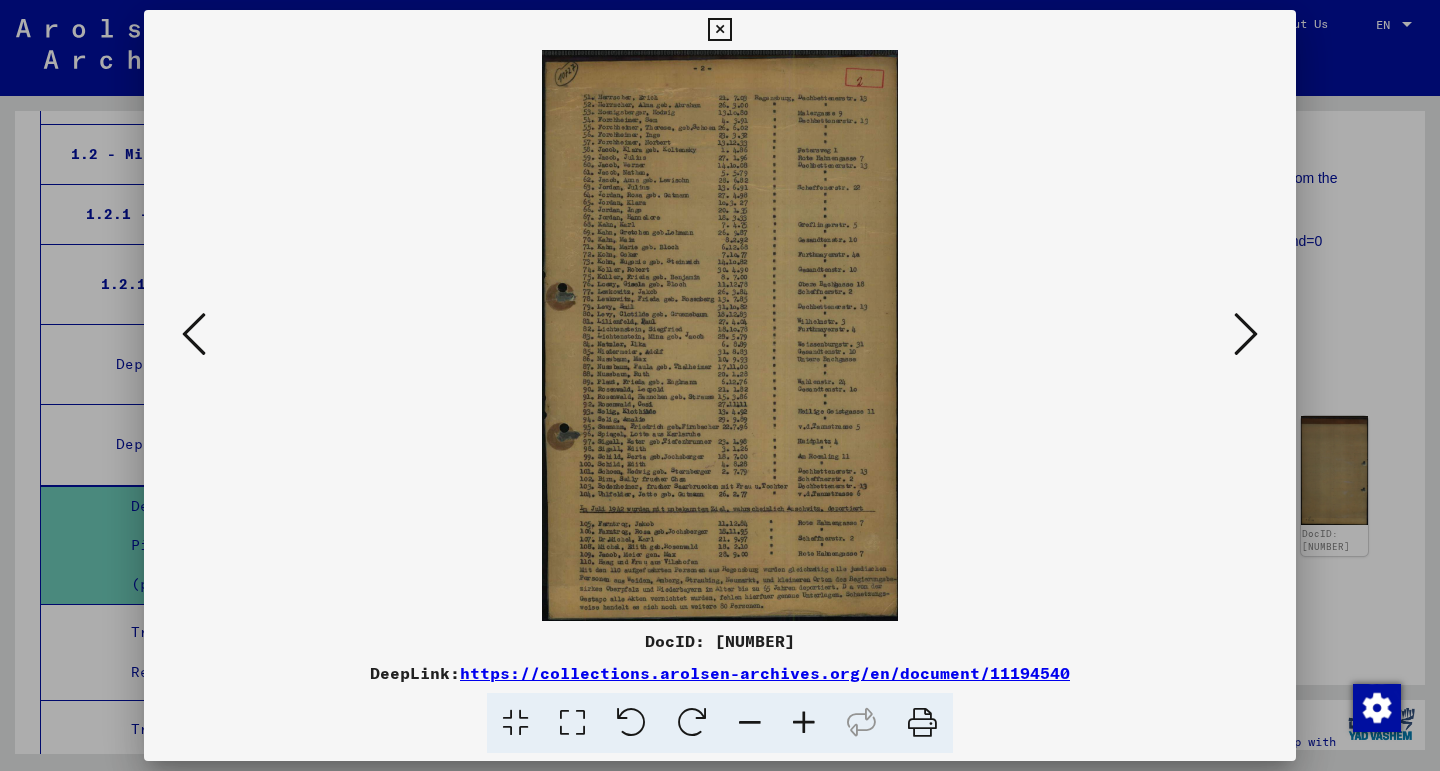 drag, startPoint x: 752, startPoint y: 416, endPoint x: 752, endPoint y: 473, distance: 57 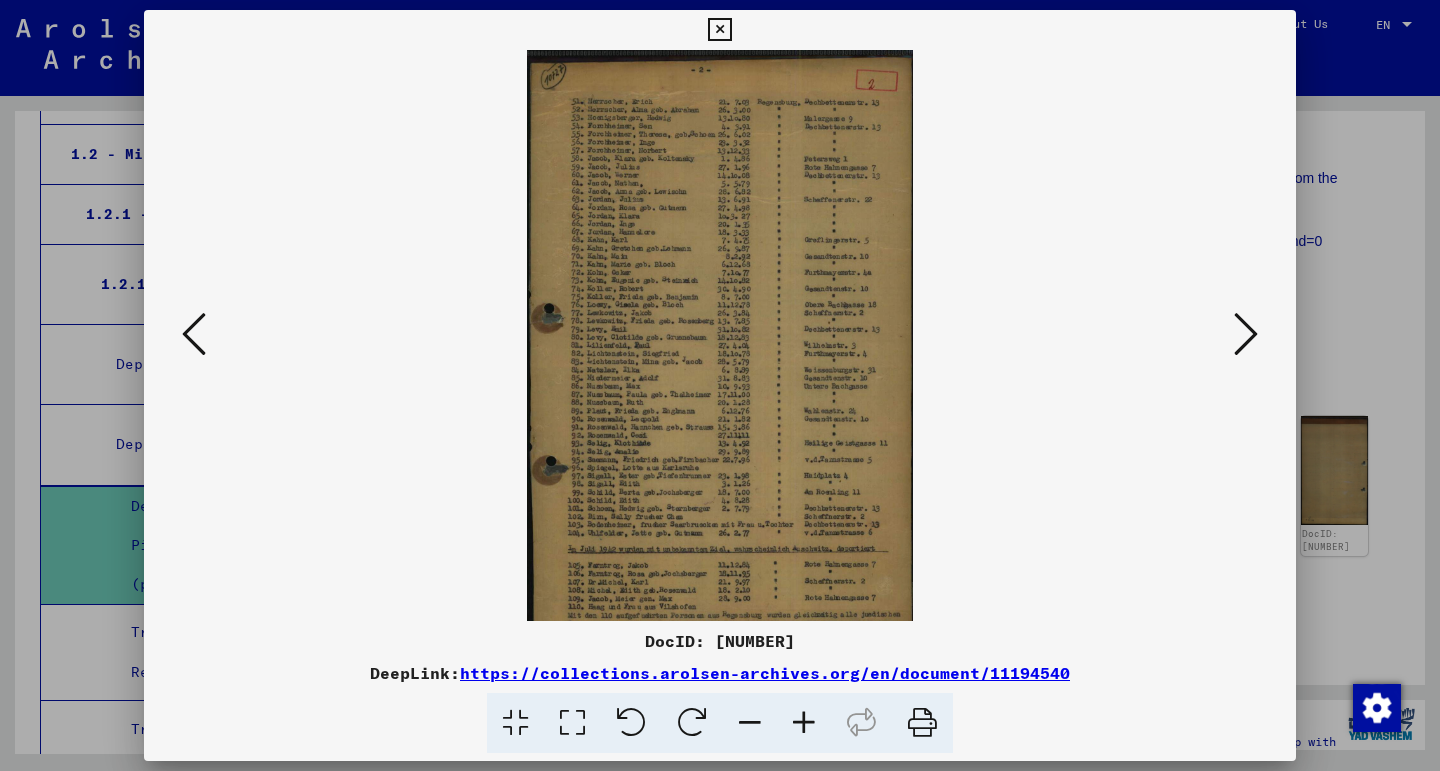 click at bounding box center [804, 723] 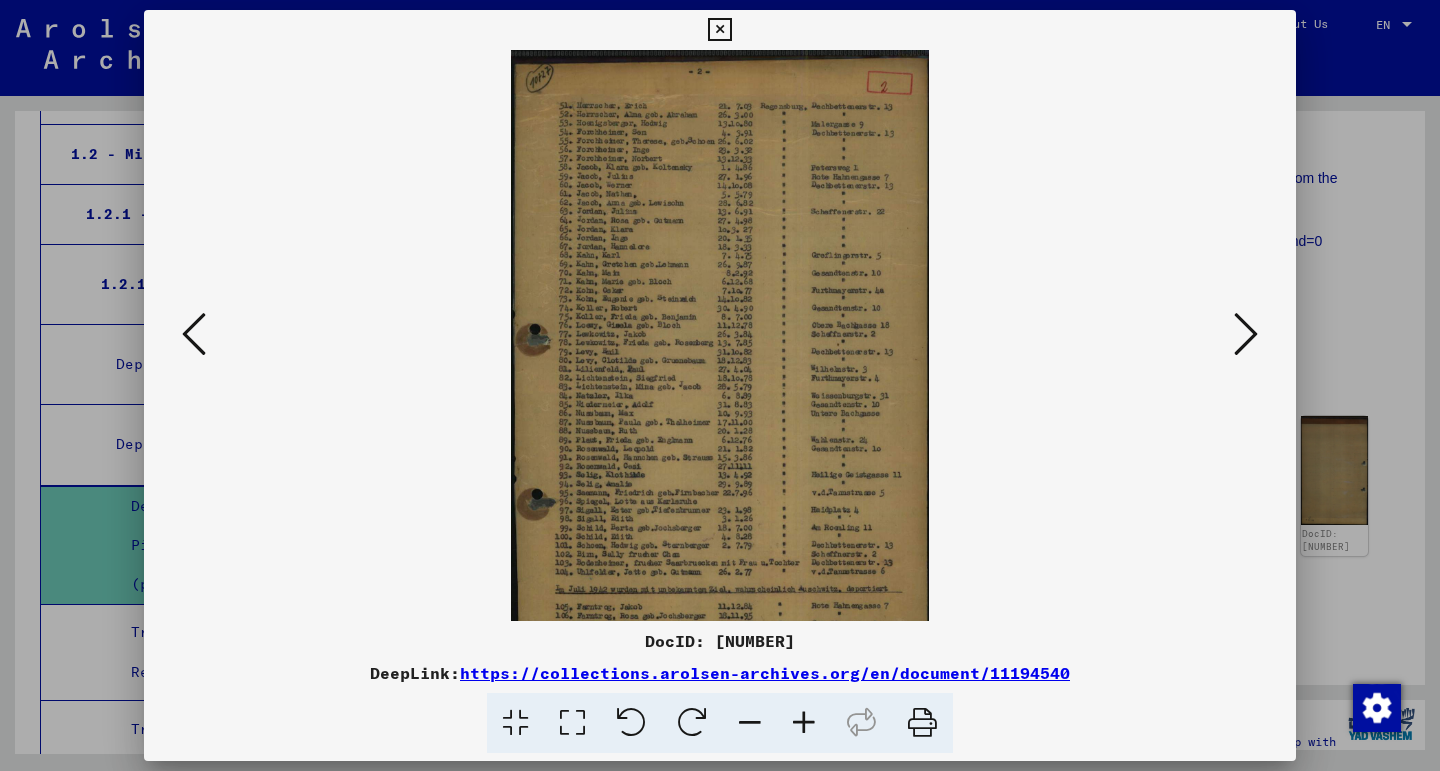 click at bounding box center (804, 723) 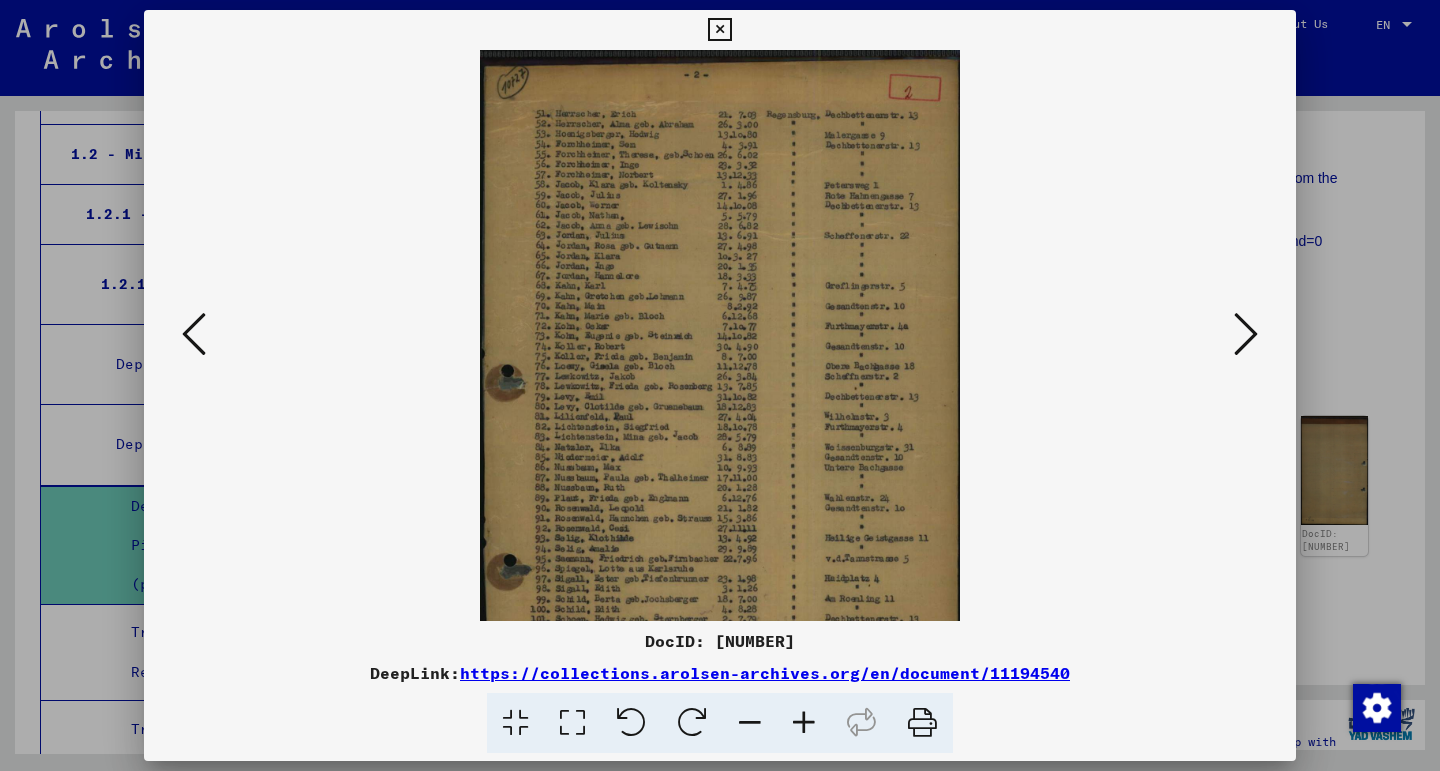click at bounding box center [804, 723] 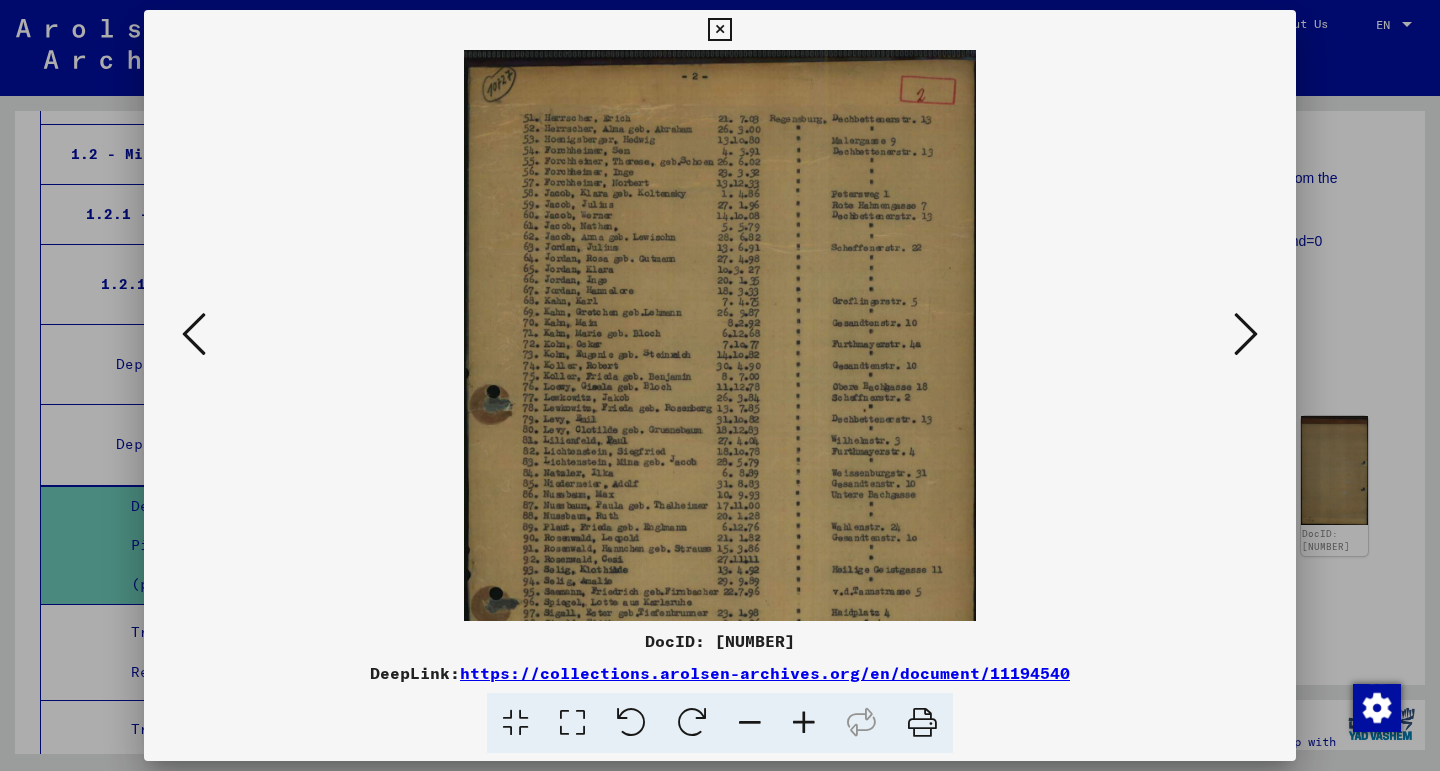 click at bounding box center (804, 723) 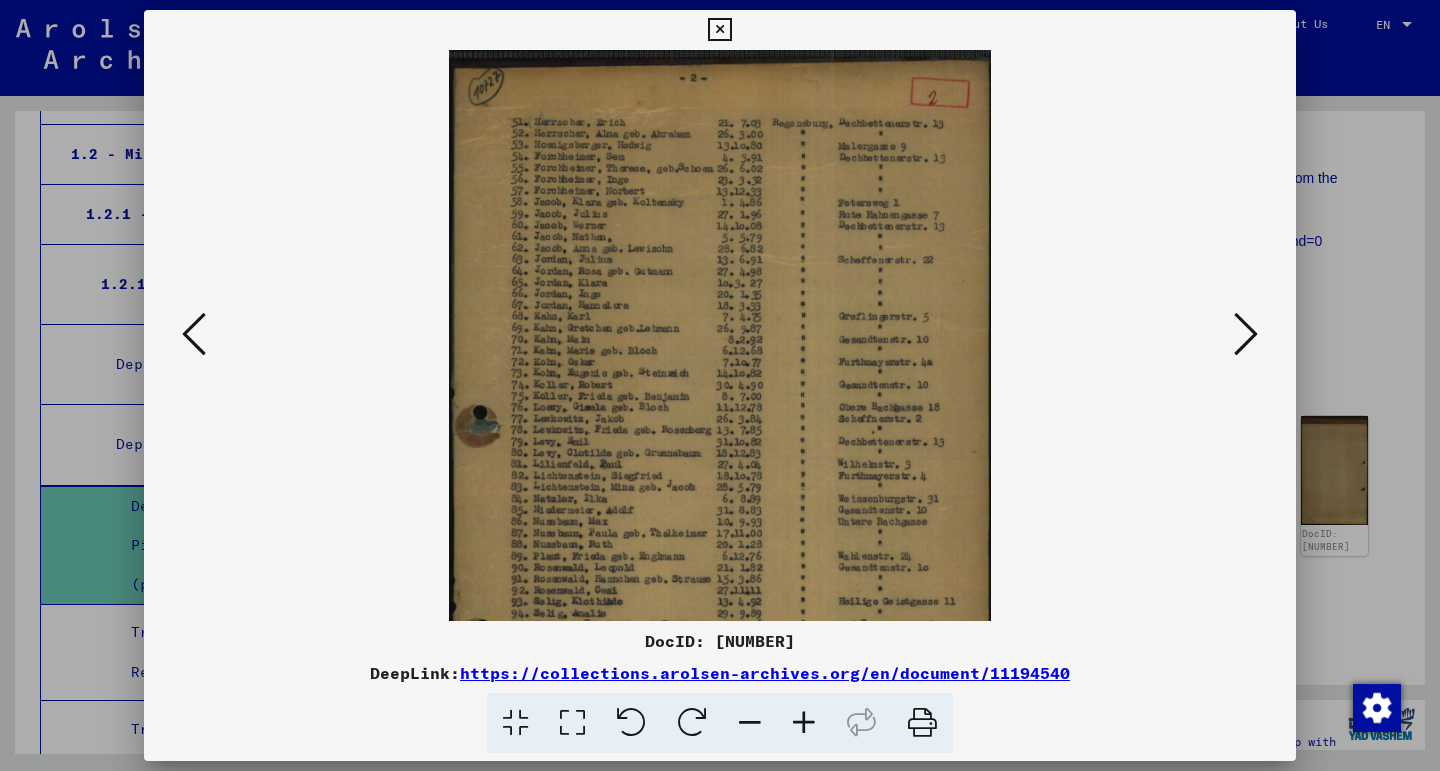 click at bounding box center [804, 723] 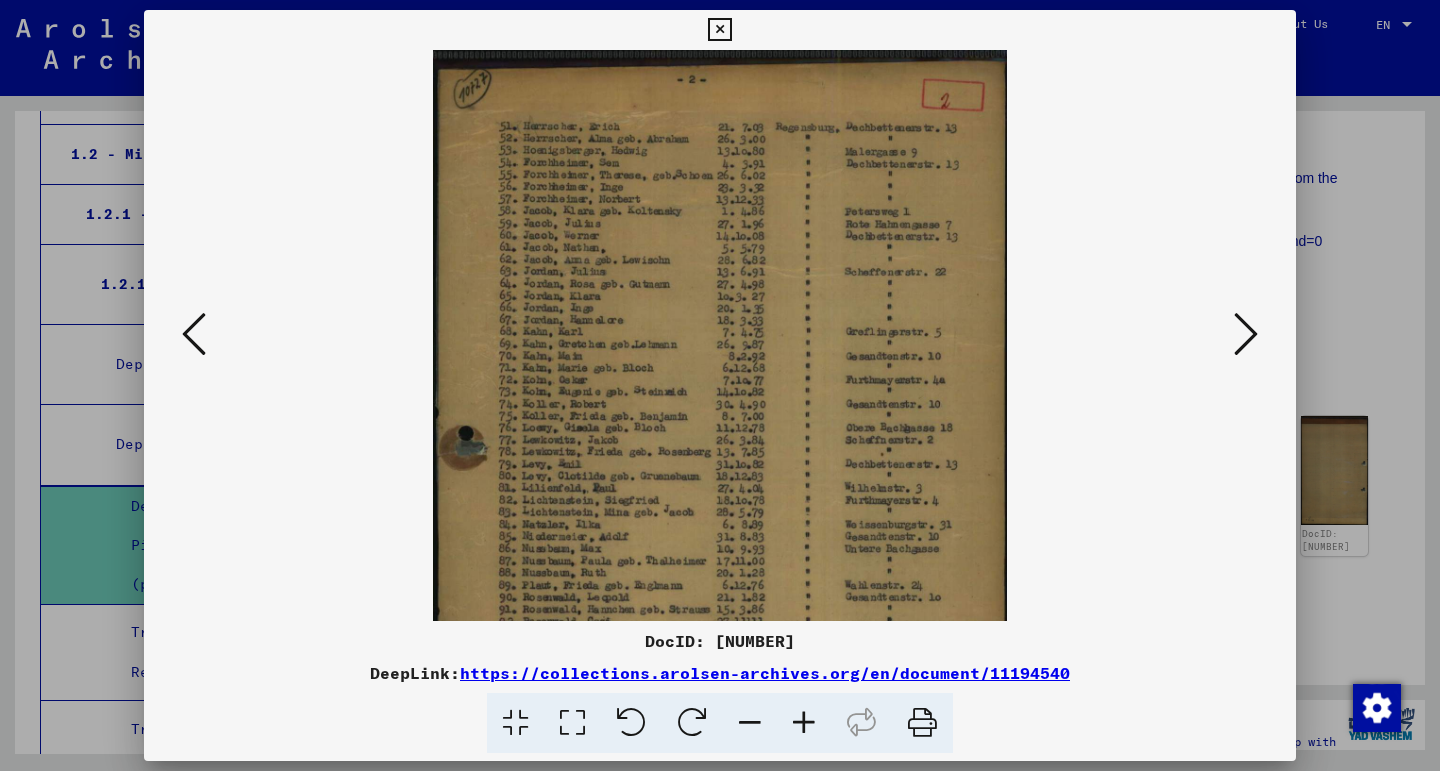 click at bounding box center [804, 723] 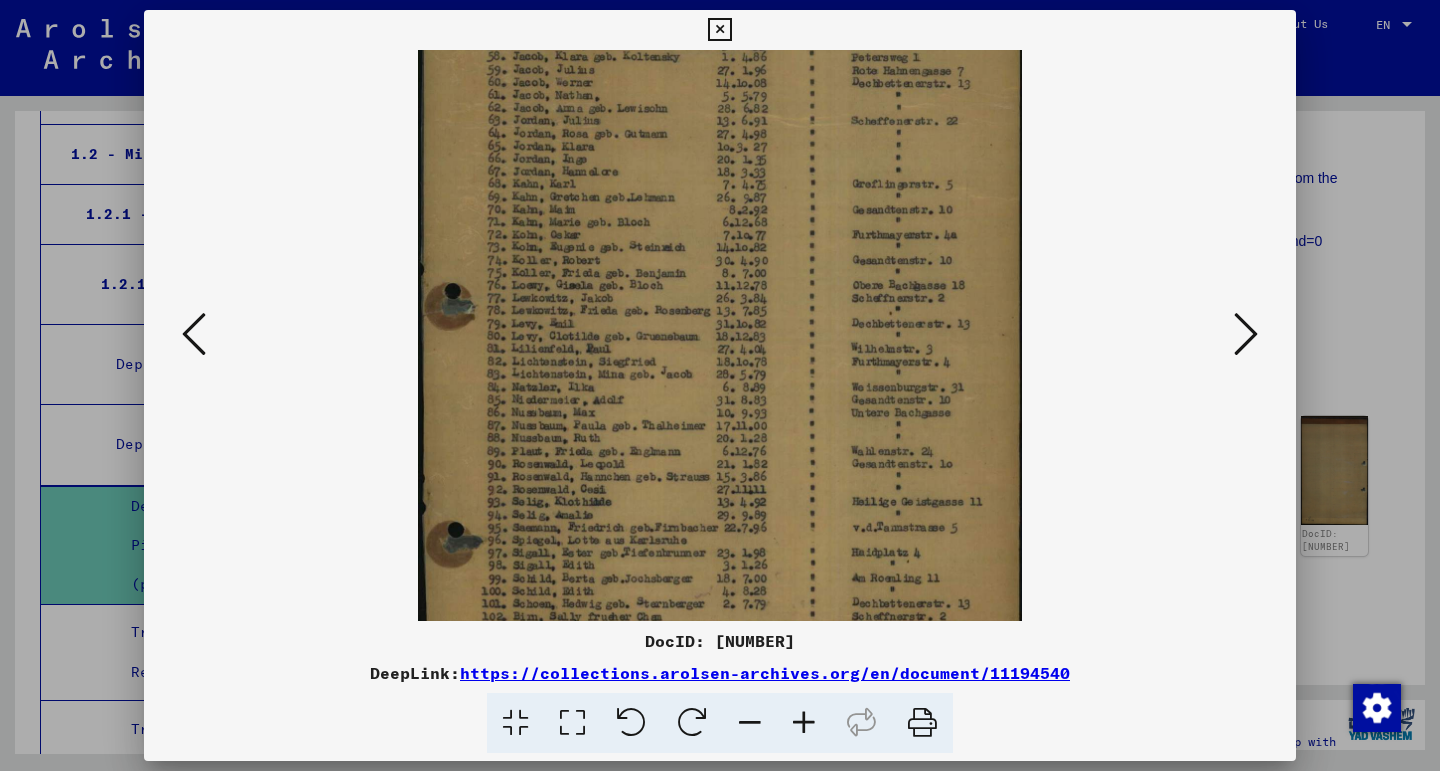 drag, startPoint x: 722, startPoint y: 578, endPoint x: 701, endPoint y: 415, distance: 164.3472 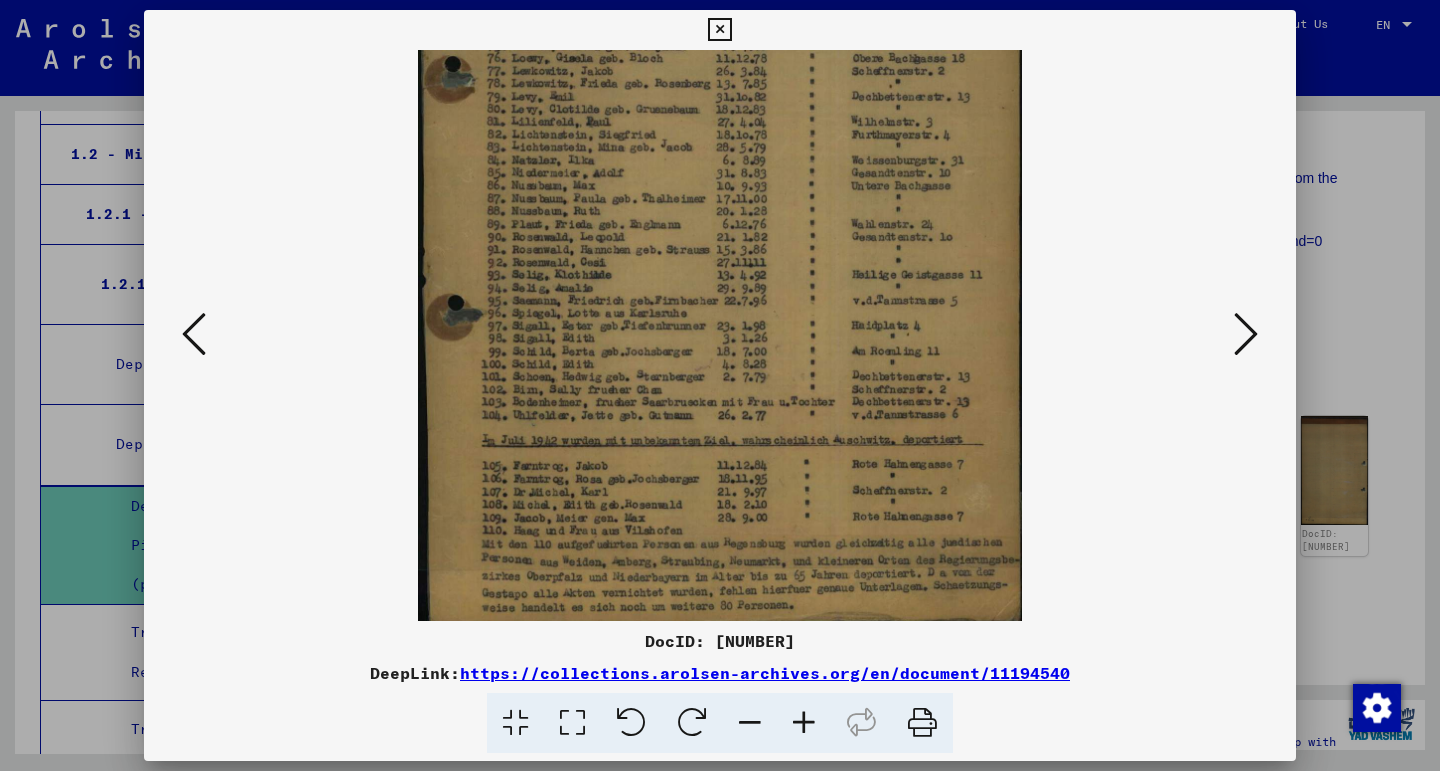 scroll, scrollTop: 392, scrollLeft: 0, axis: vertical 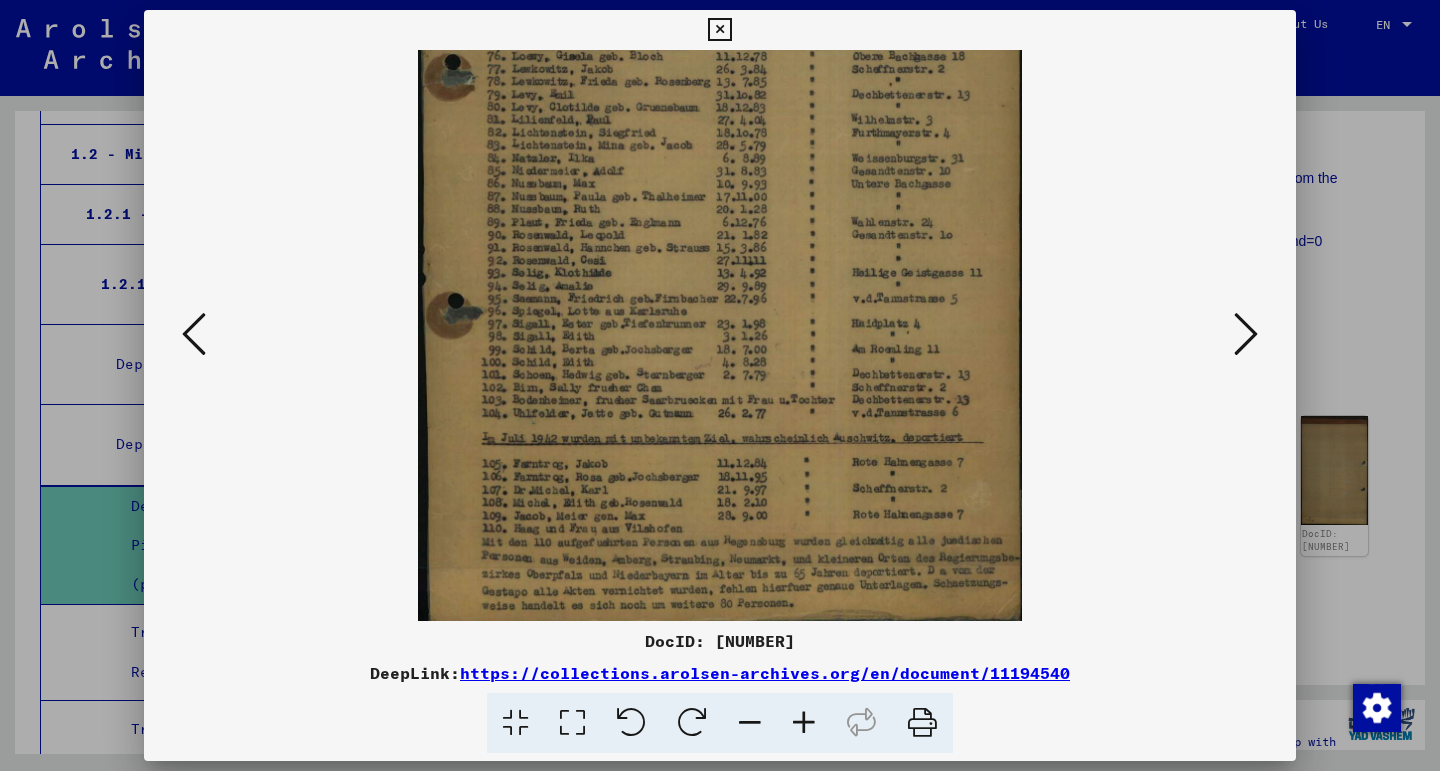 drag, startPoint x: 701, startPoint y: 415, endPoint x: 689, endPoint y: 186, distance: 229.3142 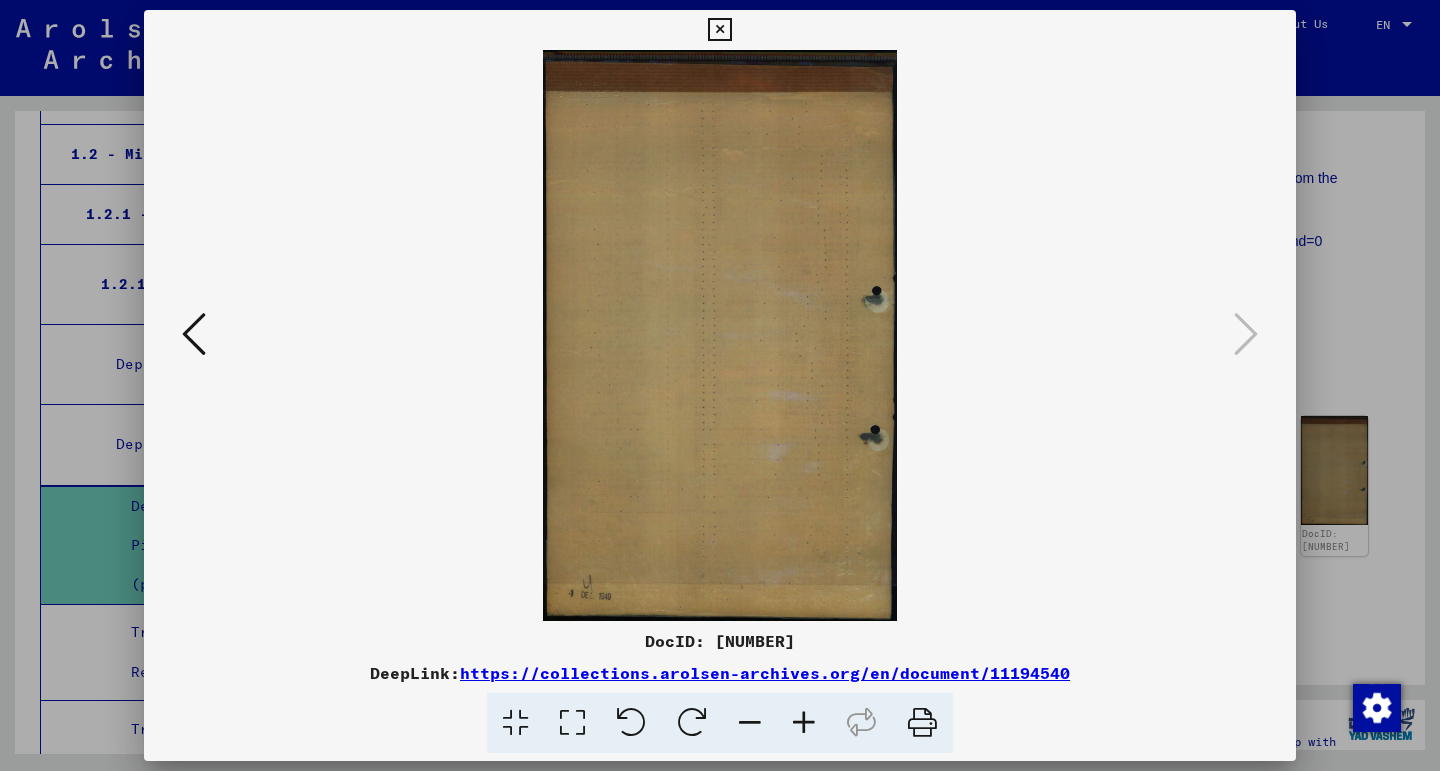 scroll, scrollTop: 0, scrollLeft: 0, axis: both 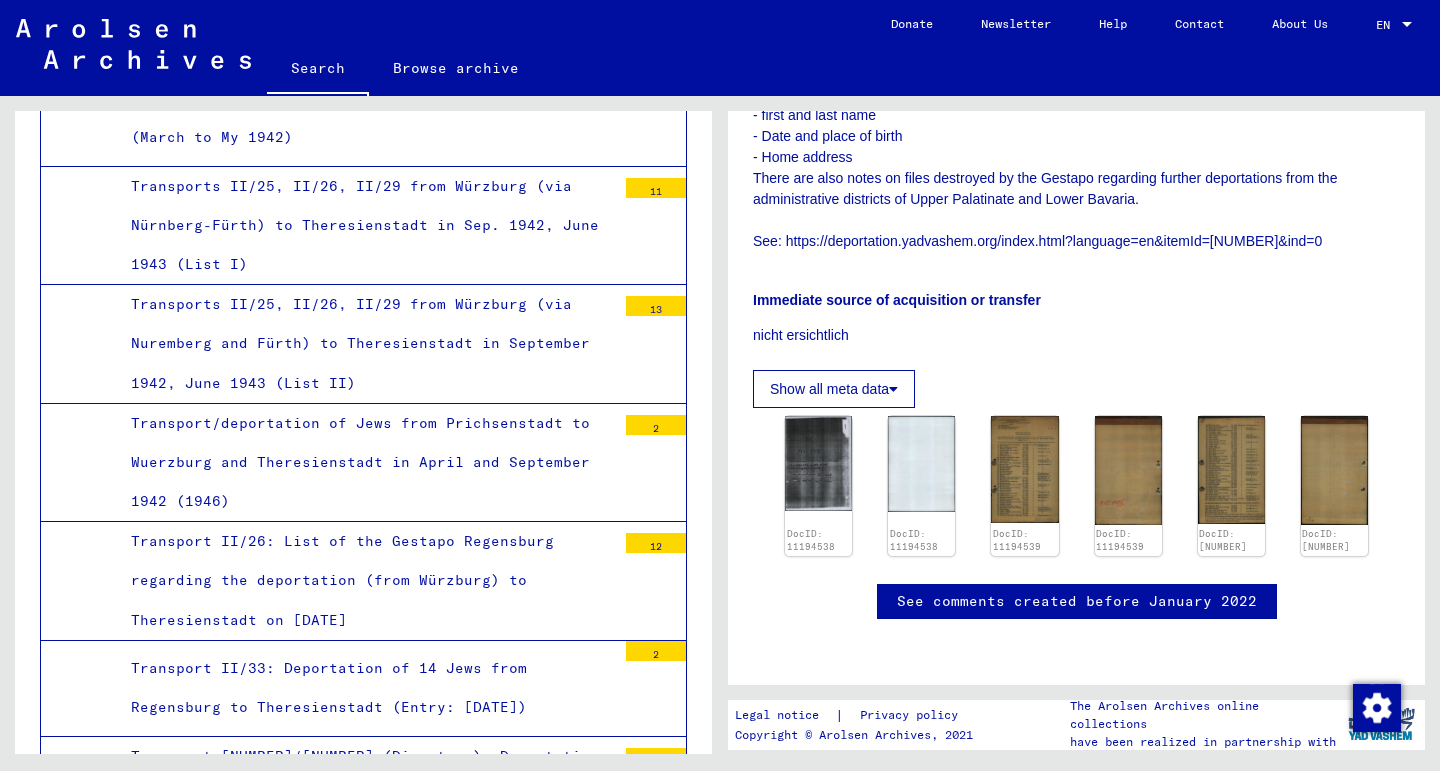 click on "Transport II/33: Deportation of 14 Jews from Regensburg to Theresienstadt (Entry: [DATE])" at bounding box center [366, 688] 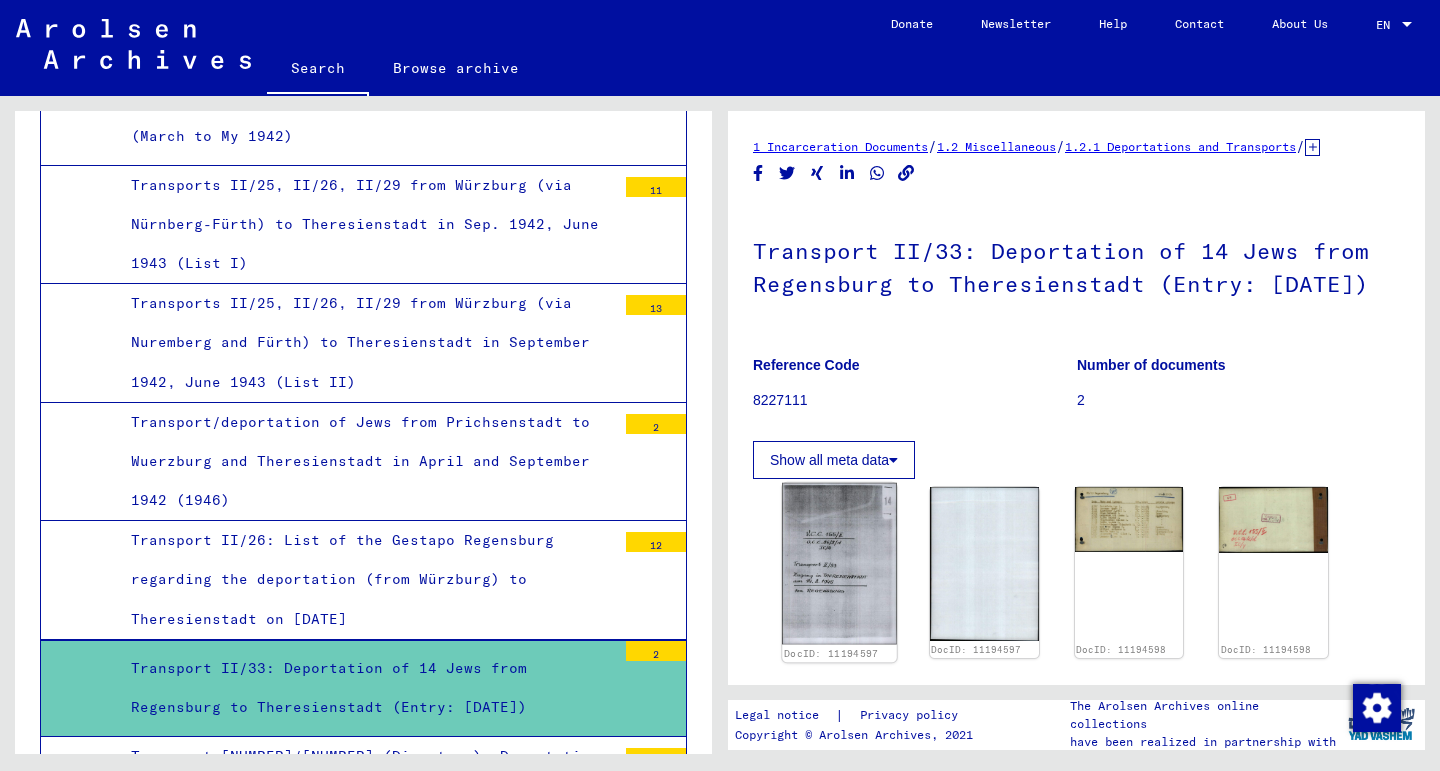 click 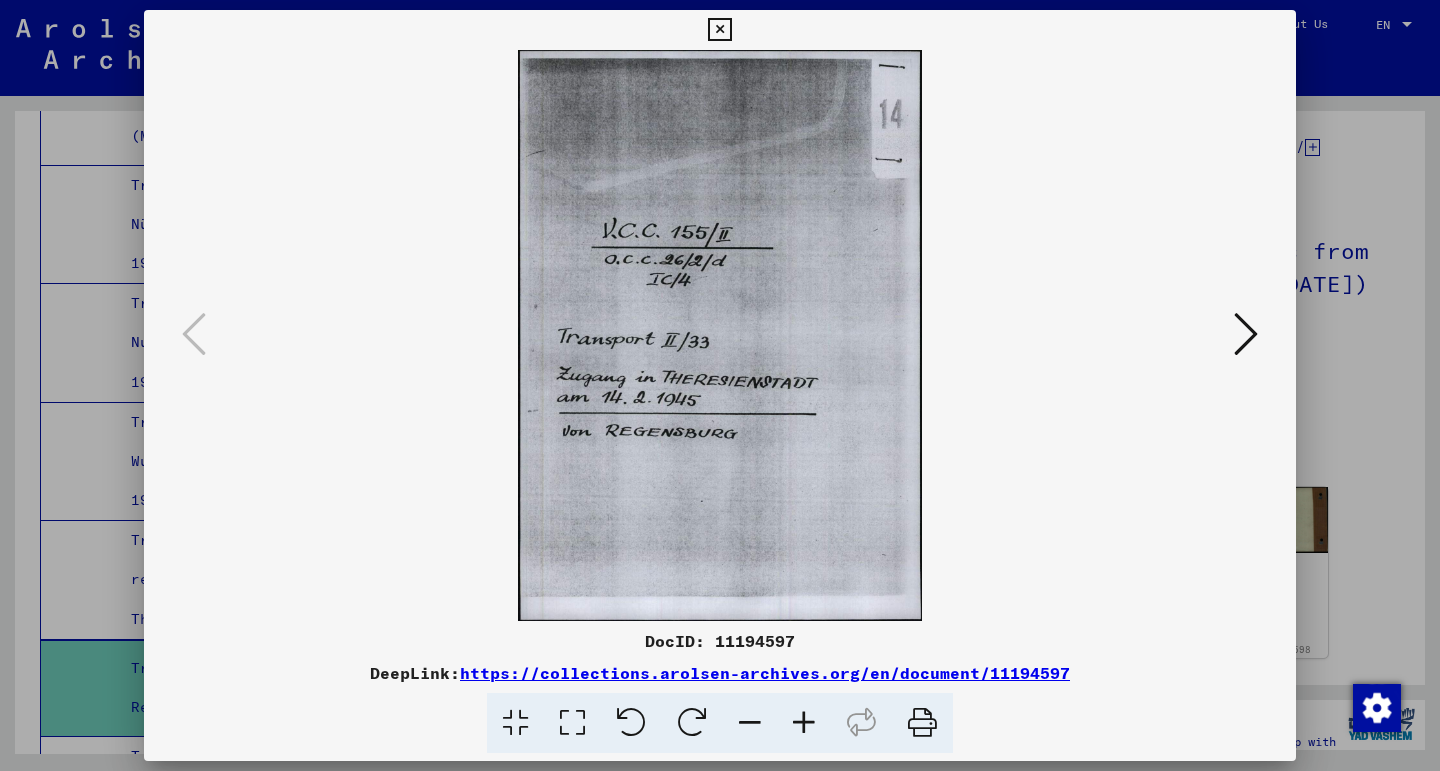click at bounding box center [1246, 335] 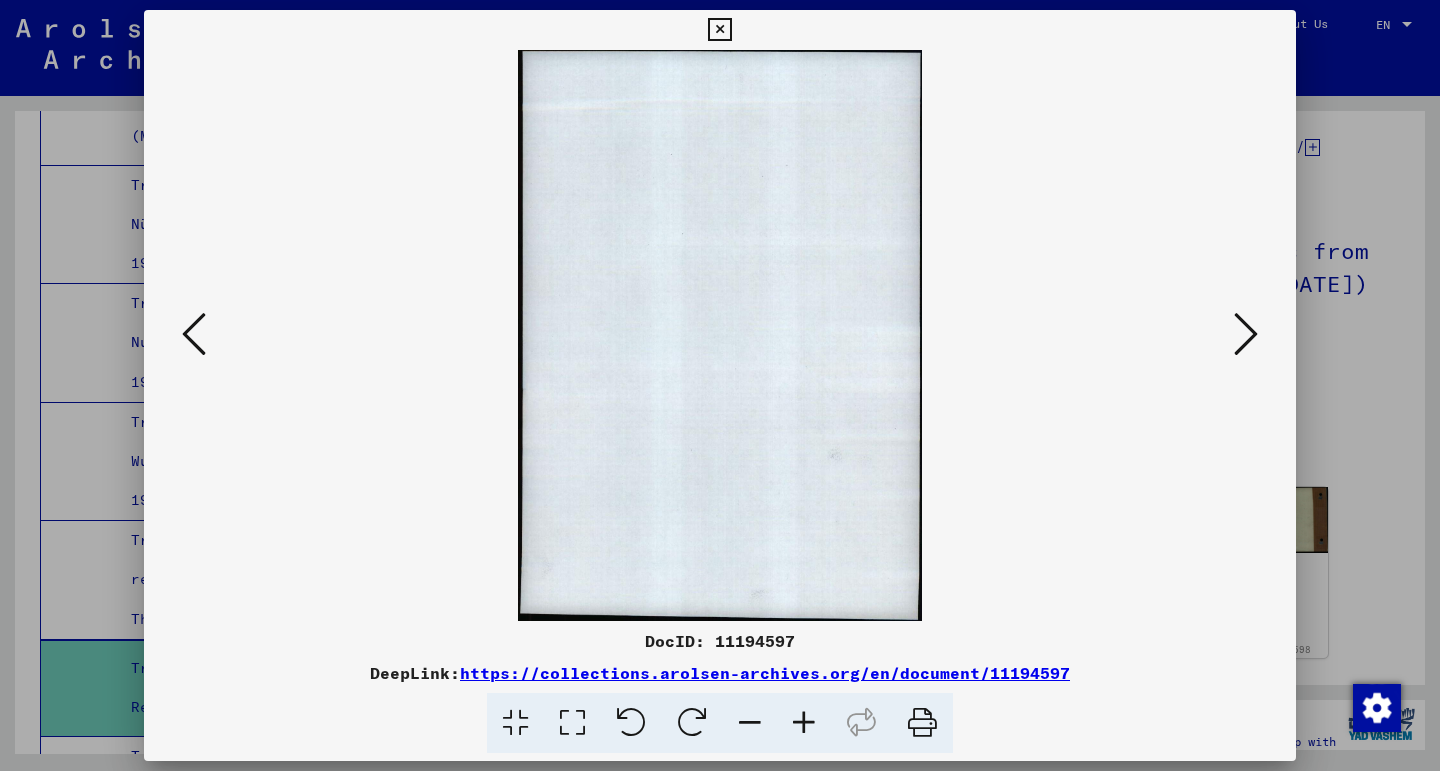 click at bounding box center (1246, 335) 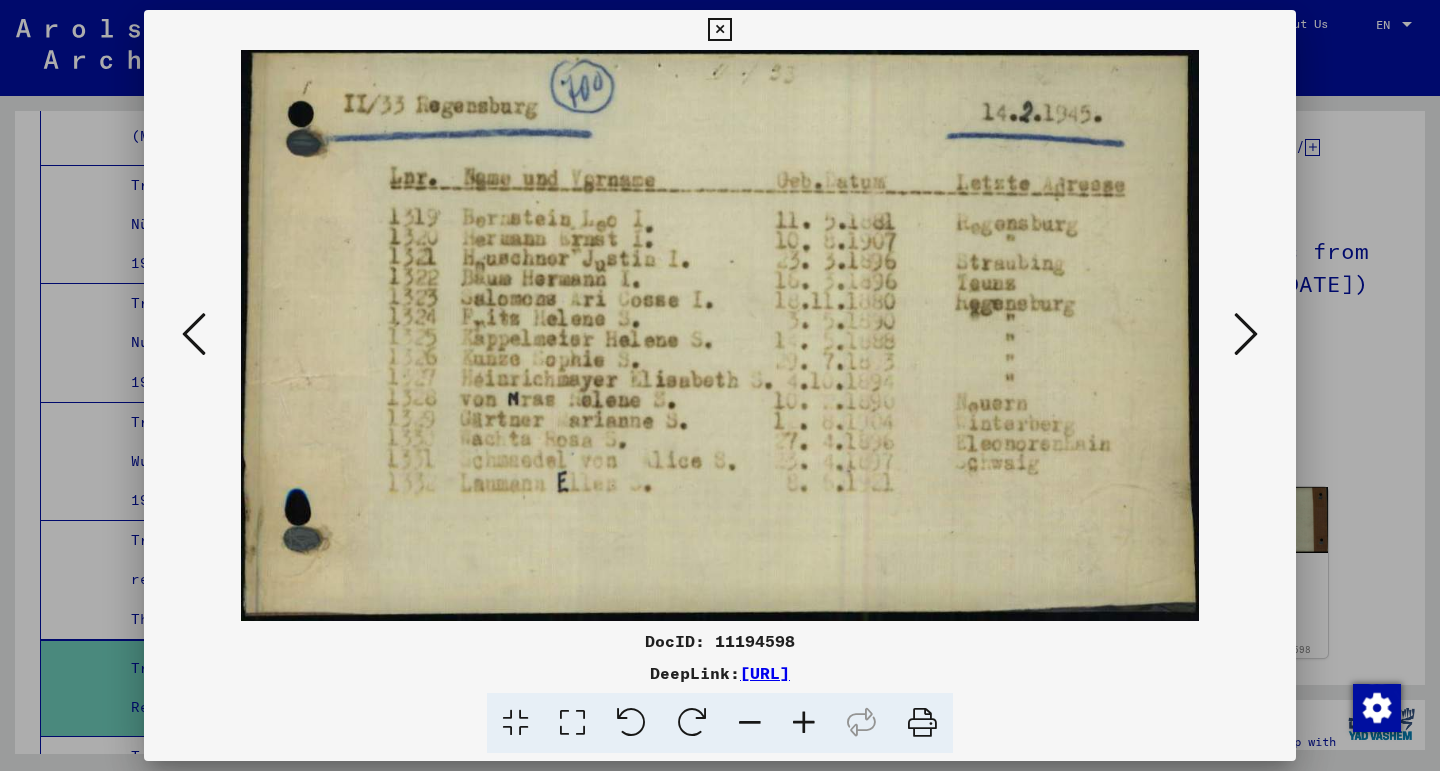 click at bounding box center [1246, 334] 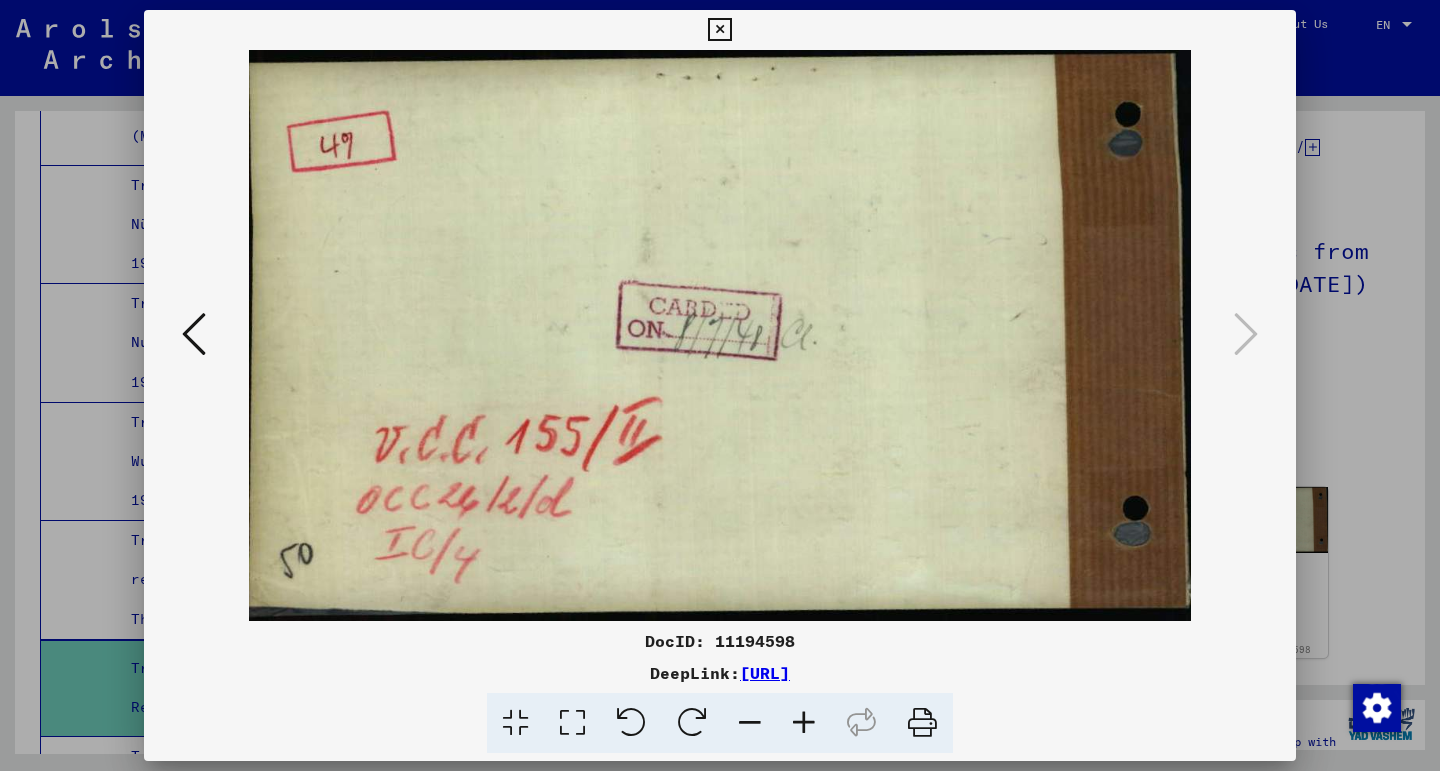 click at bounding box center [719, 30] 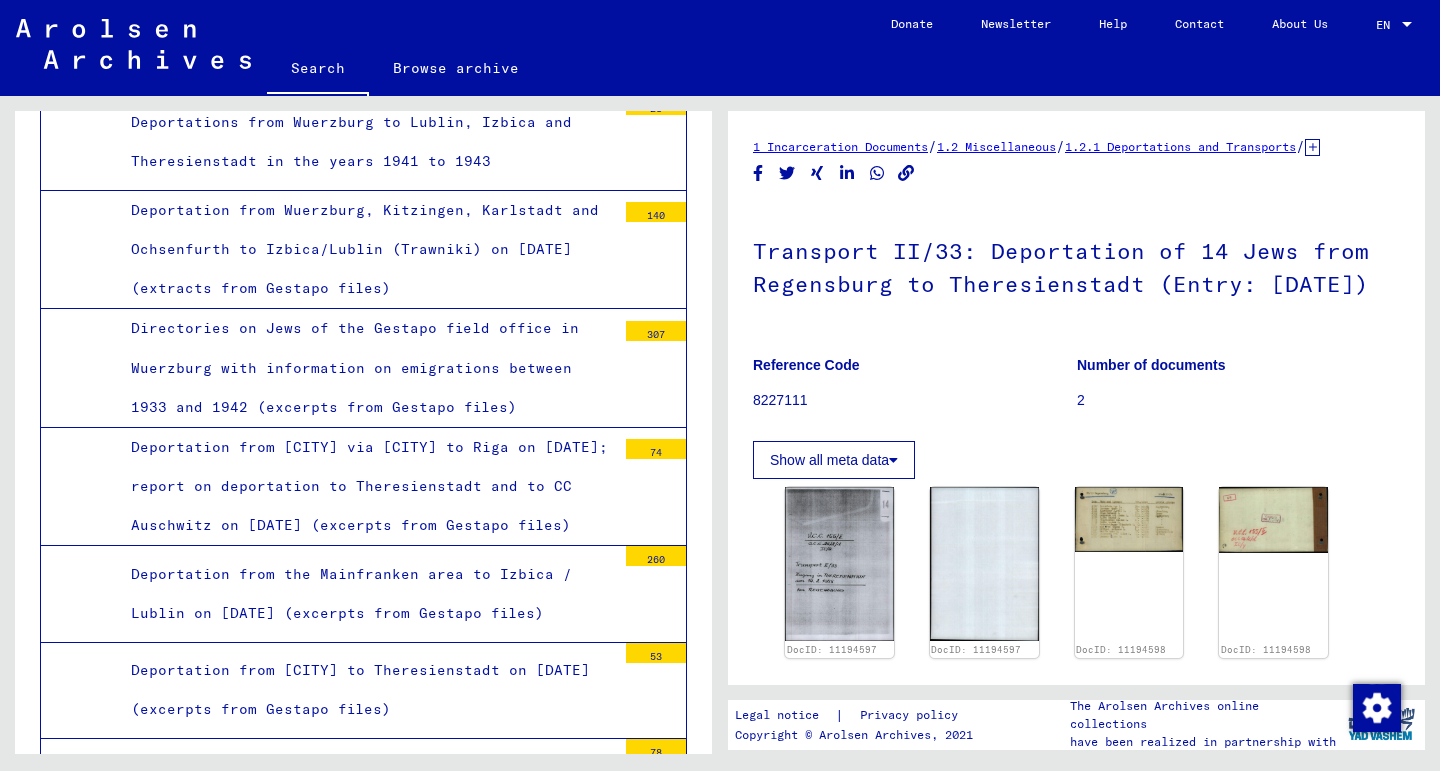scroll, scrollTop: 3998, scrollLeft: 0, axis: vertical 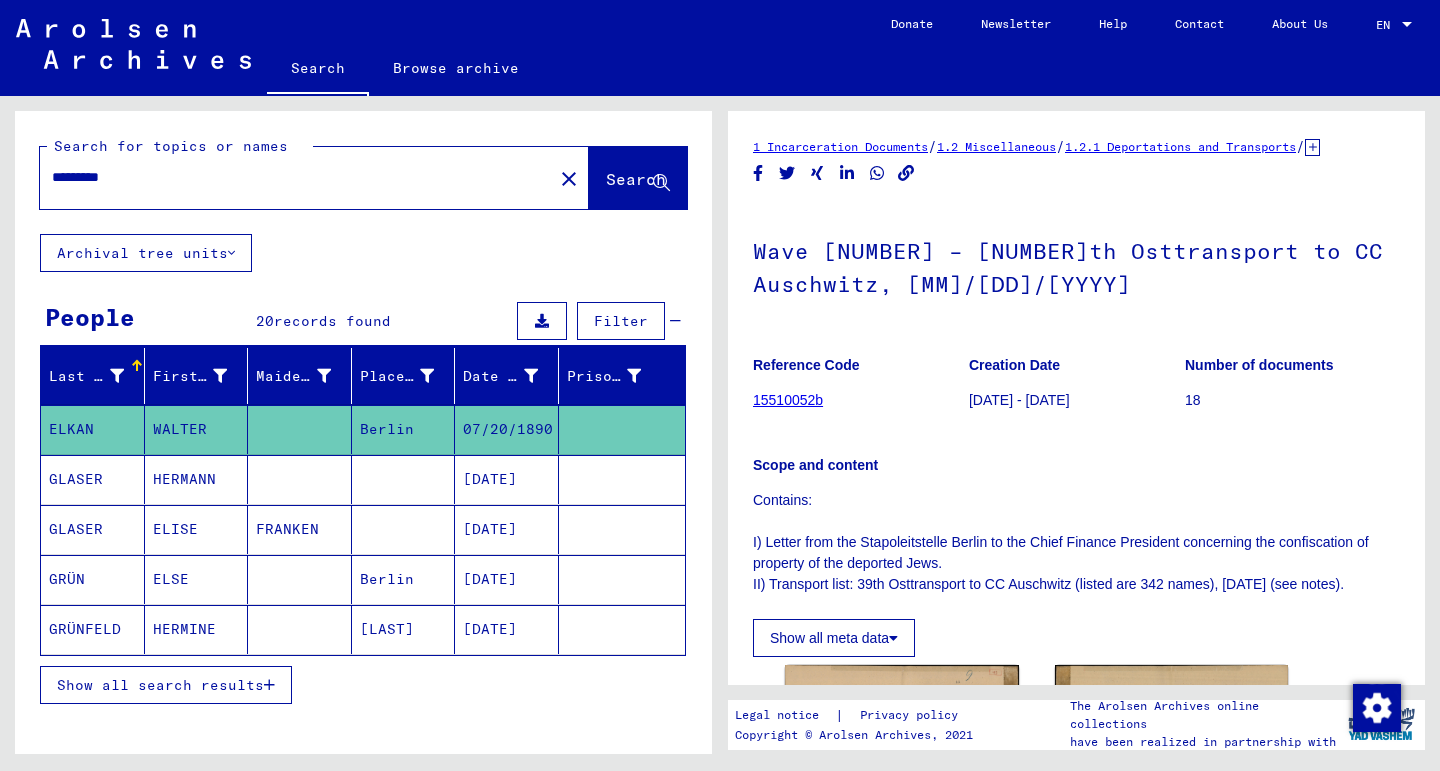 type on "**********" 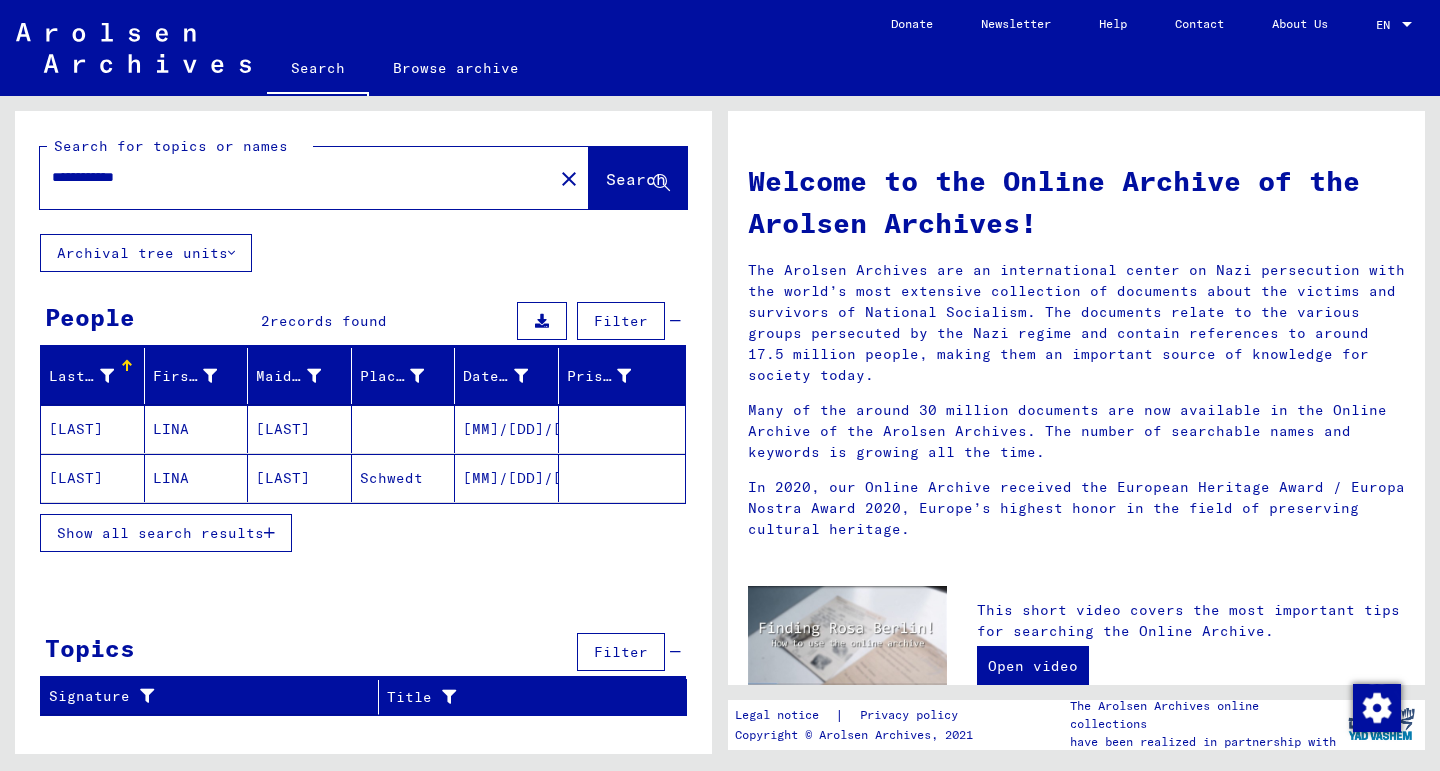 click on "Show all search results" at bounding box center (166, 533) 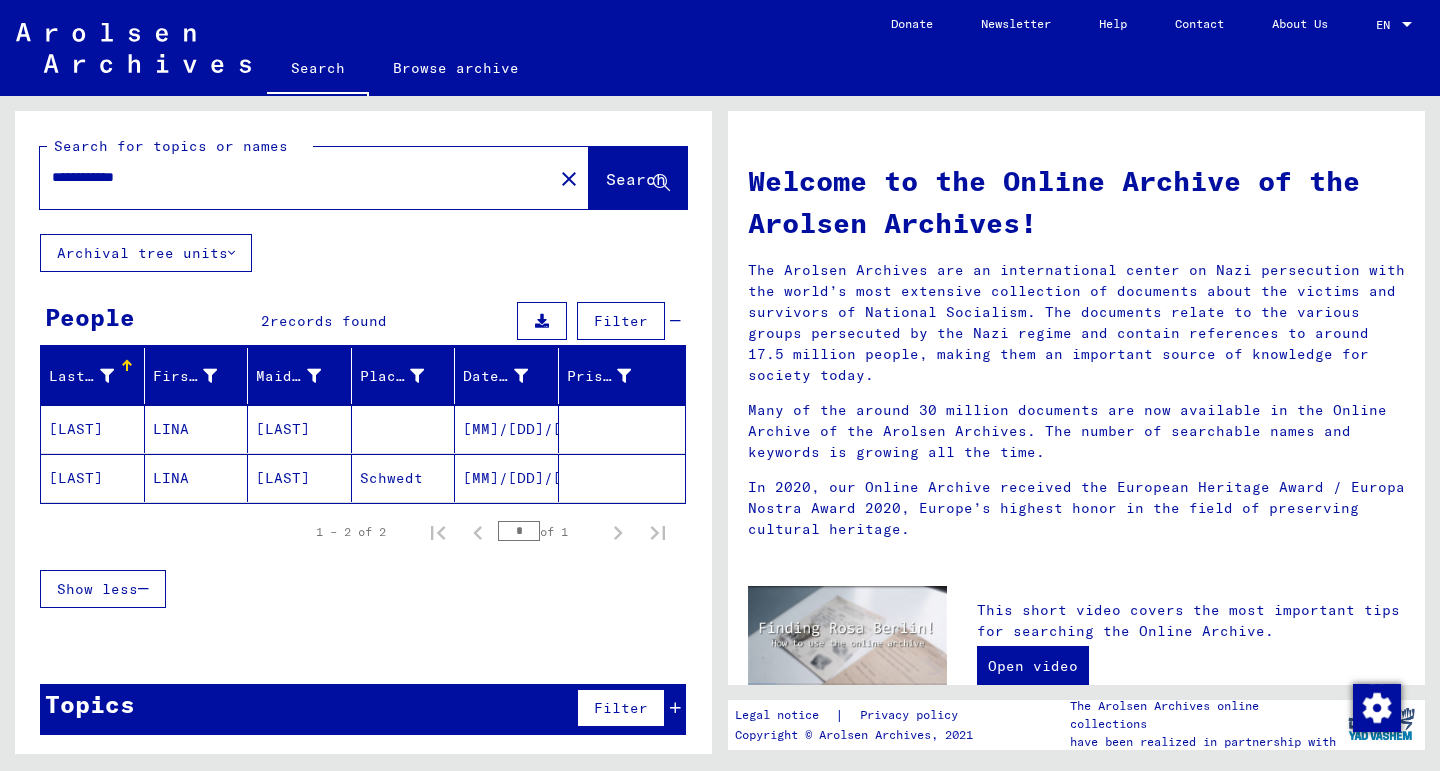drag, startPoint x: 161, startPoint y: 168, endPoint x: 53, endPoint y: 166, distance: 108.01852 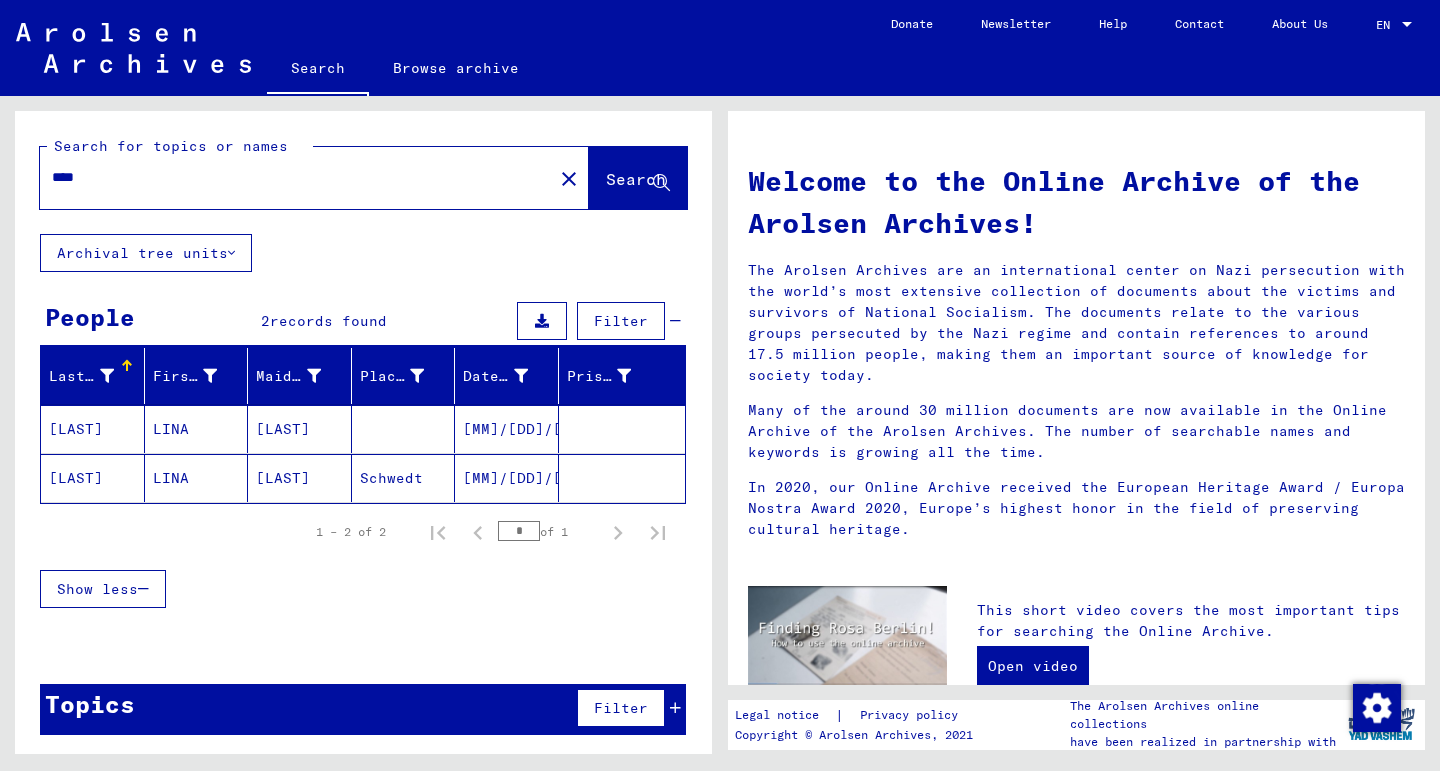 type on "****" 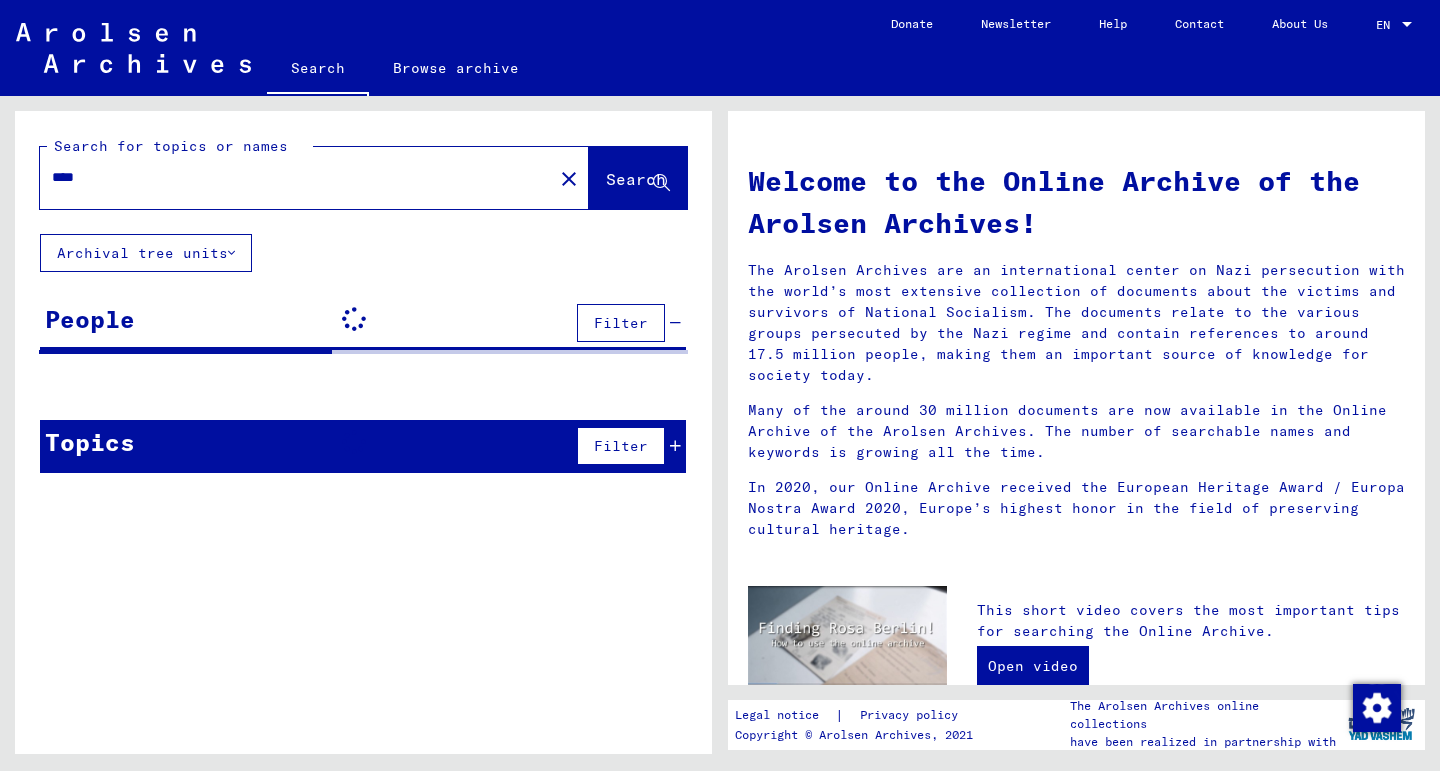 scroll, scrollTop: 0, scrollLeft: 0, axis: both 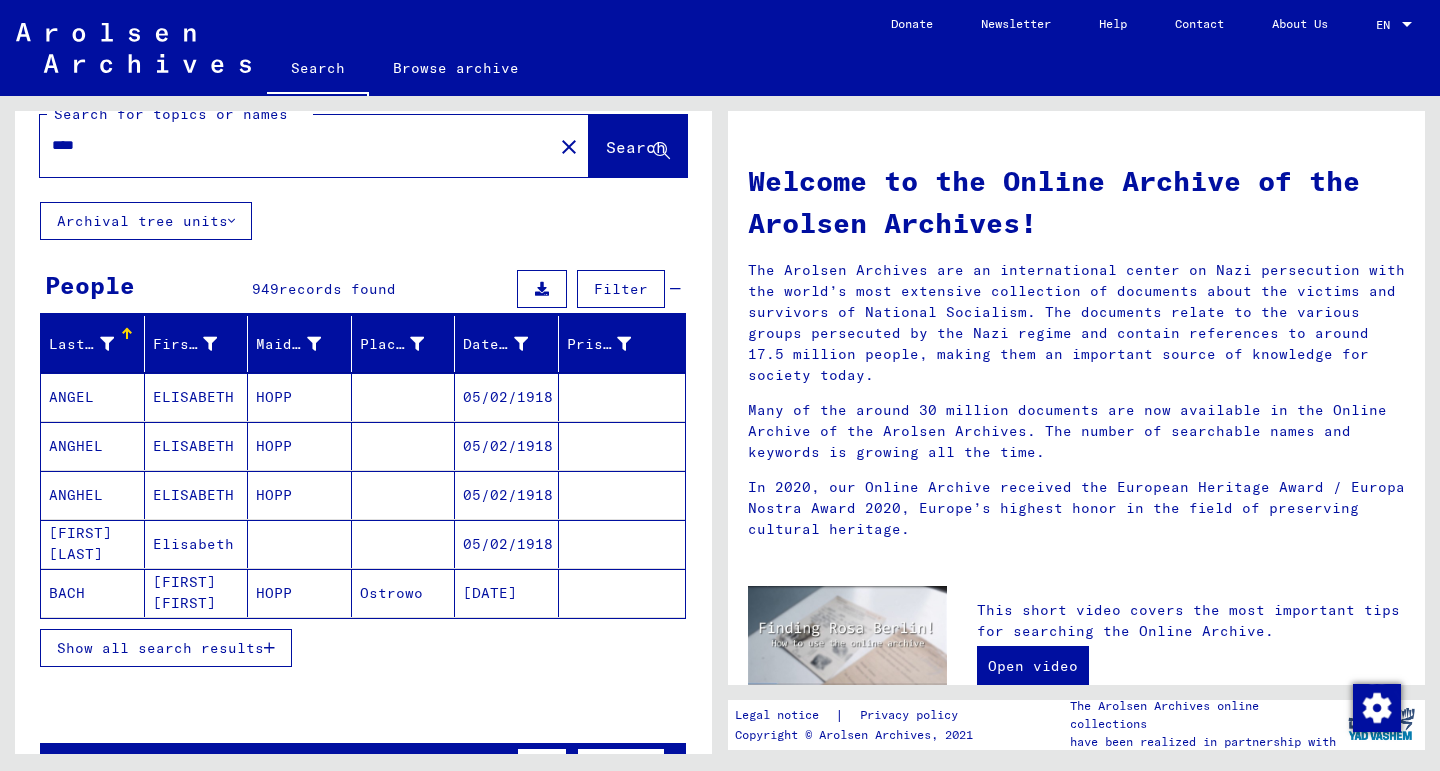 click on "Show all search results" at bounding box center [160, 648] 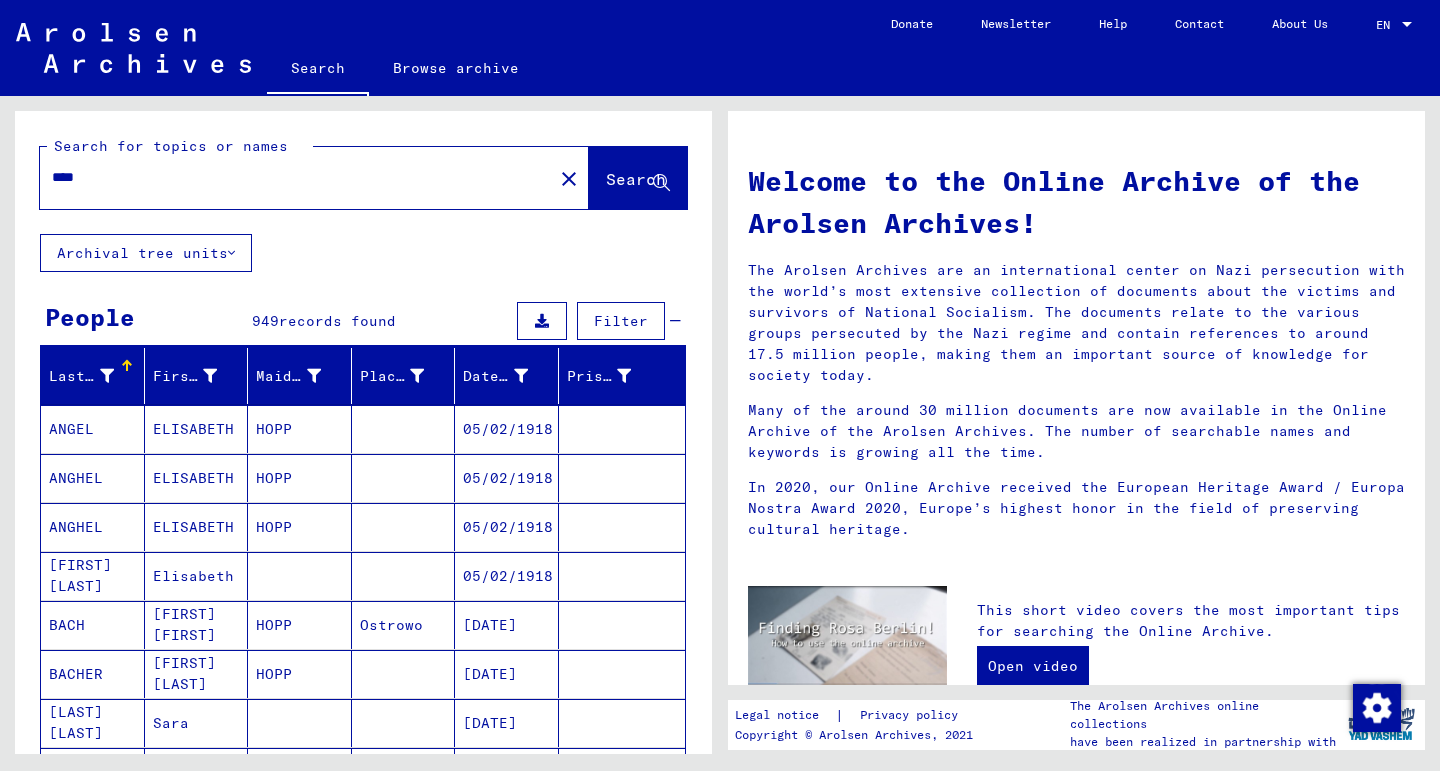 scroll, scrollTop: 0, scrollLeft: 0, axis: both 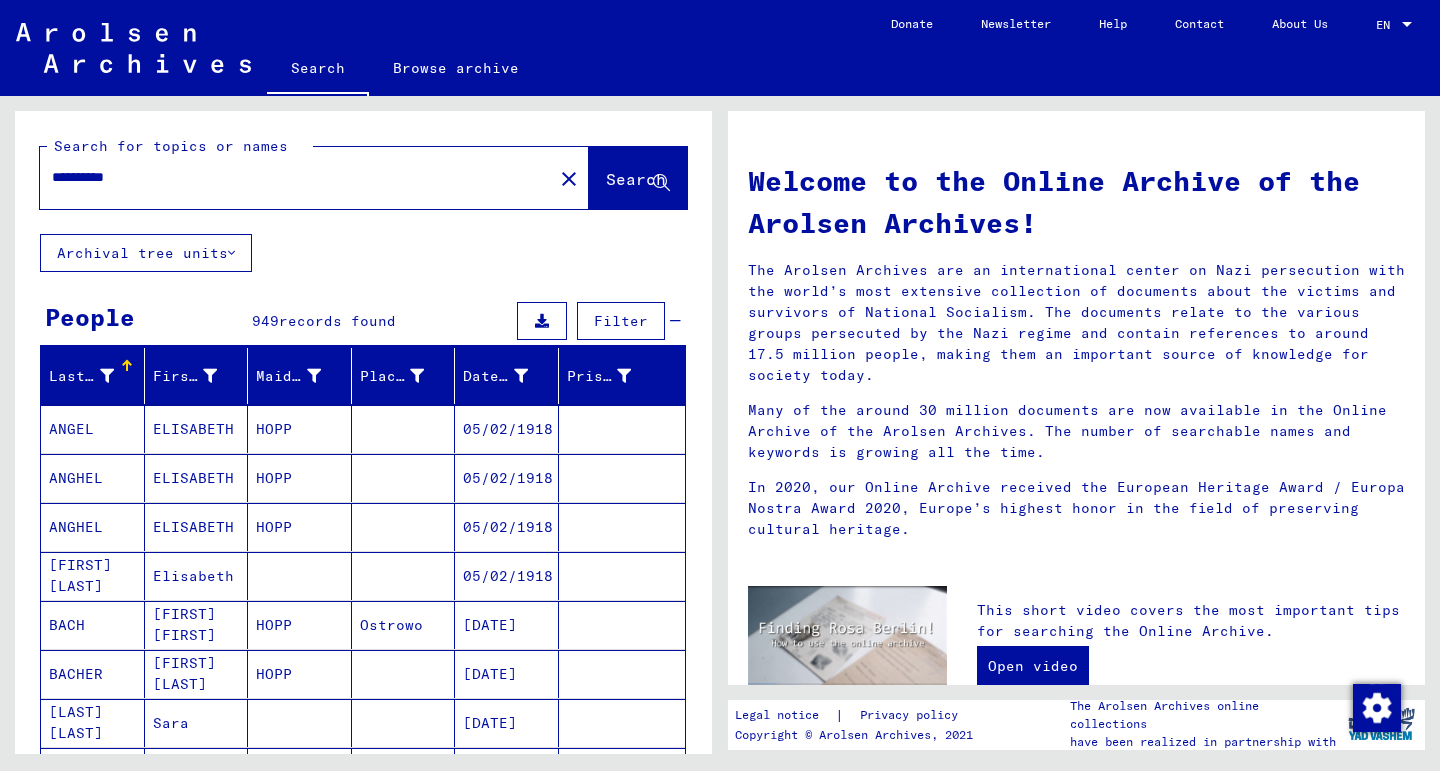 type on "**********" 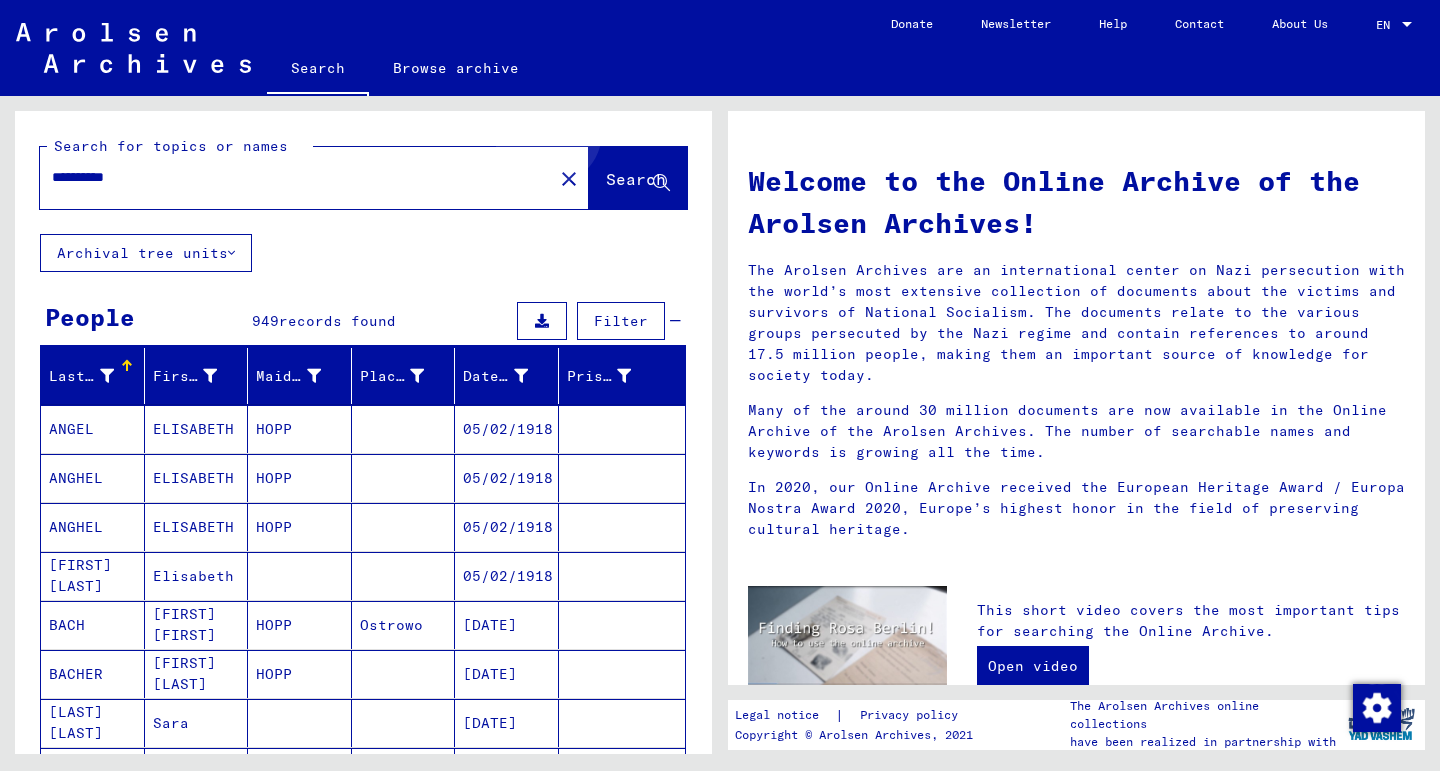 click on "Search" 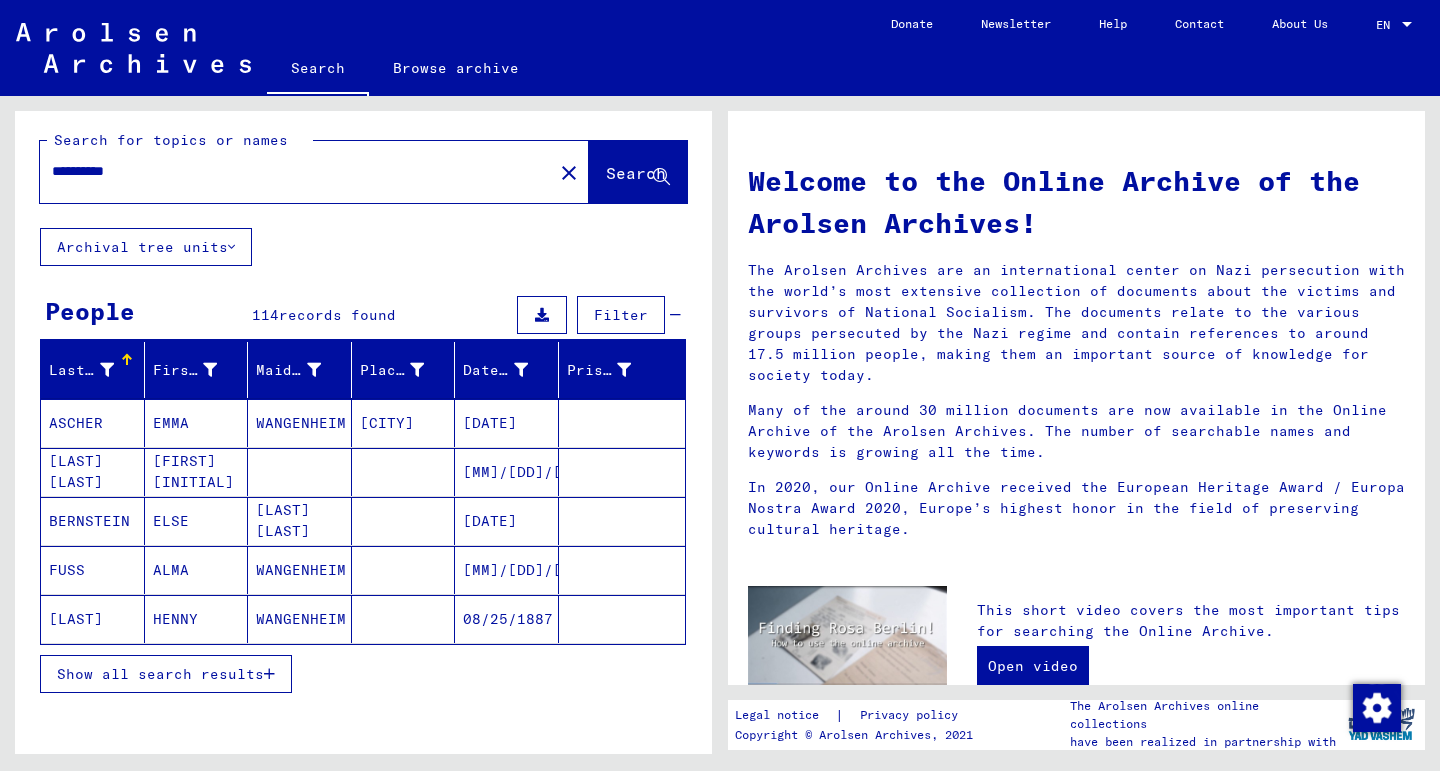 scroll, scrollTop: 12, scrollLeft: 0, axis: vertical 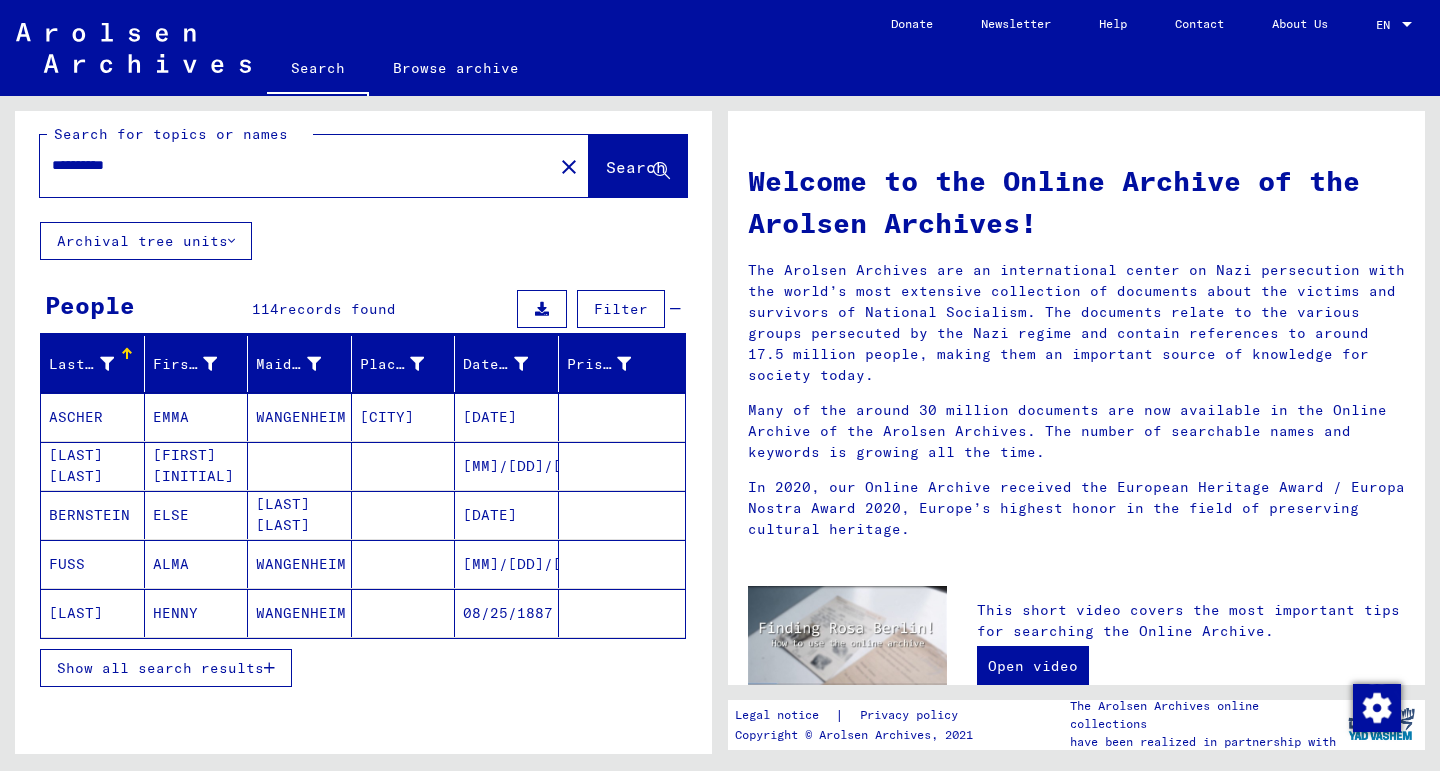 click on "Show all search results" at bounding box center (160, 668) 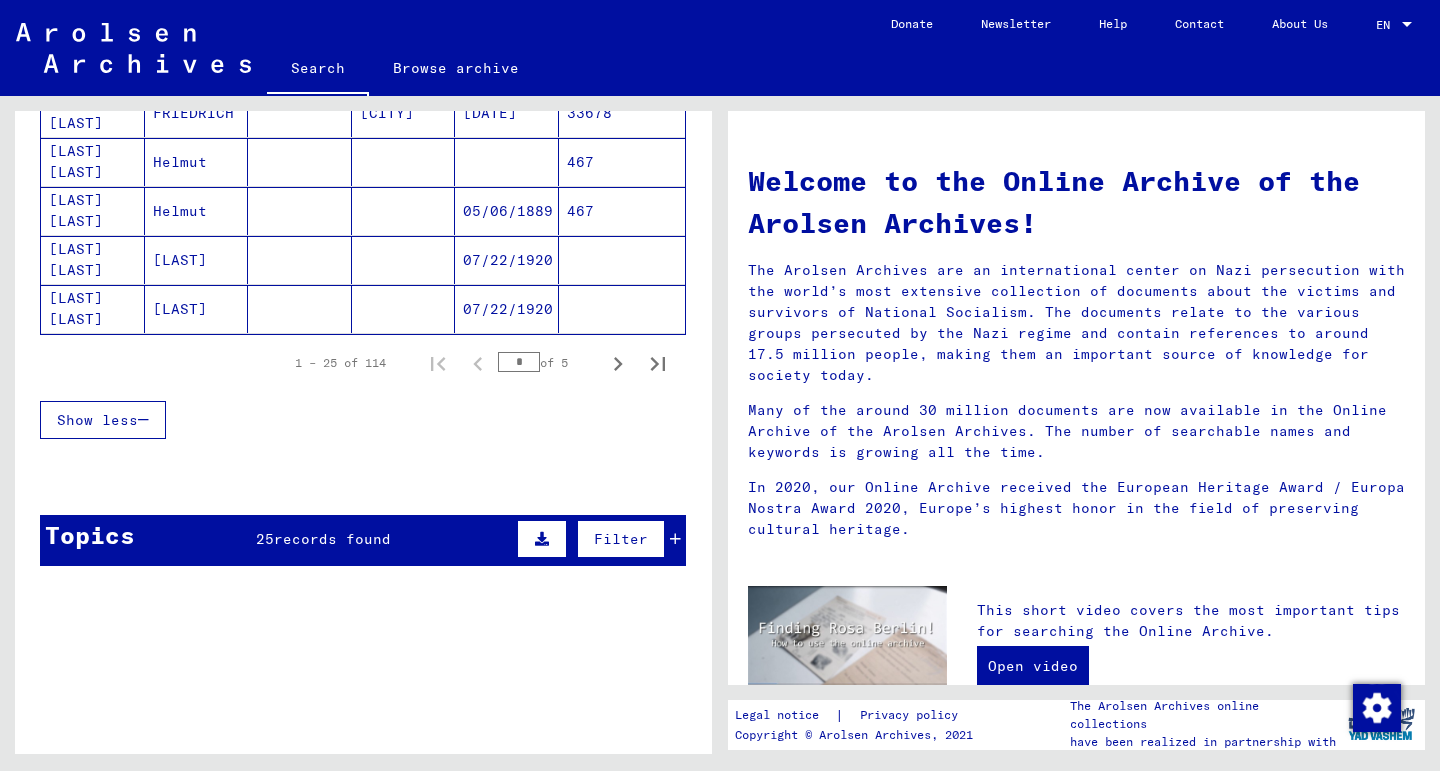 scroll, scrollTop: 1304, scrollLeft: 0, axis: vertical 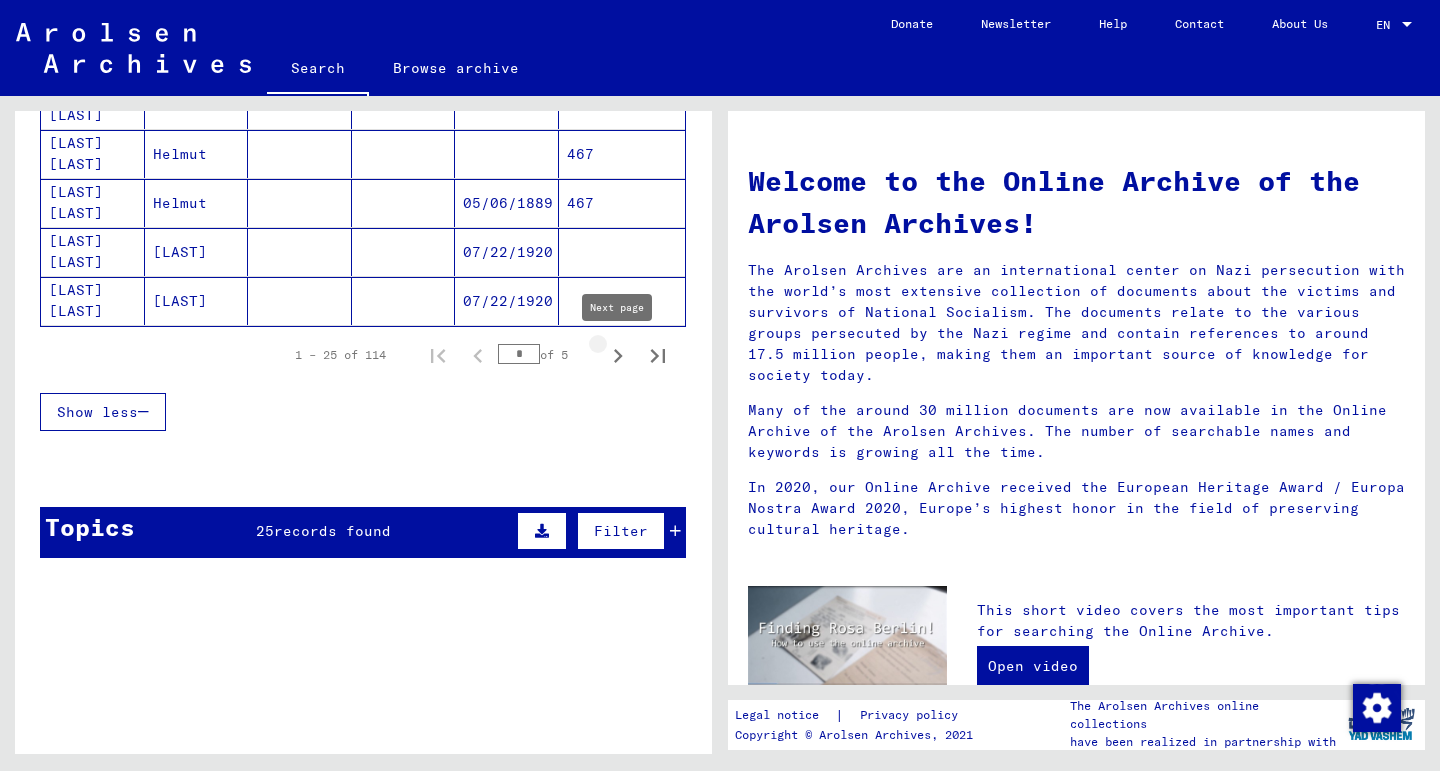 click 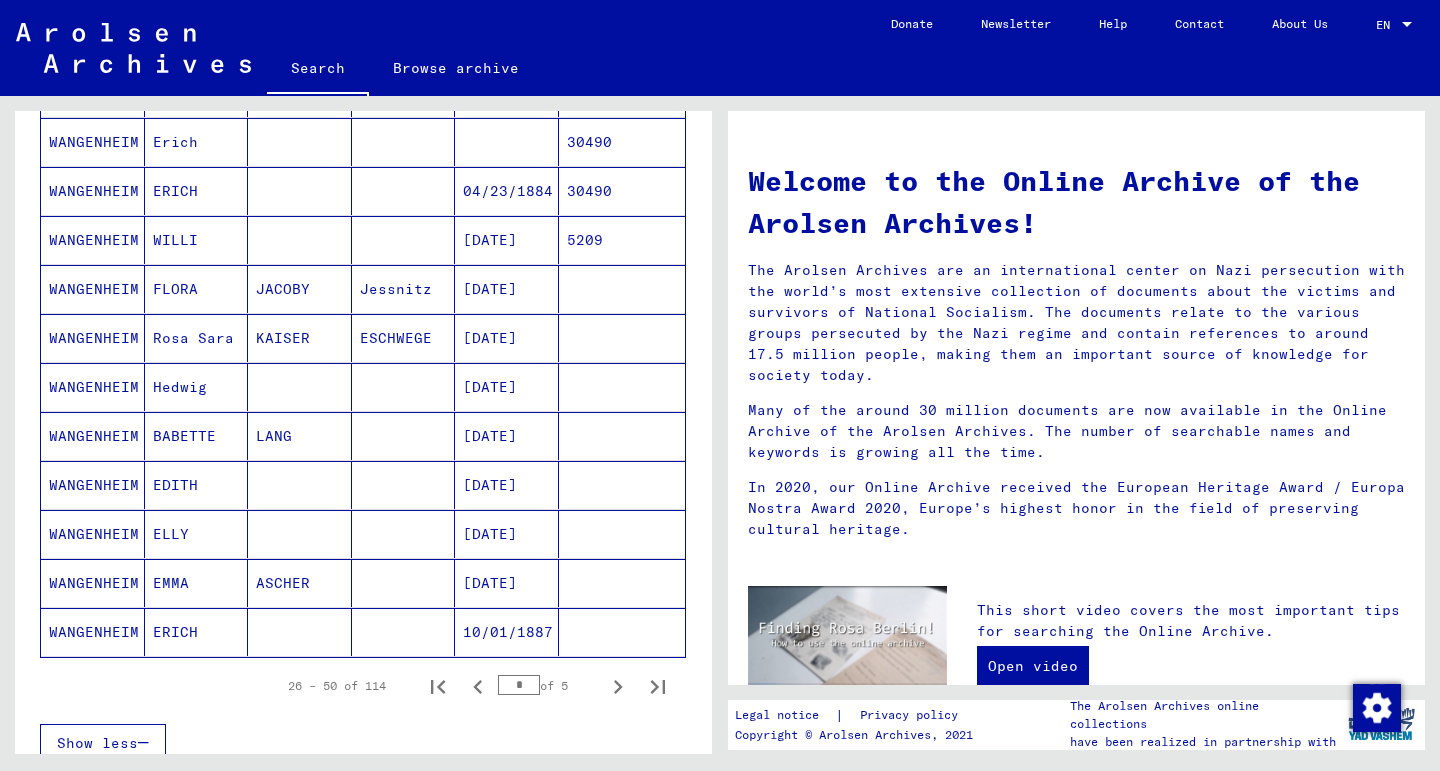 scroll, scrollTop: 965, scrollLeft: 0, axis: vertical 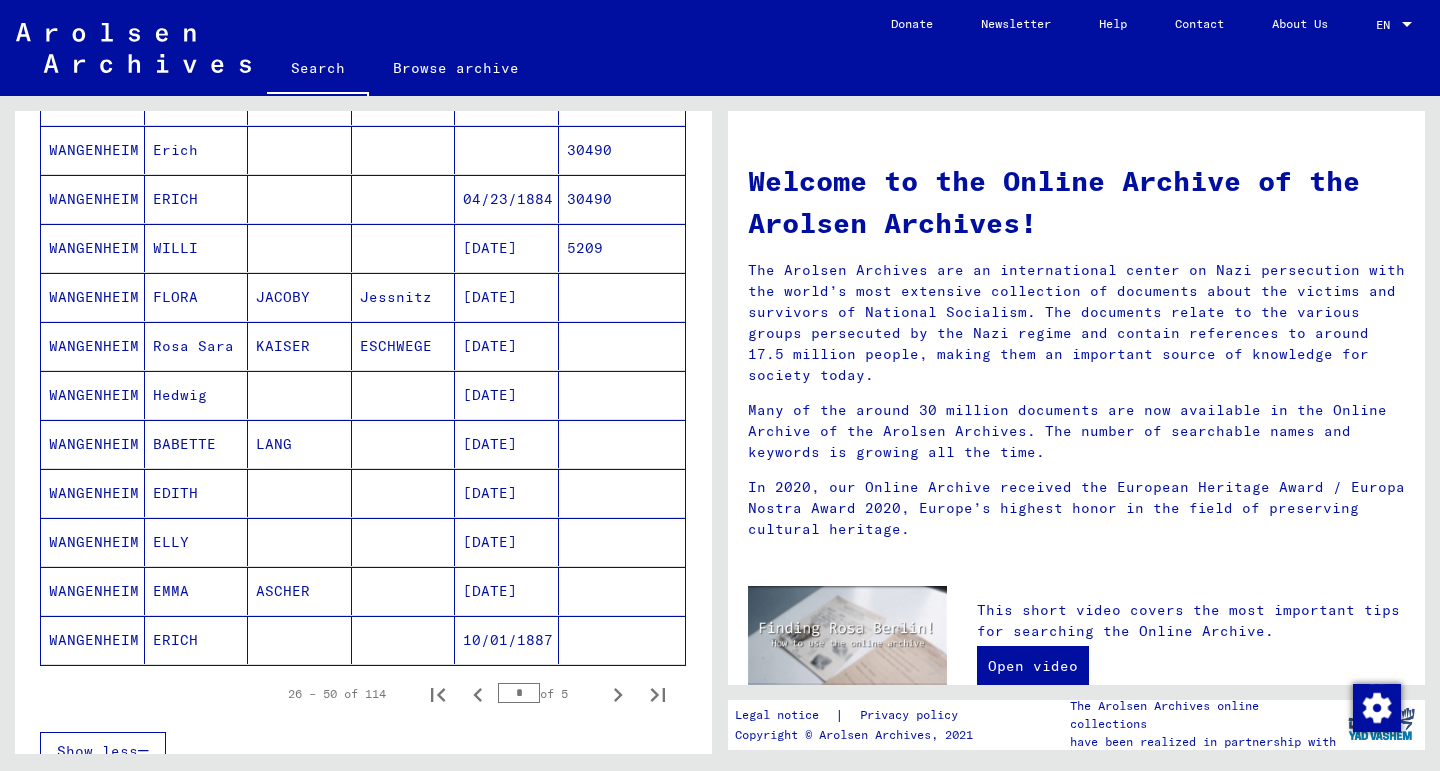 click on "Hedwig" at bounding box center (197, 444) 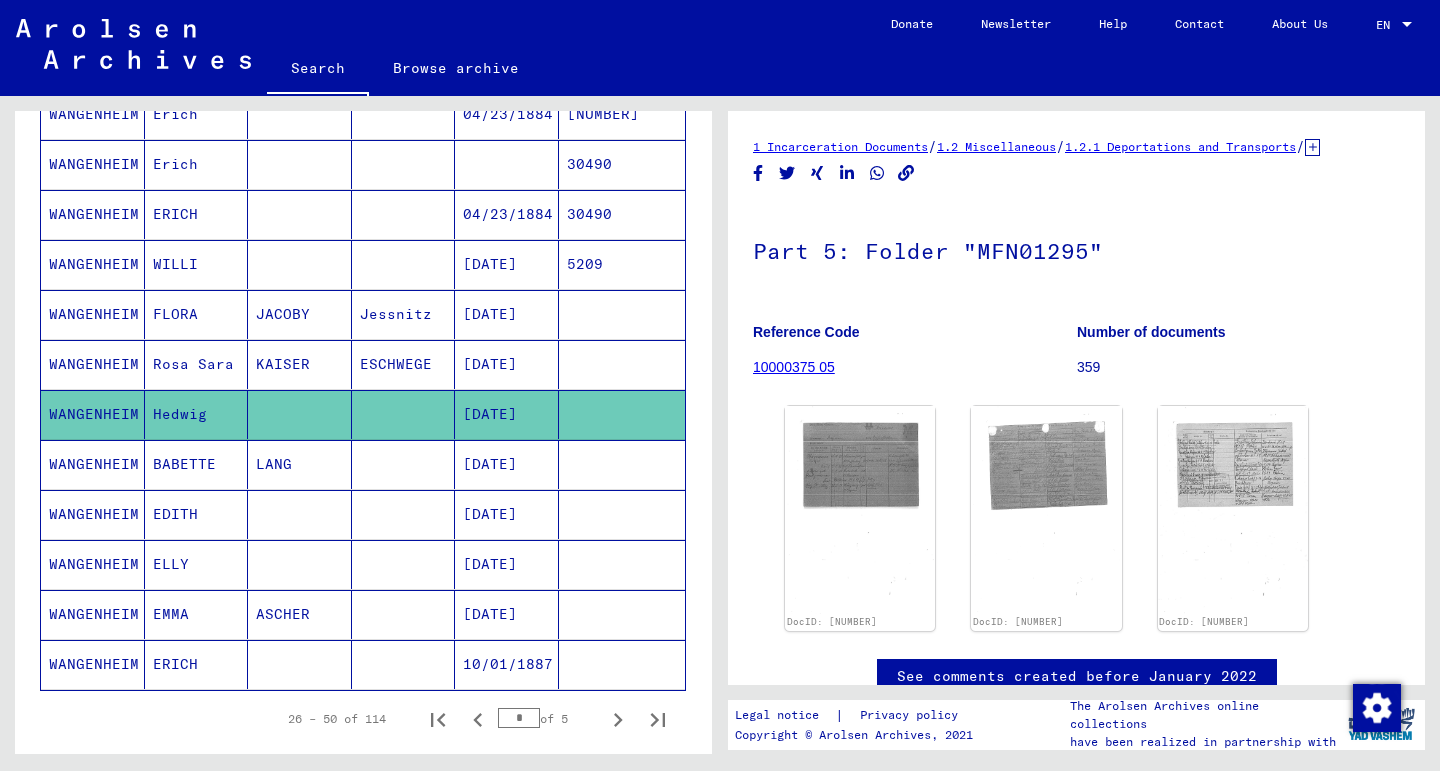 scroll, scrollTop: 0, scrollLeft: 0, axis: both 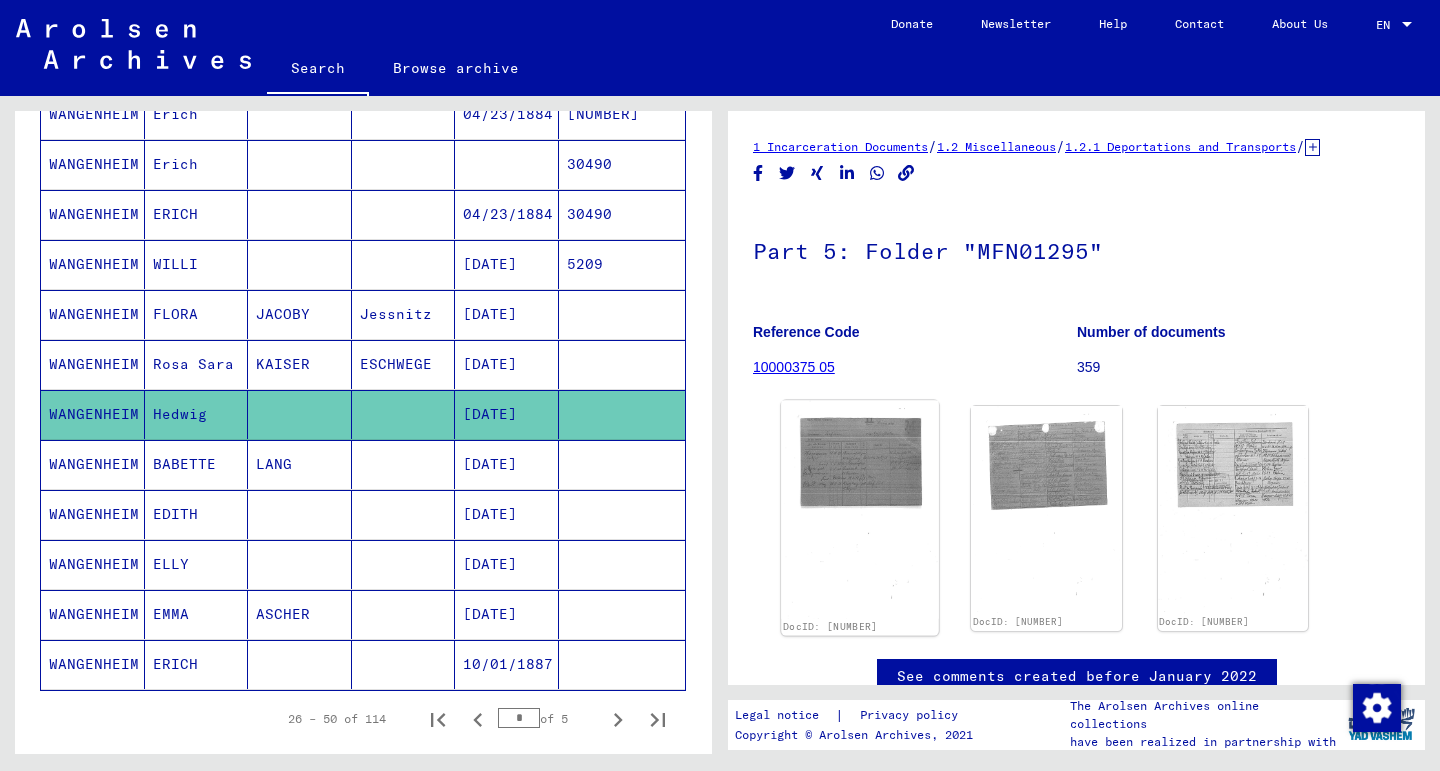 click 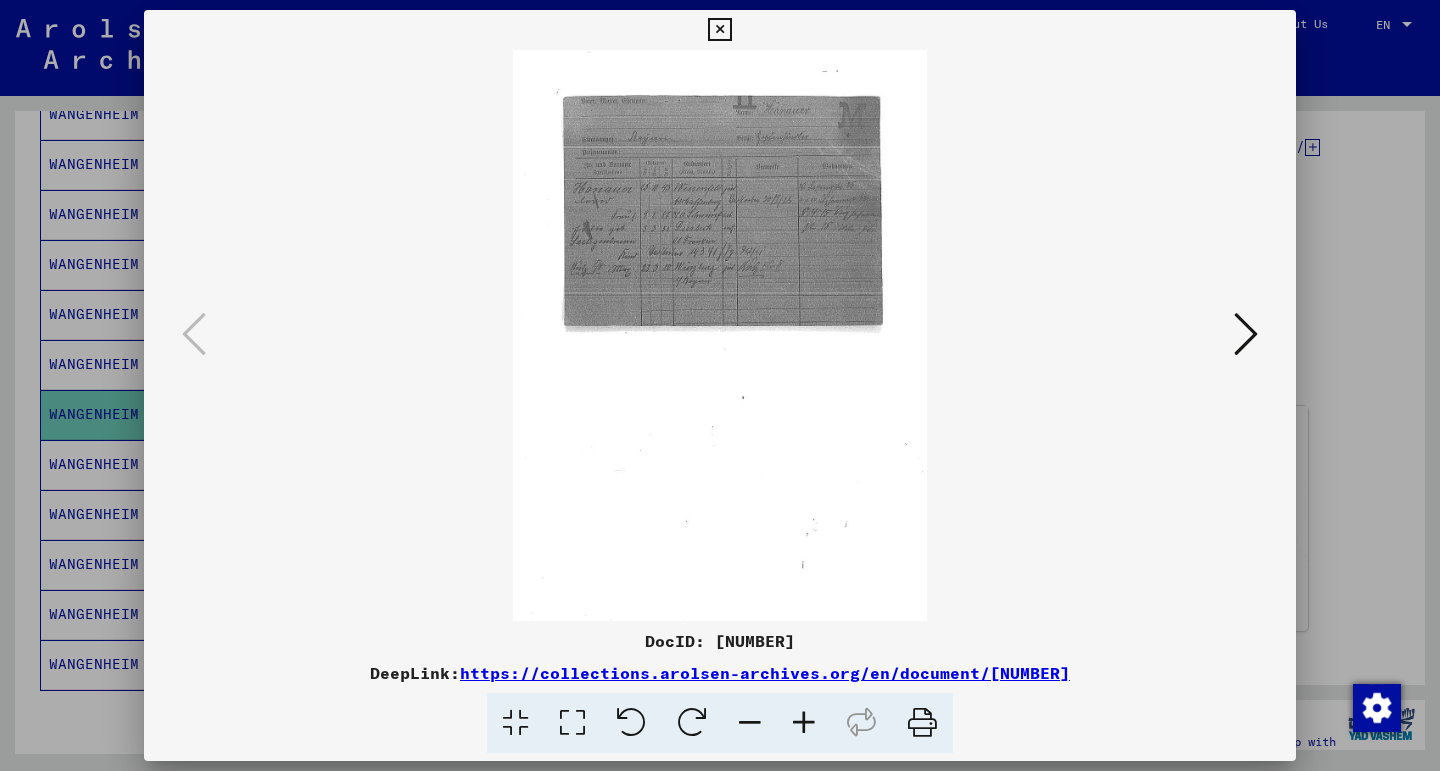 click at bounding box center [804, 723] 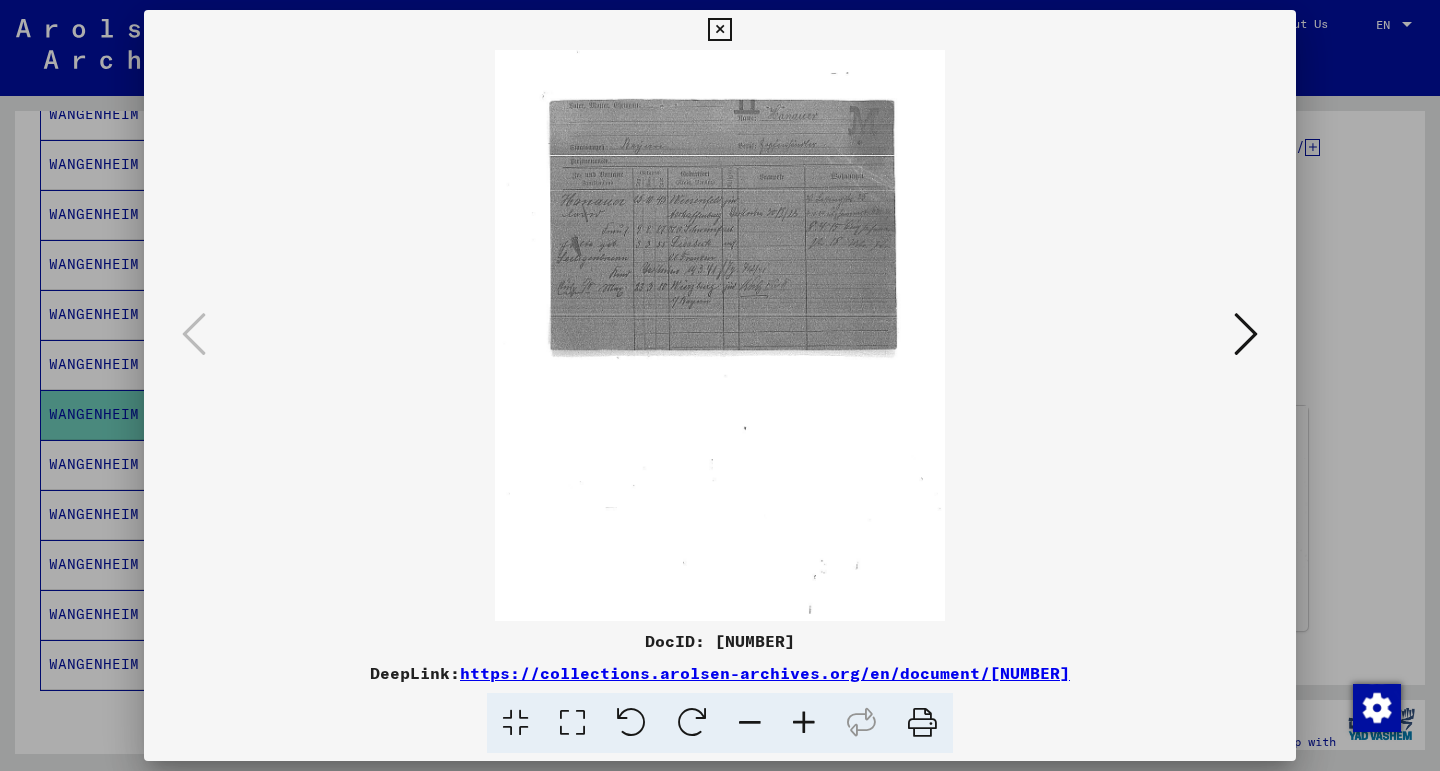 click at bounding box center (804, 723) 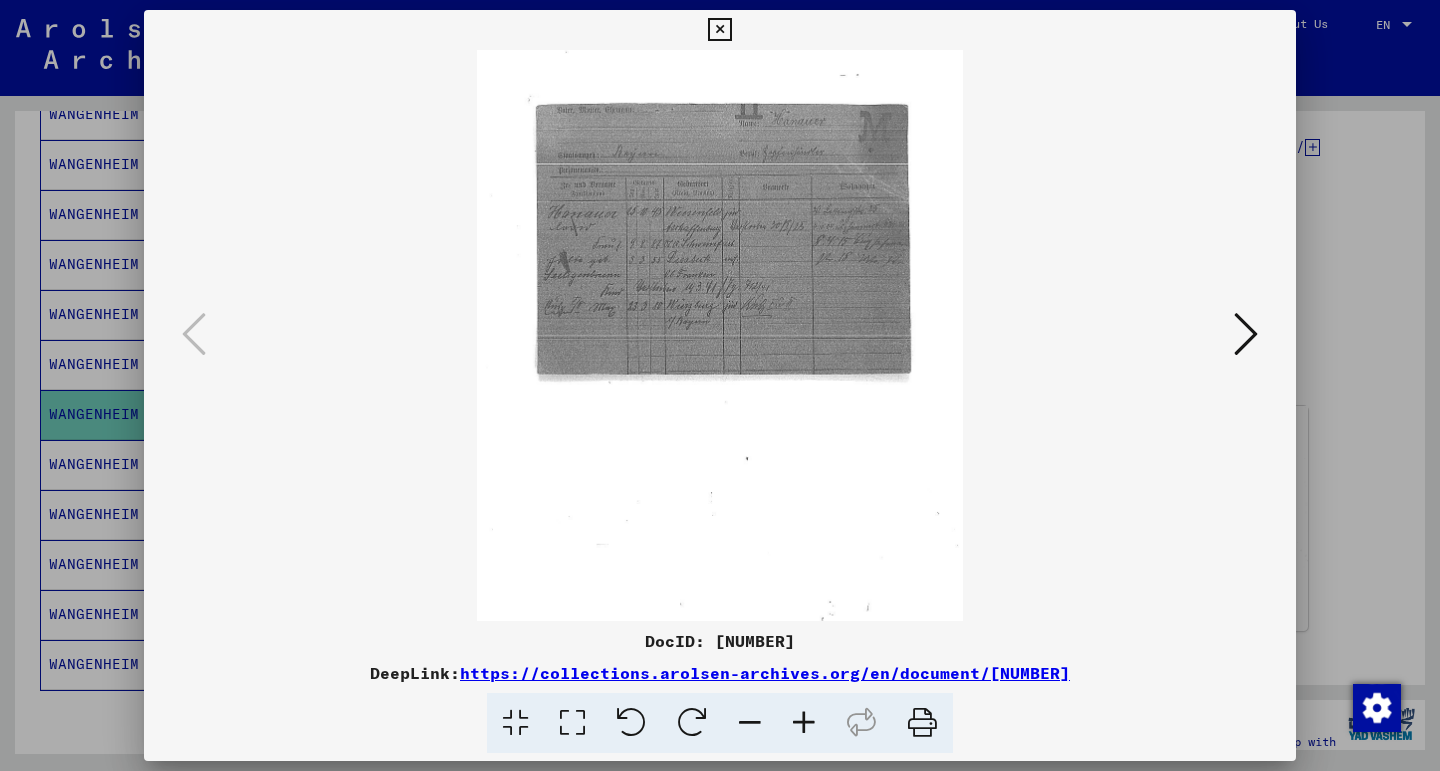 click at bounding box center [804, 723] 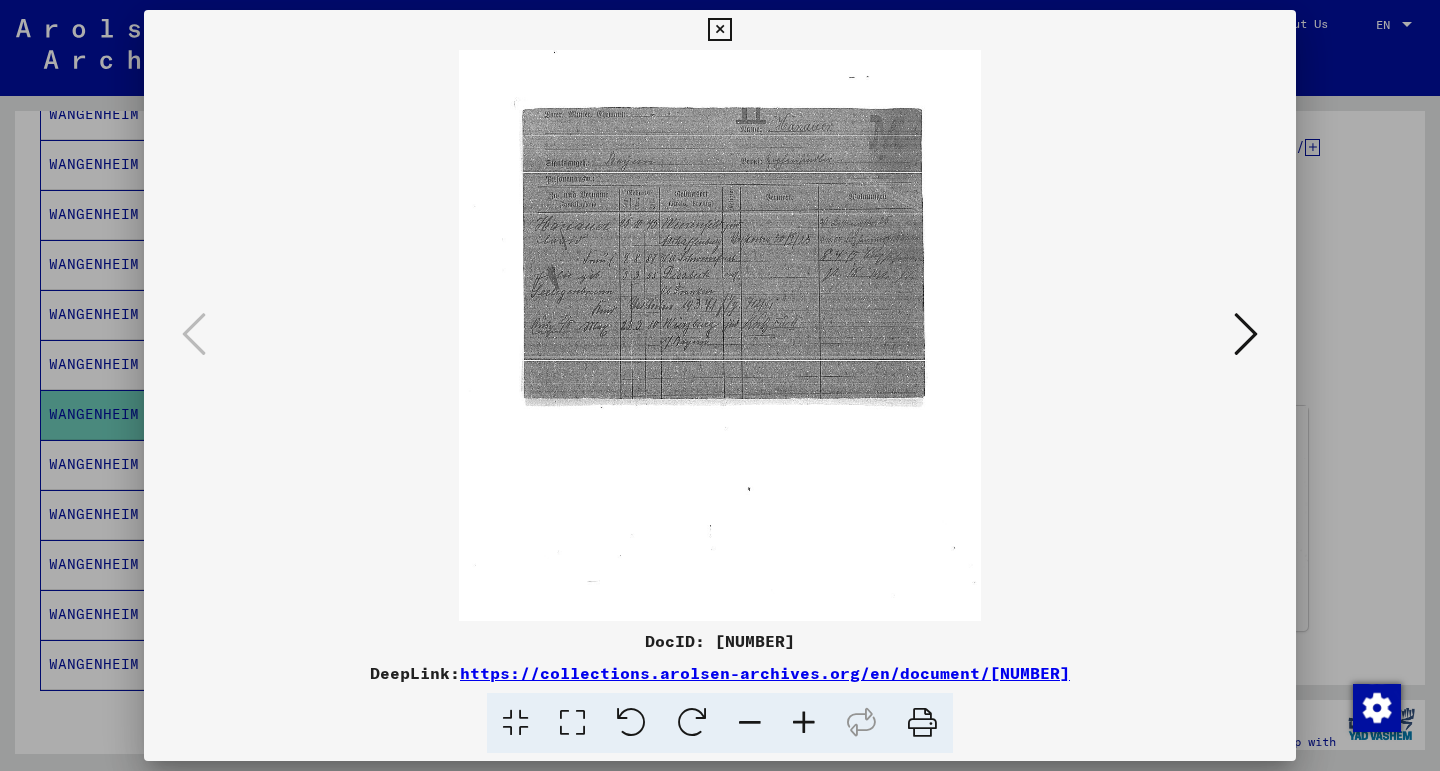 click at bounding box center (804, 723) 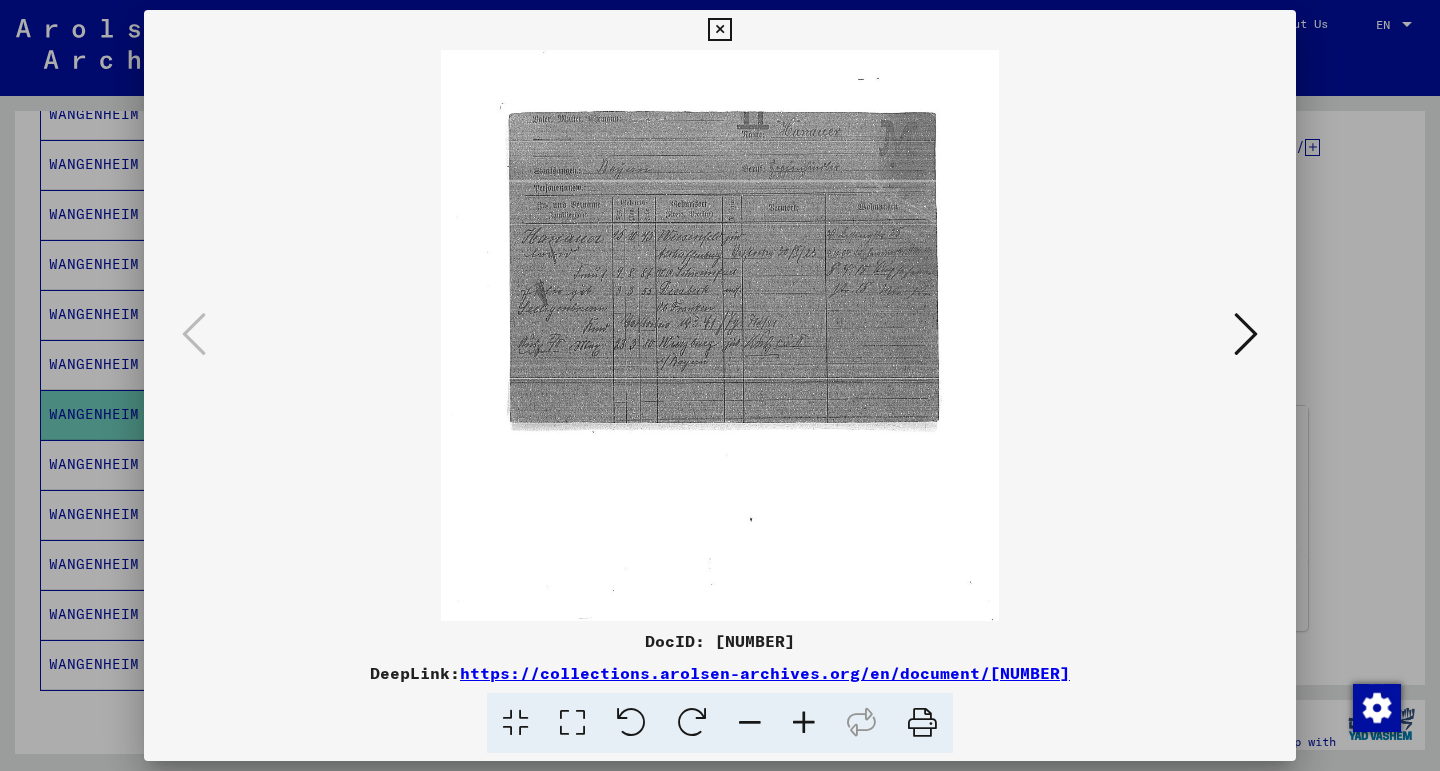 click at bounding box center (804, 723) 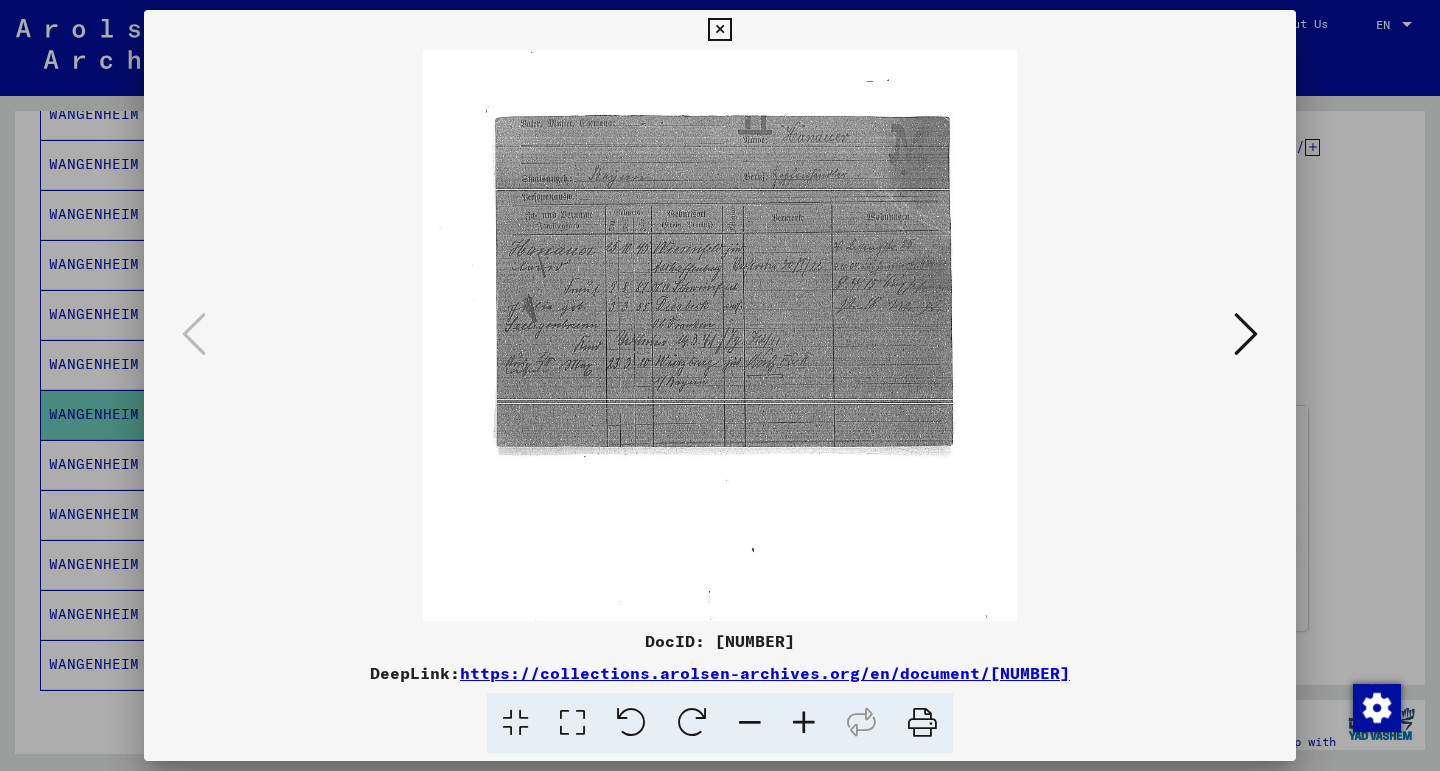 click at bounding box center (804, 723) 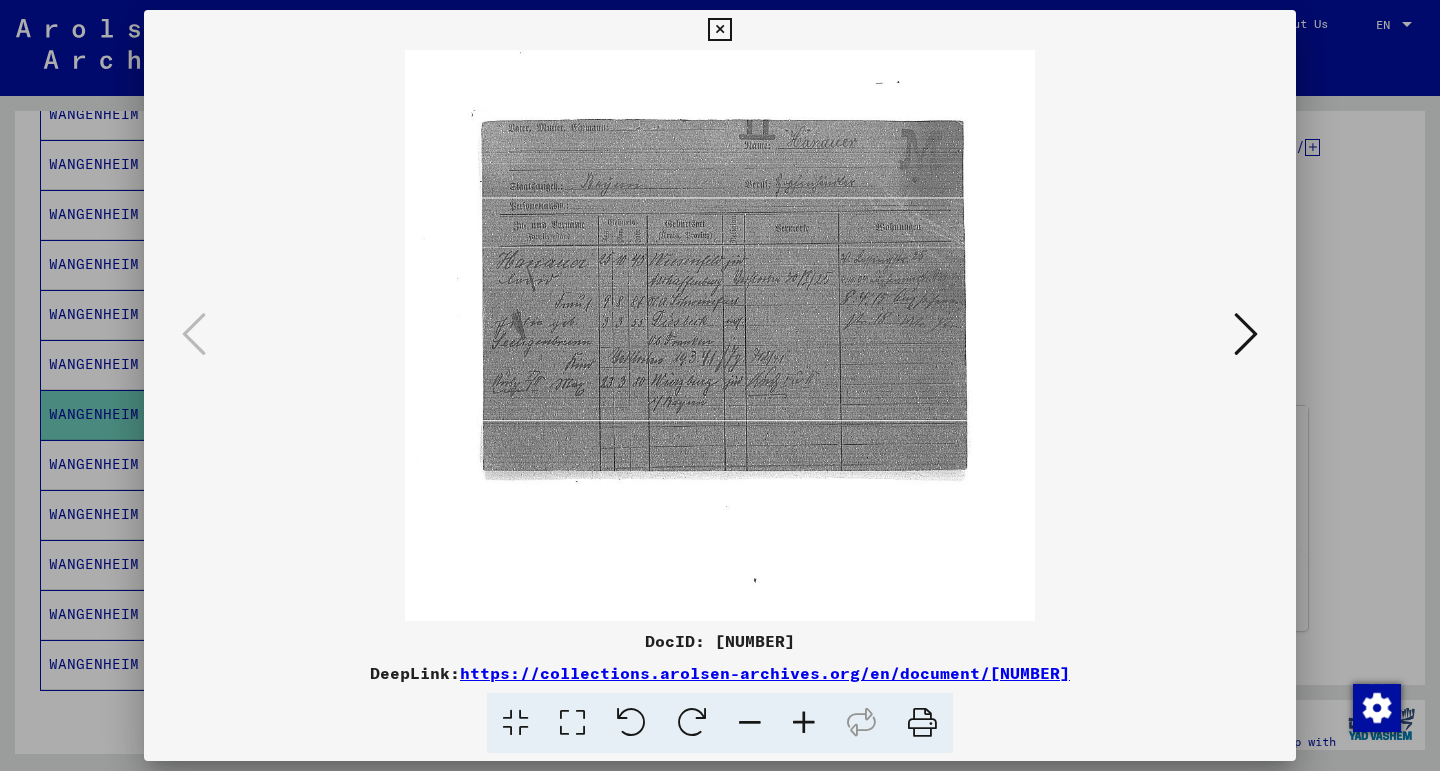 click at bounding box center [804, 723] 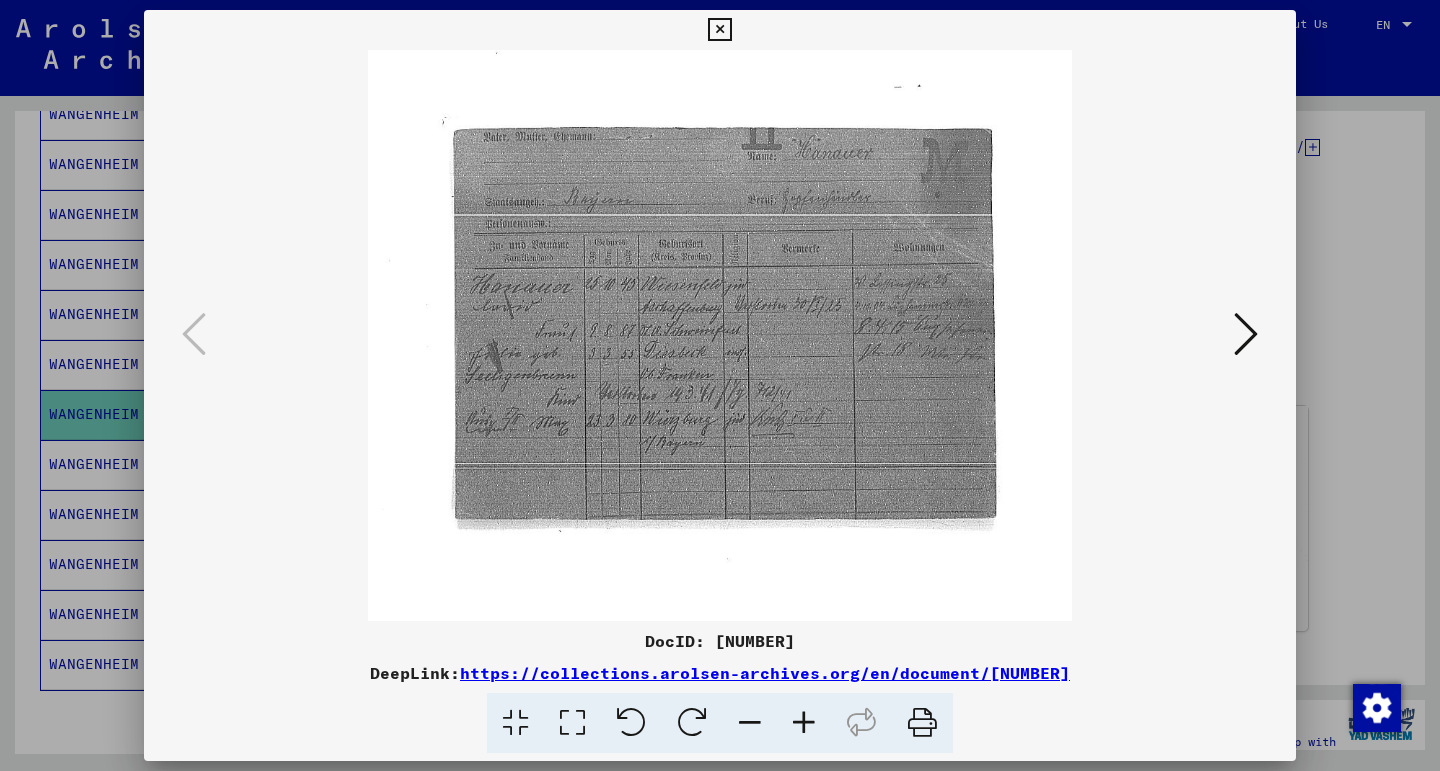 click at bounding box center [804, 723] 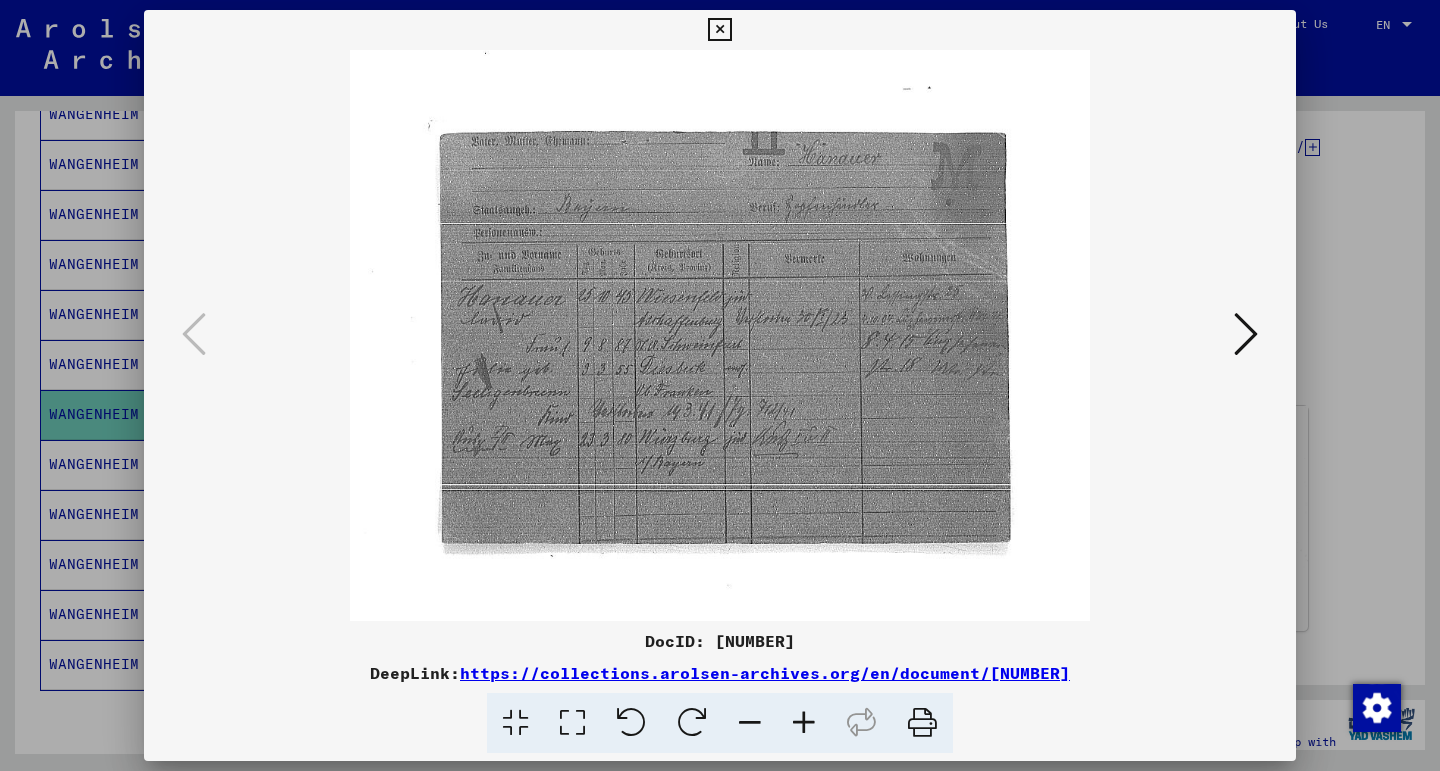click at bounding box center [804, 723] 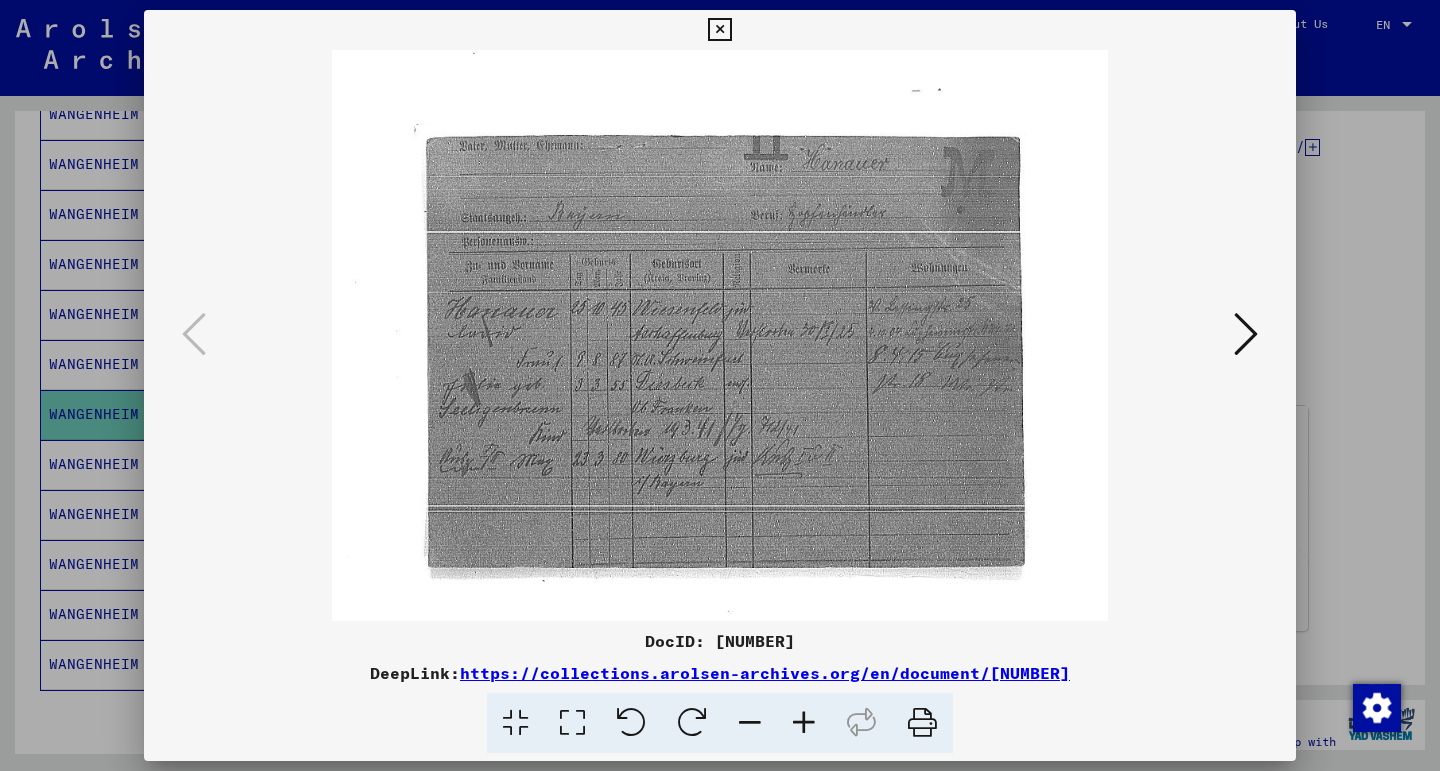 click at bounding box center [804, 723] 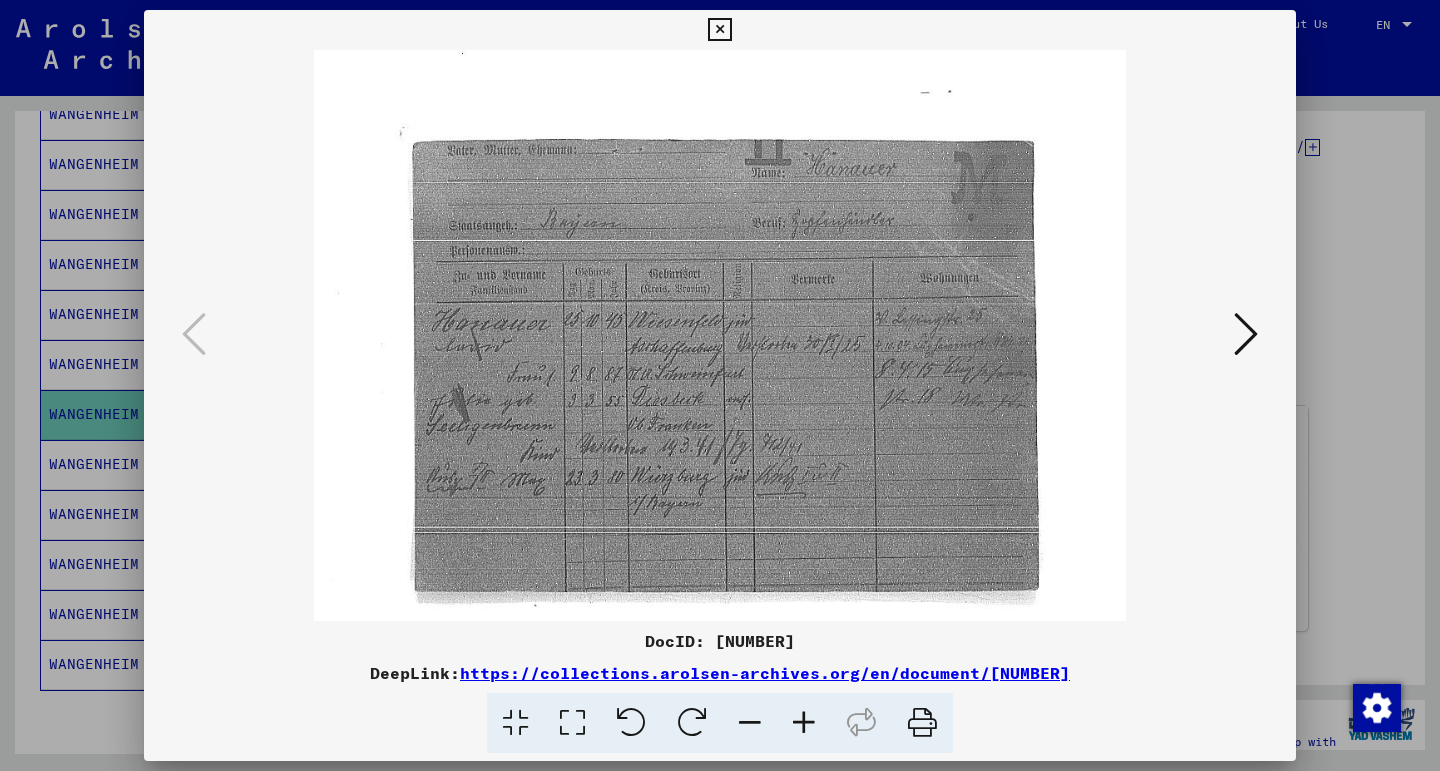 click at bounding box center (719, 30) 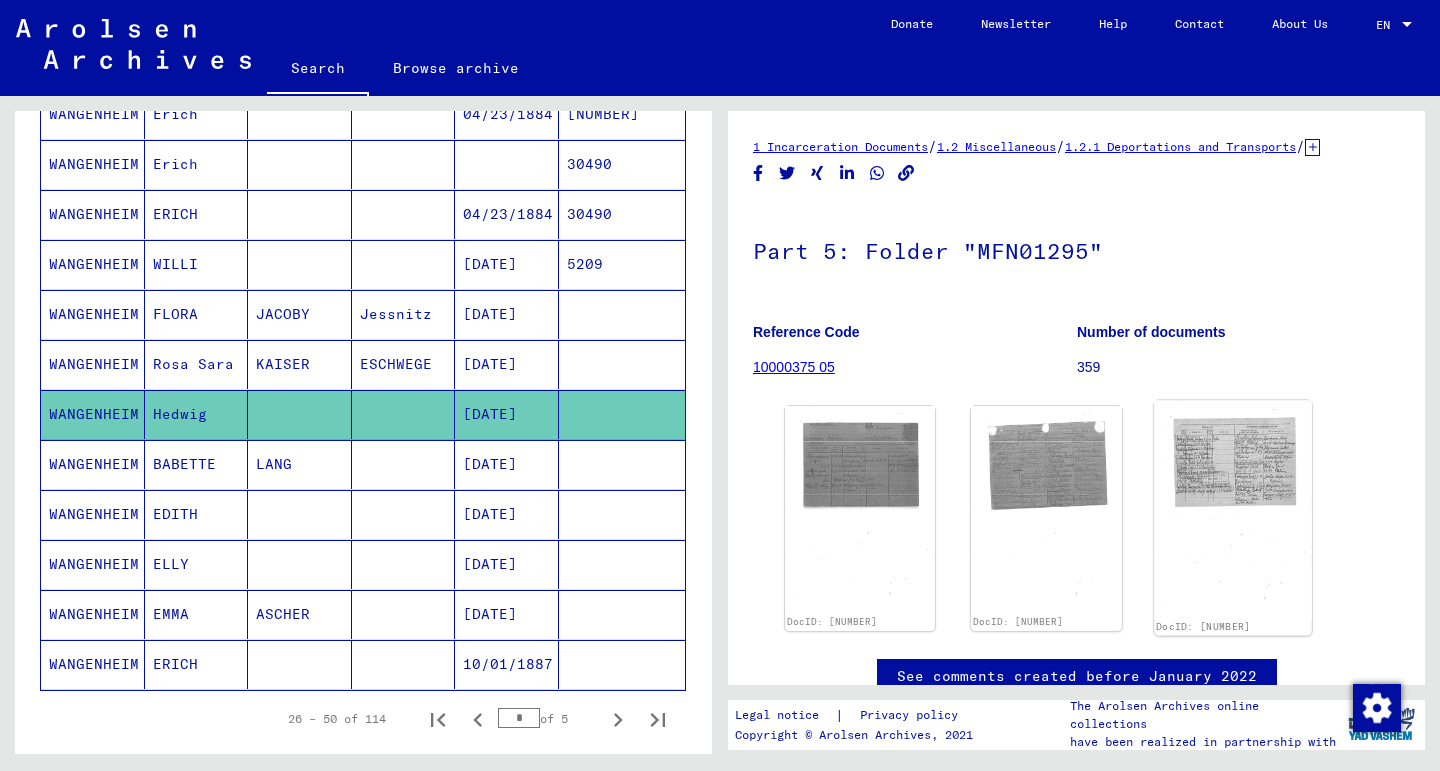 click 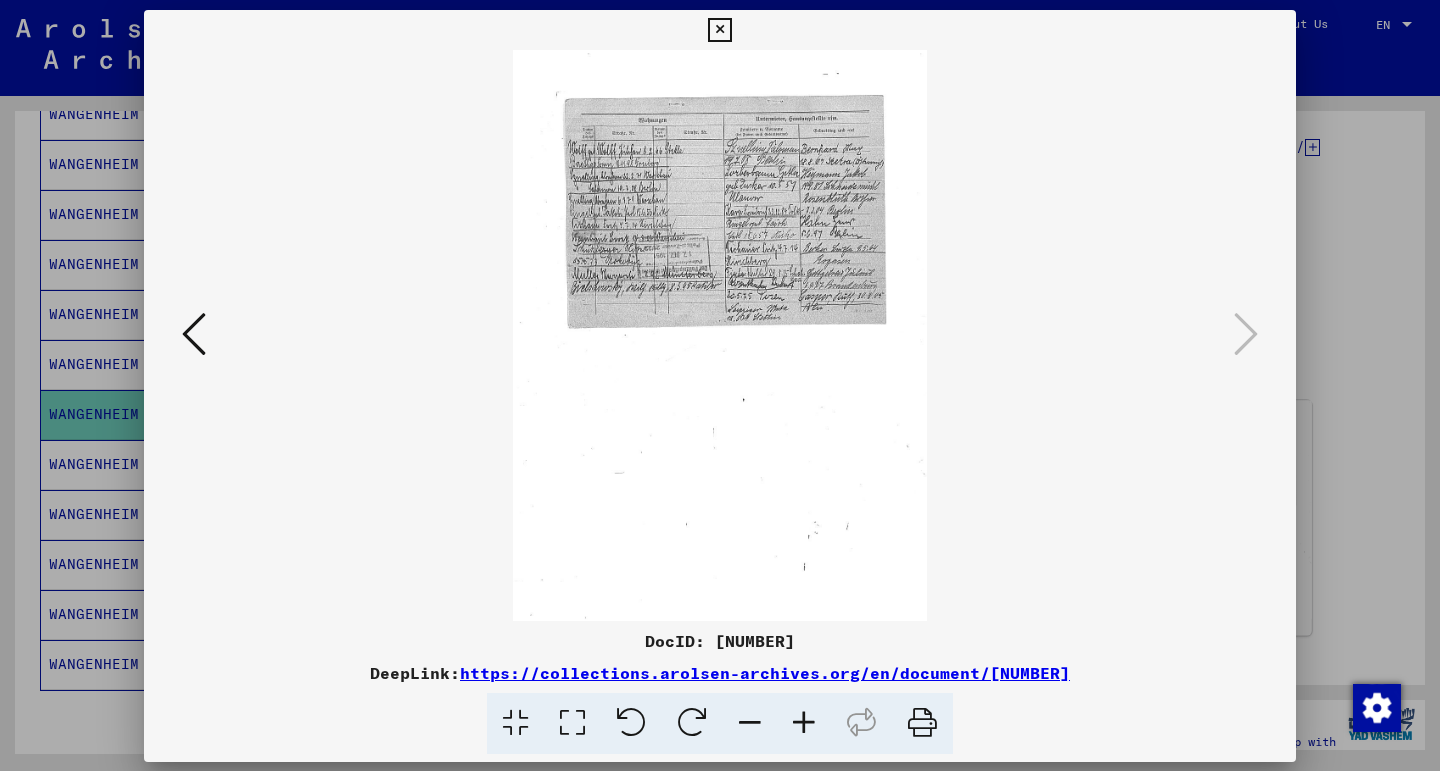 click at bounding box center (720, 335) 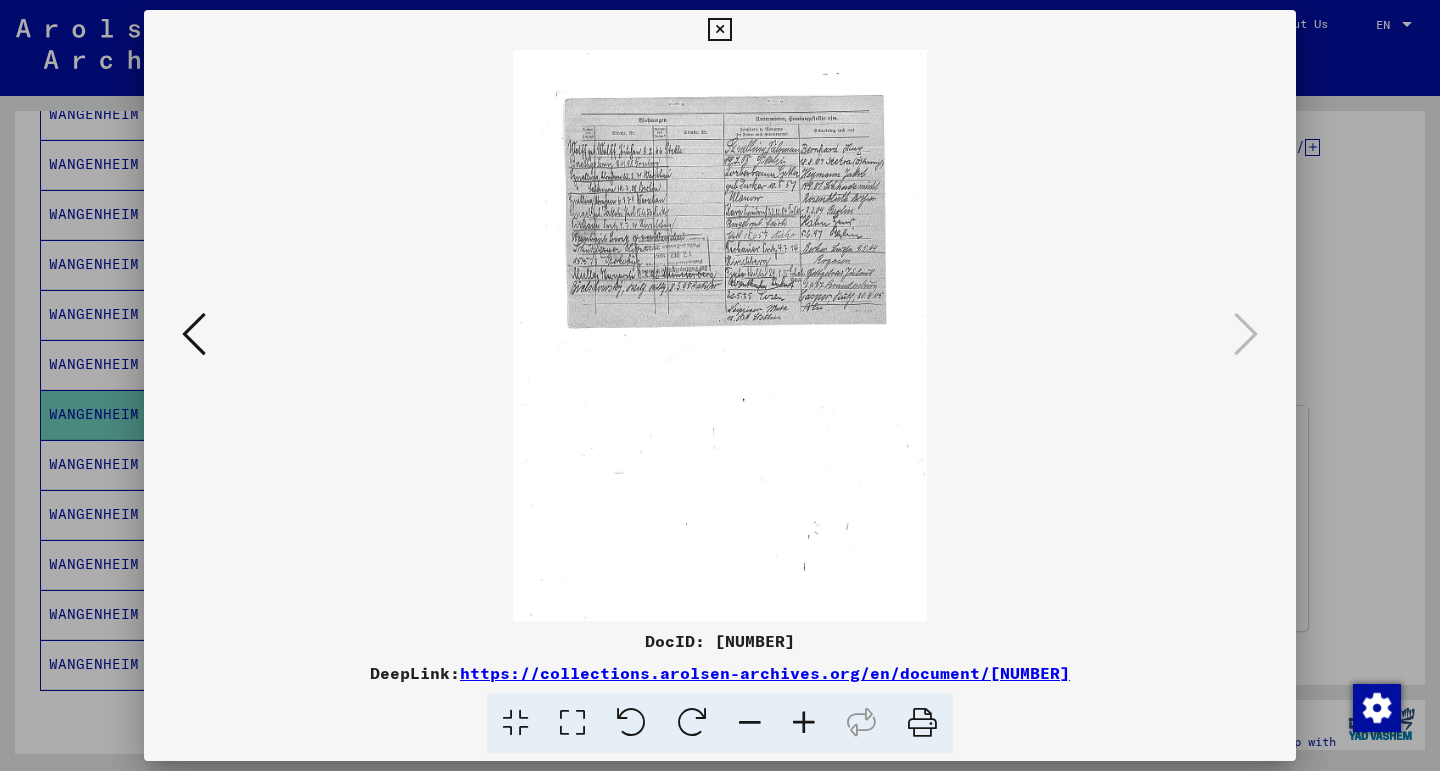 click at bounding box center [720, 335] 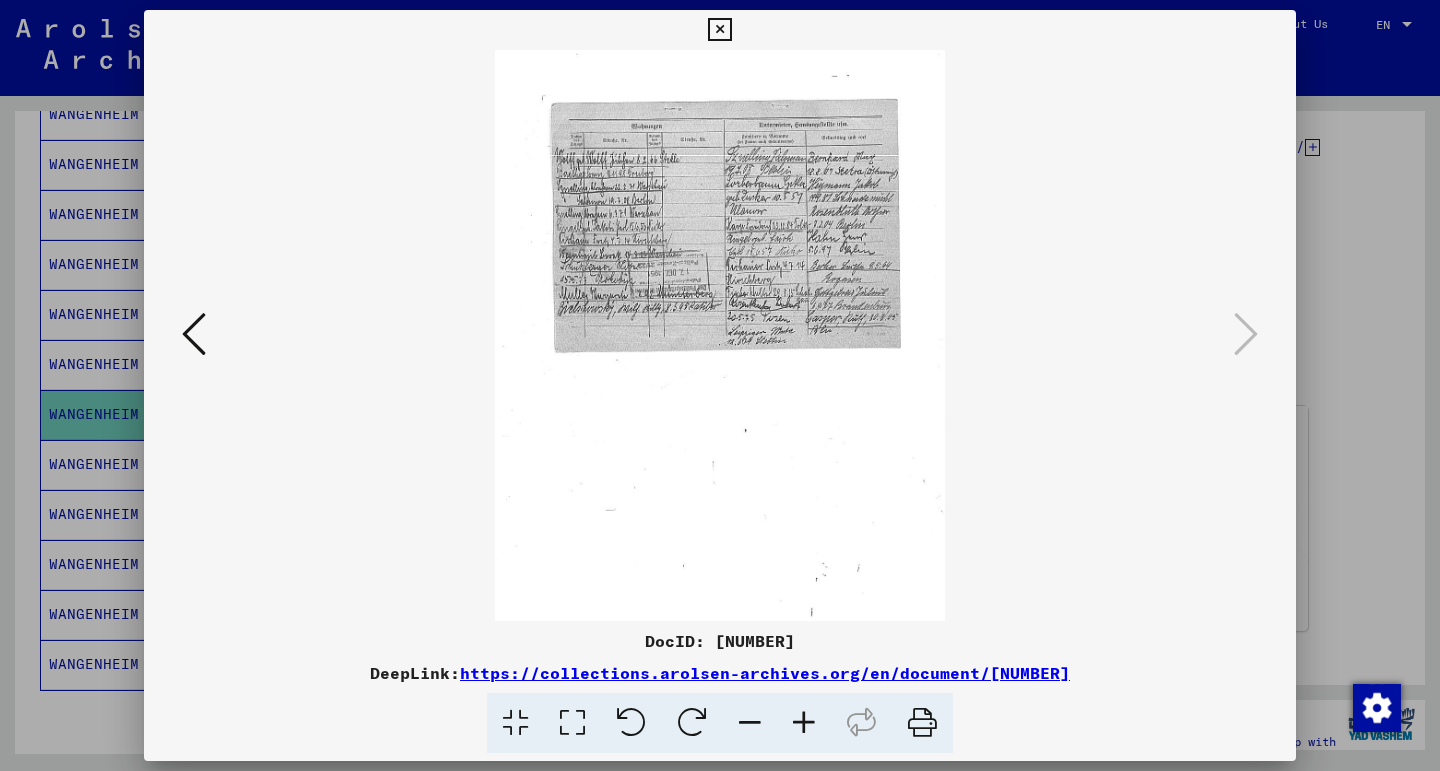 click at bounding box center (804, 723) 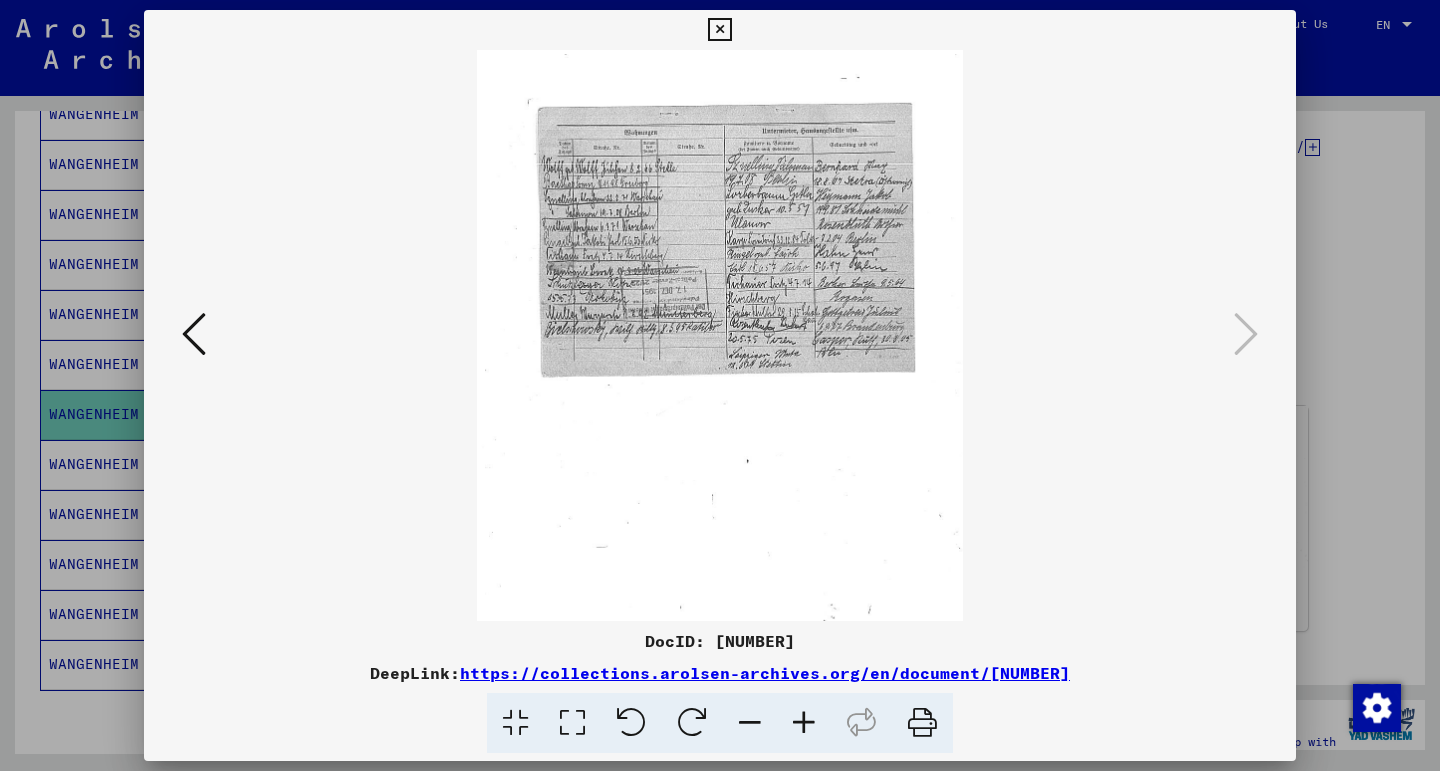 click at bounding box center [804, 723] 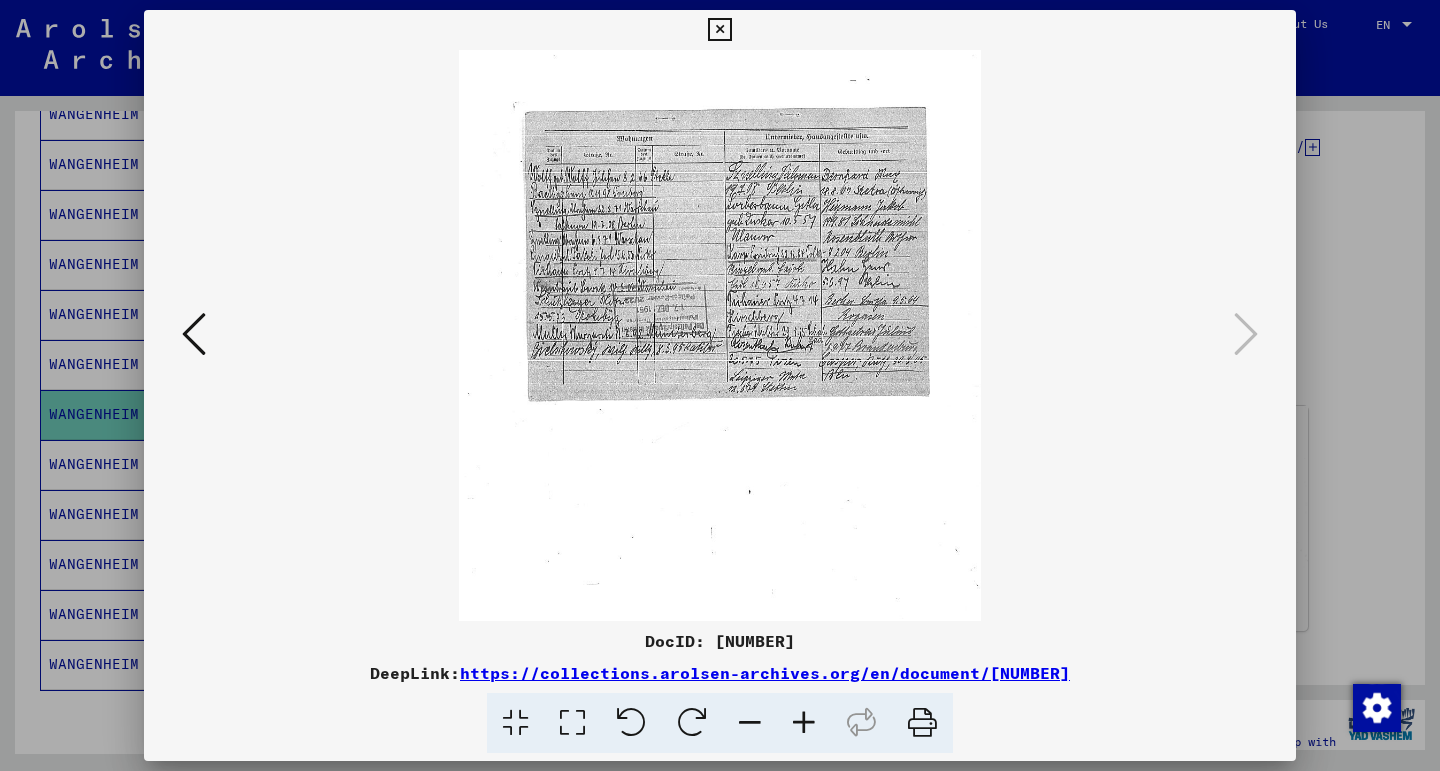 click at bounding box center [804, 723] 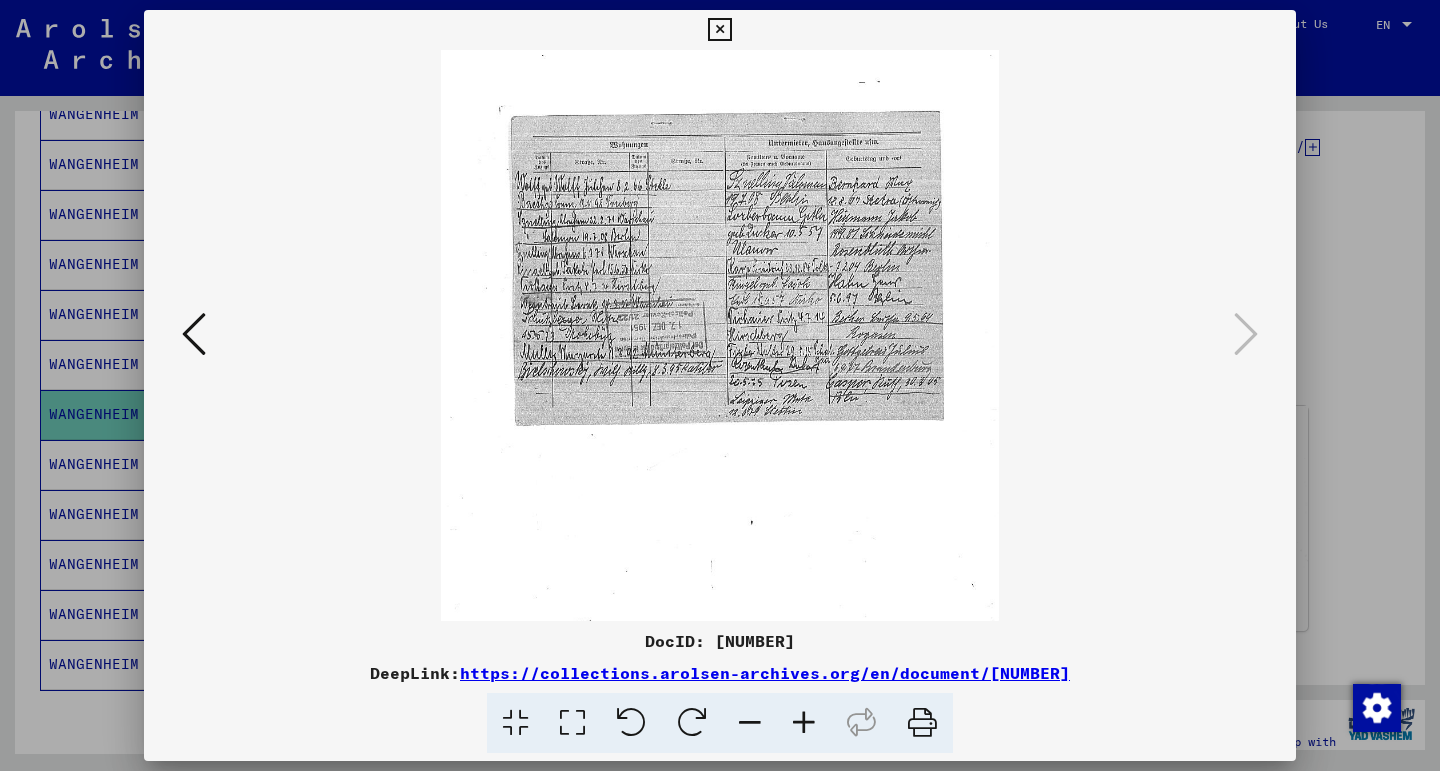 click at bounding box center (804, 723) 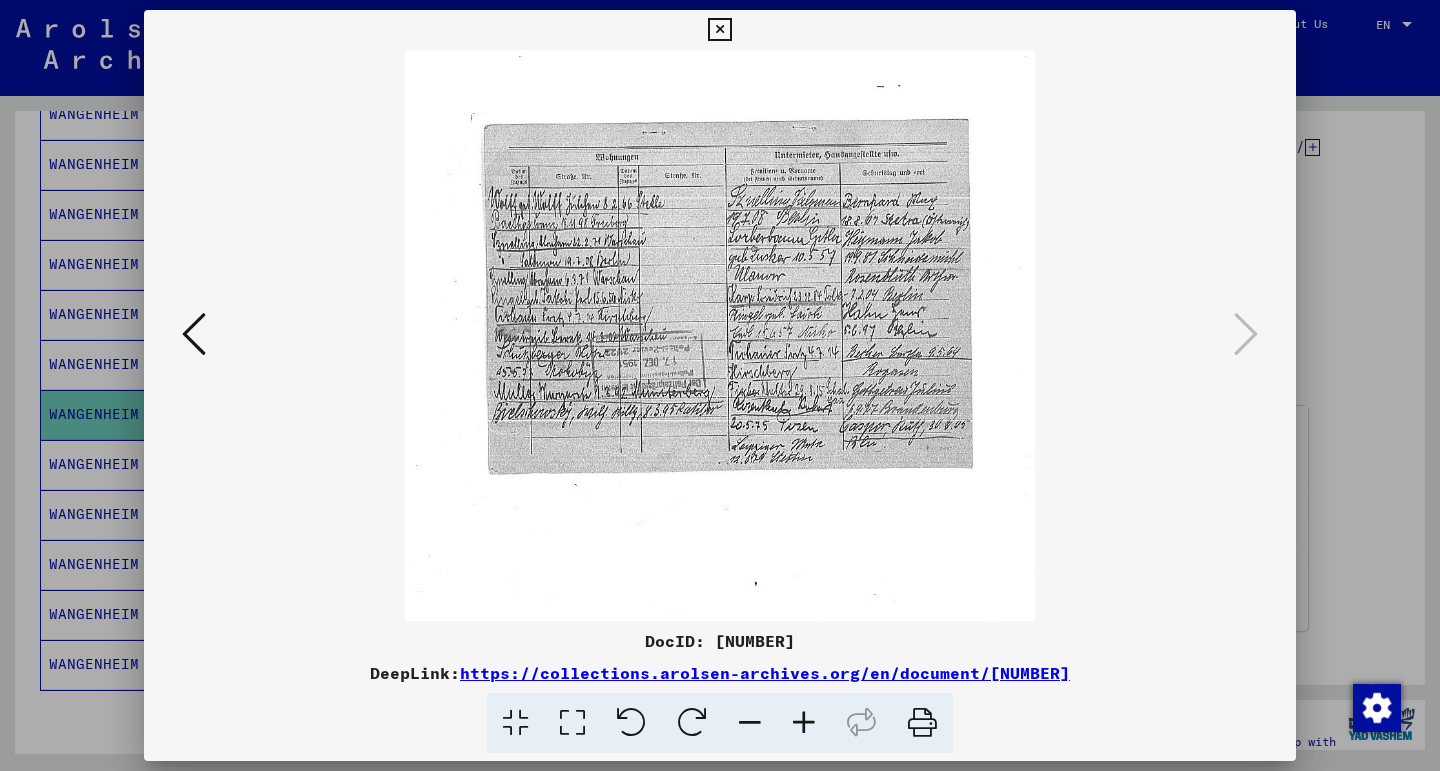 click at bounding box center [804, 723] 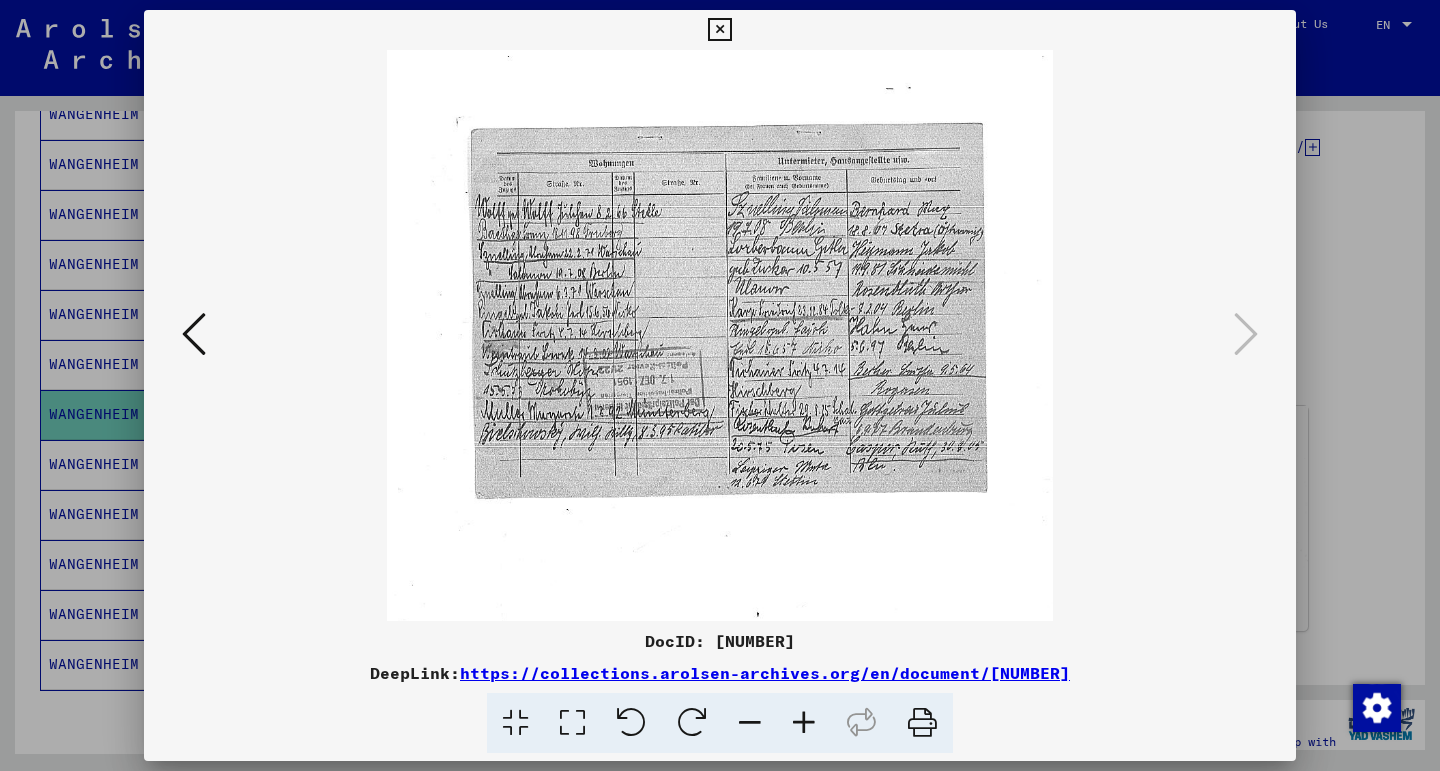 click at bounding box center [804, 723] 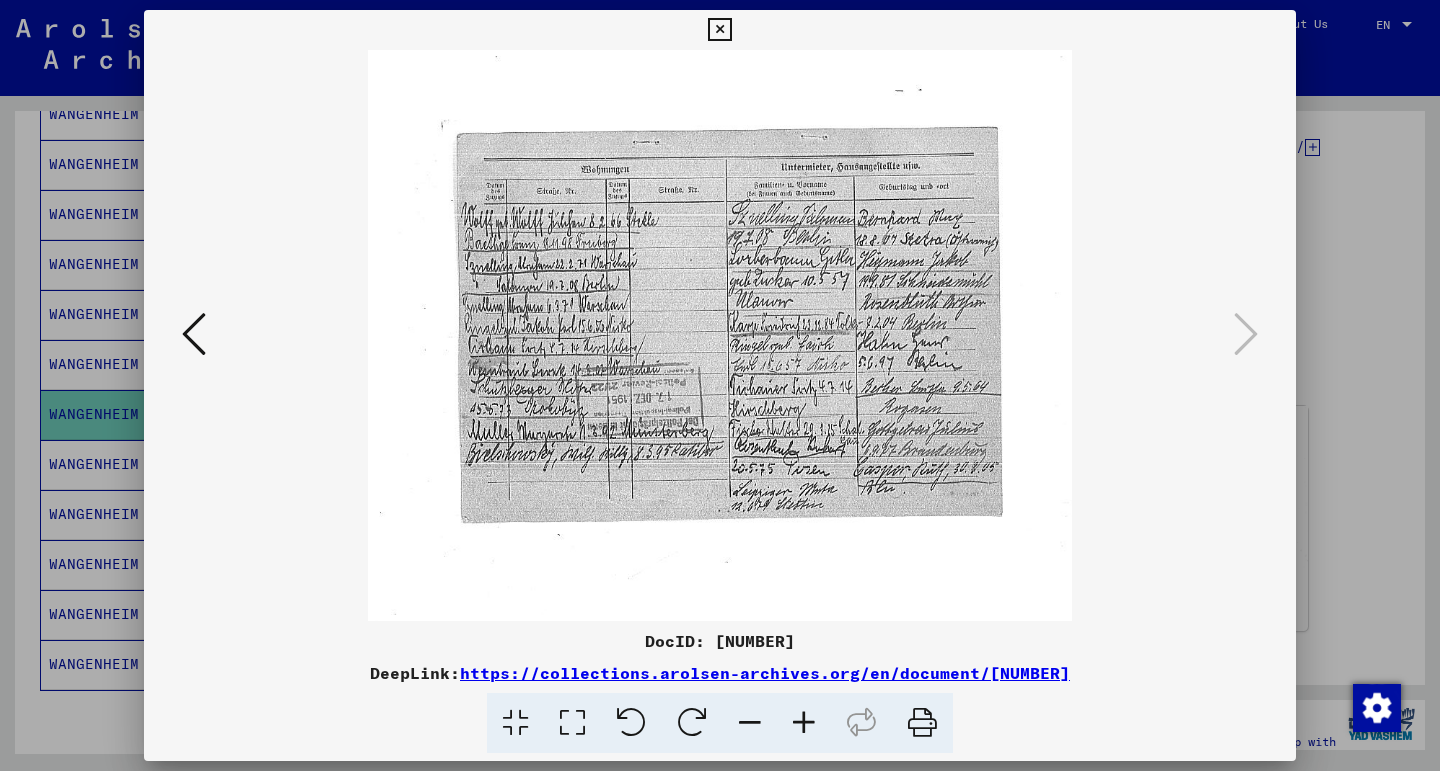 click at bounding box center [804, 723] 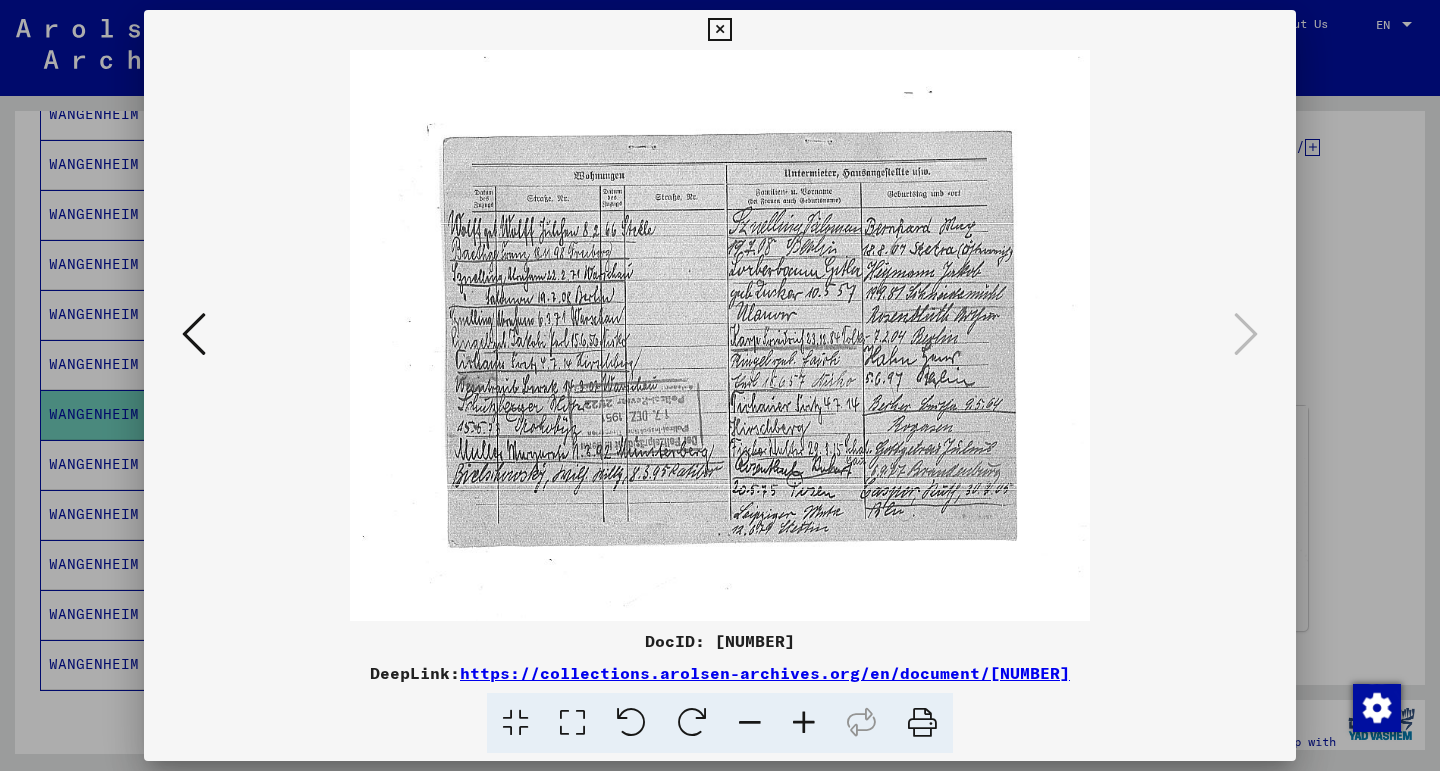 click at bounding box center (804, 723) 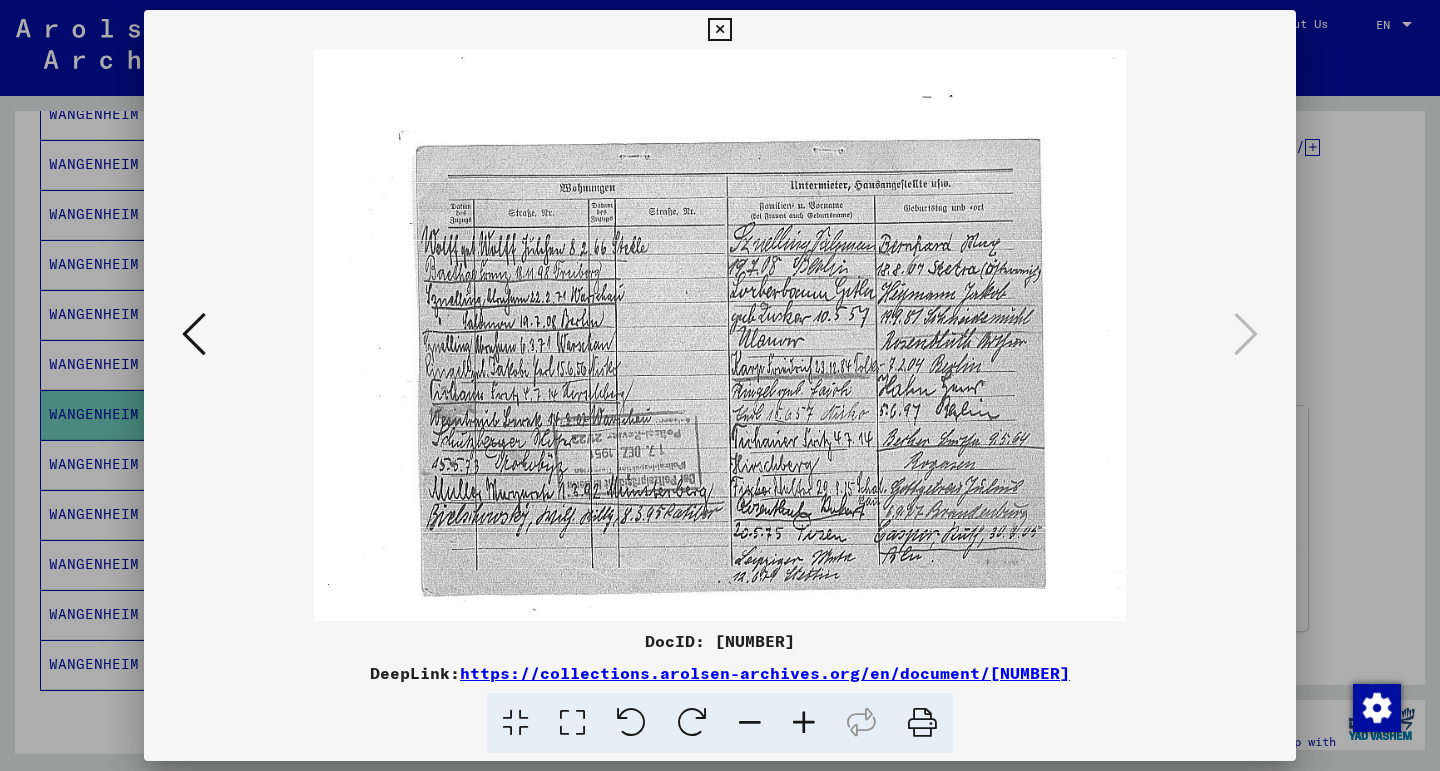 click at bounding box center [804, 723] 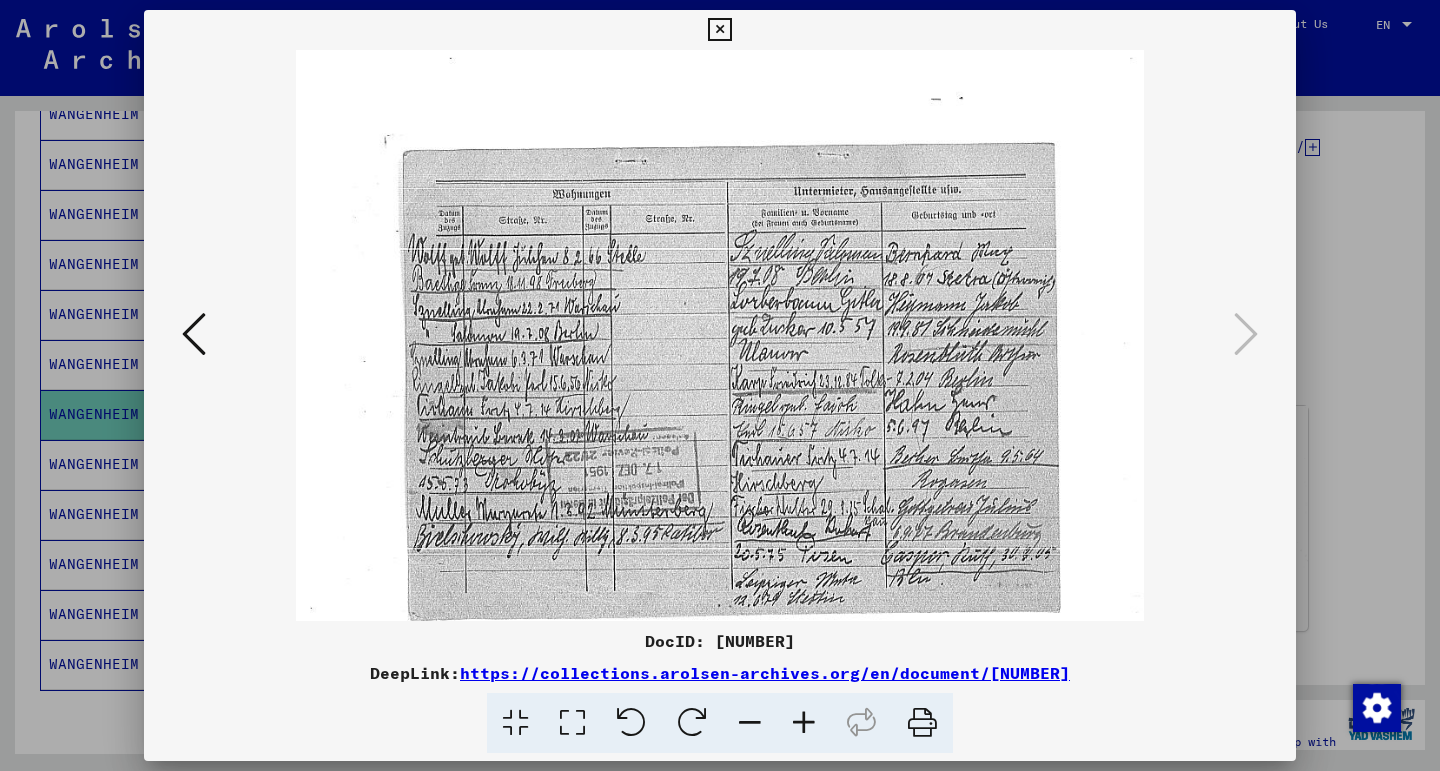 click at bounding box center (719, 30) 